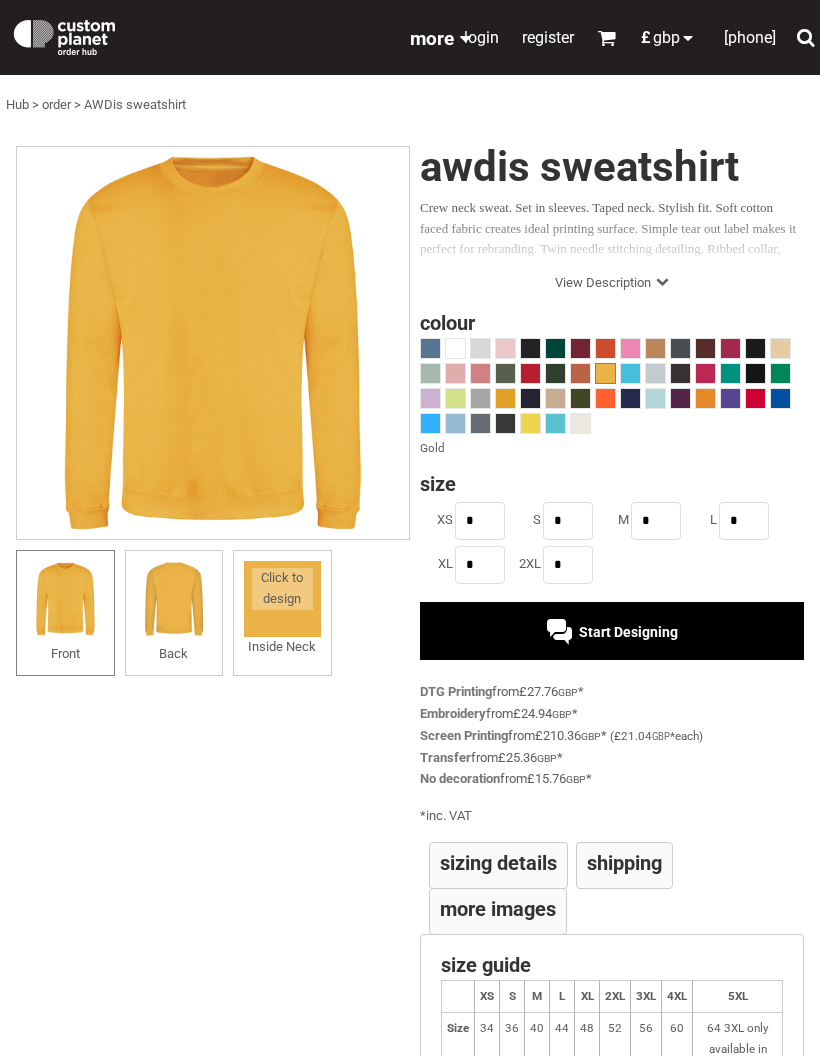scroll, scrollTop: 0, scrollLeft: 0, axis: both 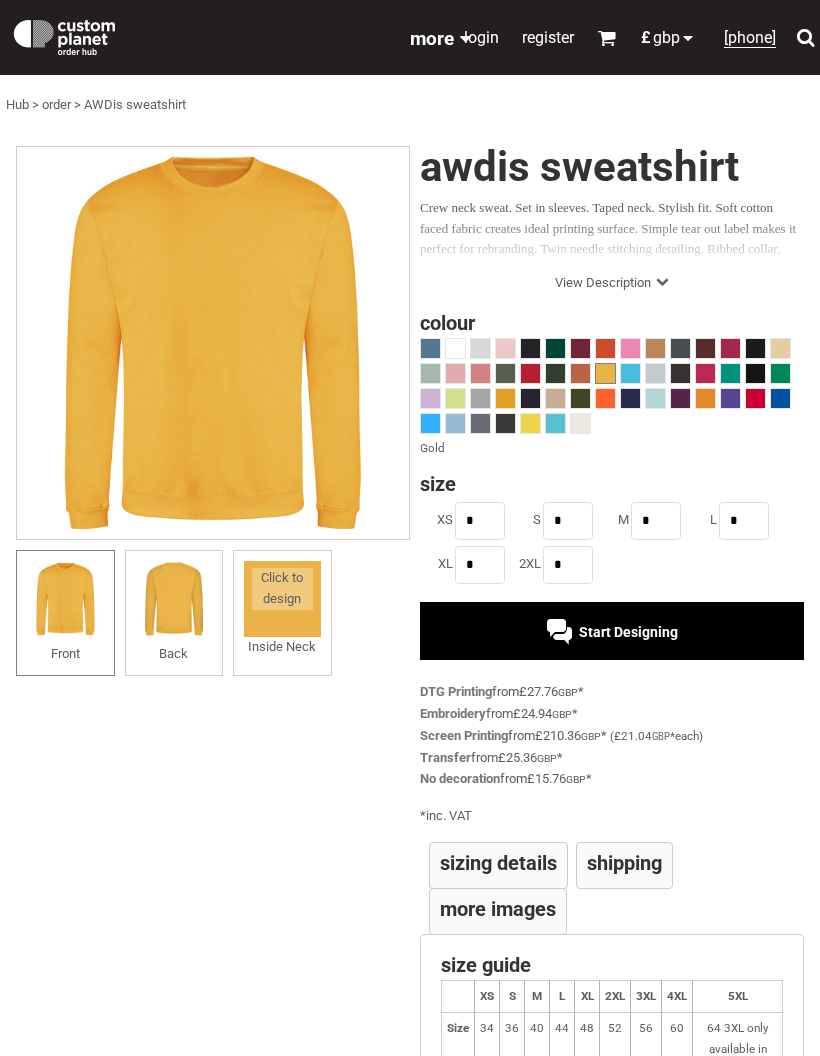 click at bounding box center [630, 398] 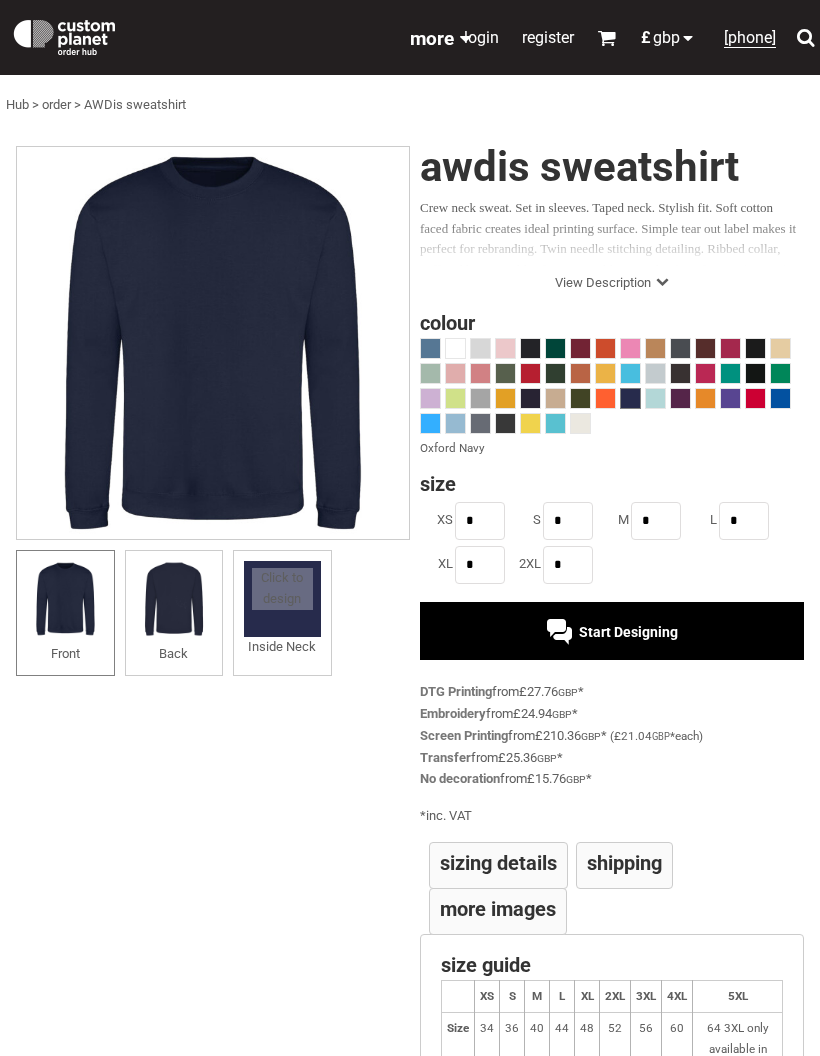 click at bounding box center [530, 398] 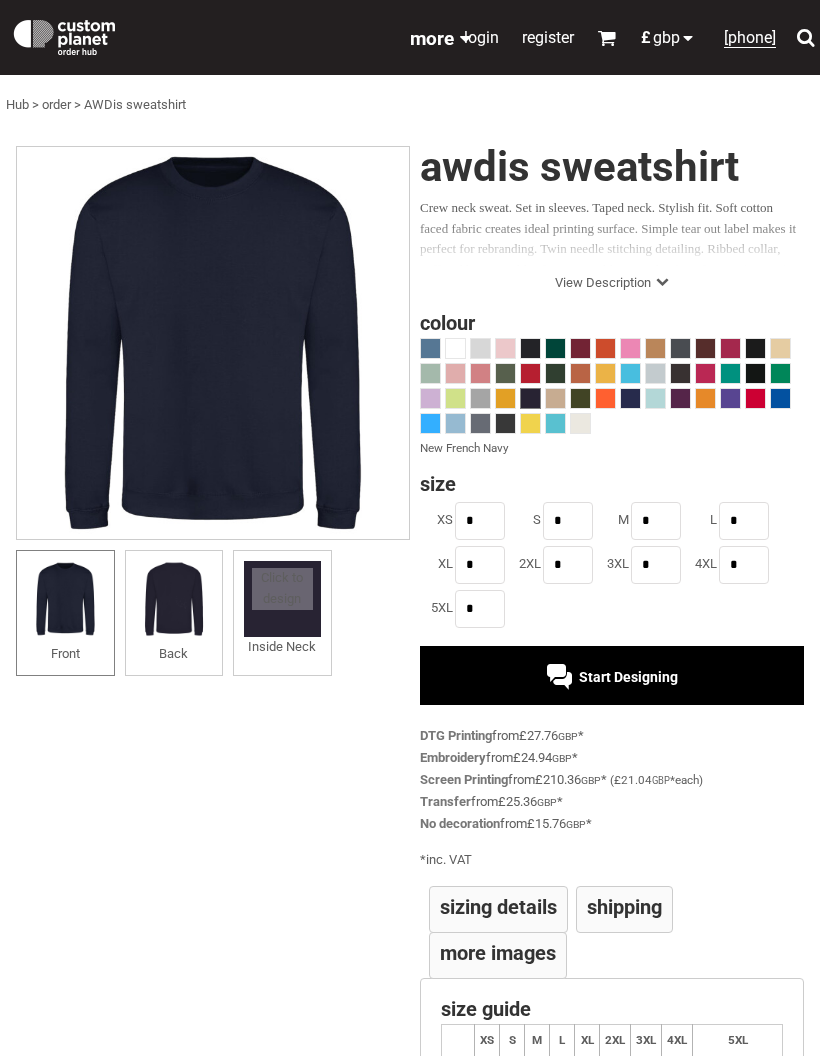 click at bounding box center [630, 398] 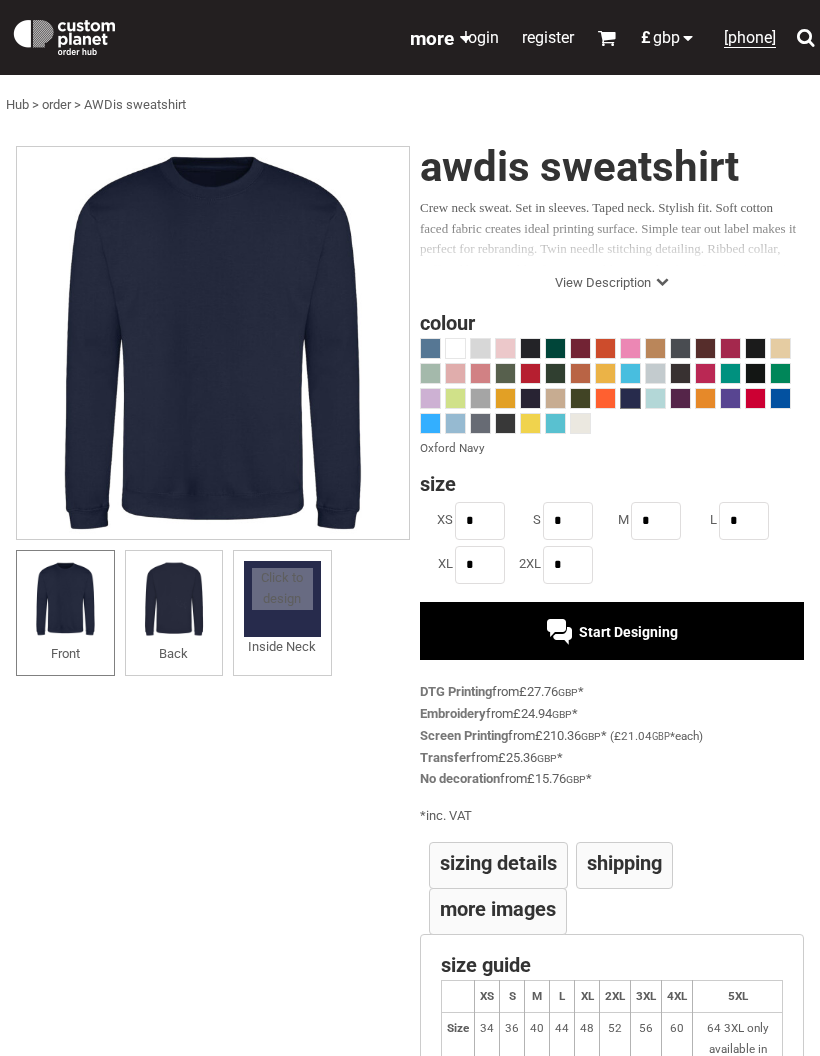 click at bounding box center (630, 398) 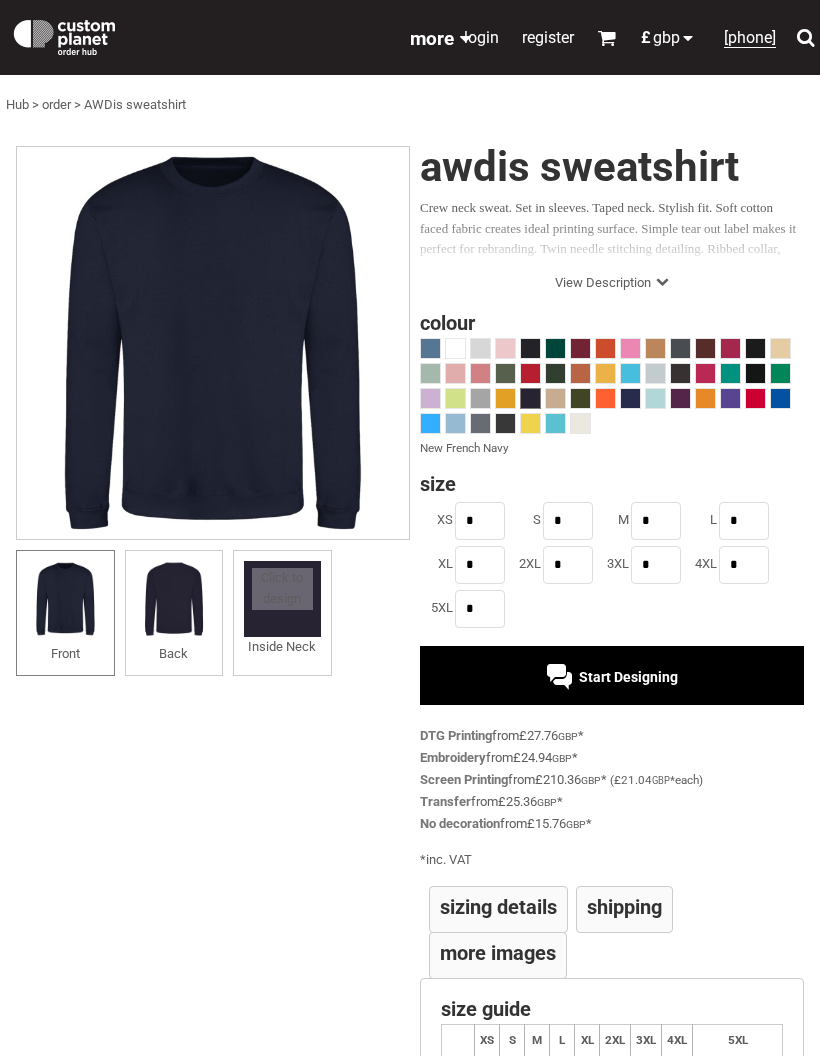 click at bounding box center (630, 398) 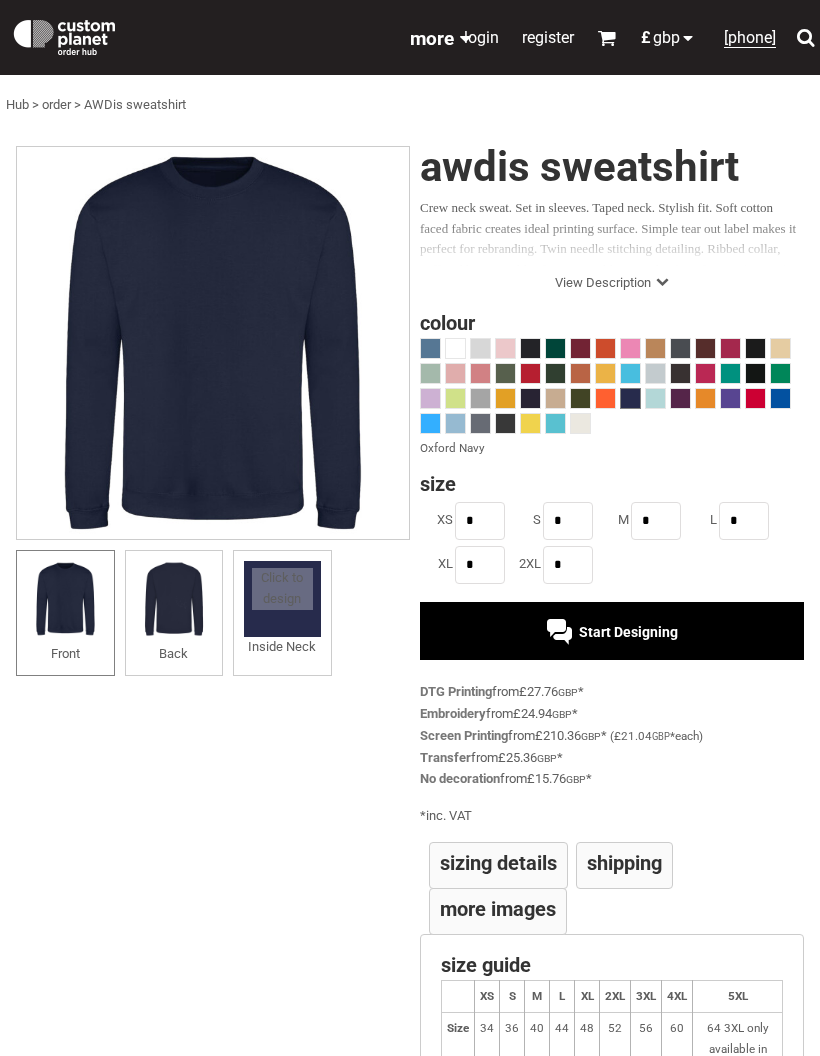 click on "Start Designing" at bounding box center (612, 631) 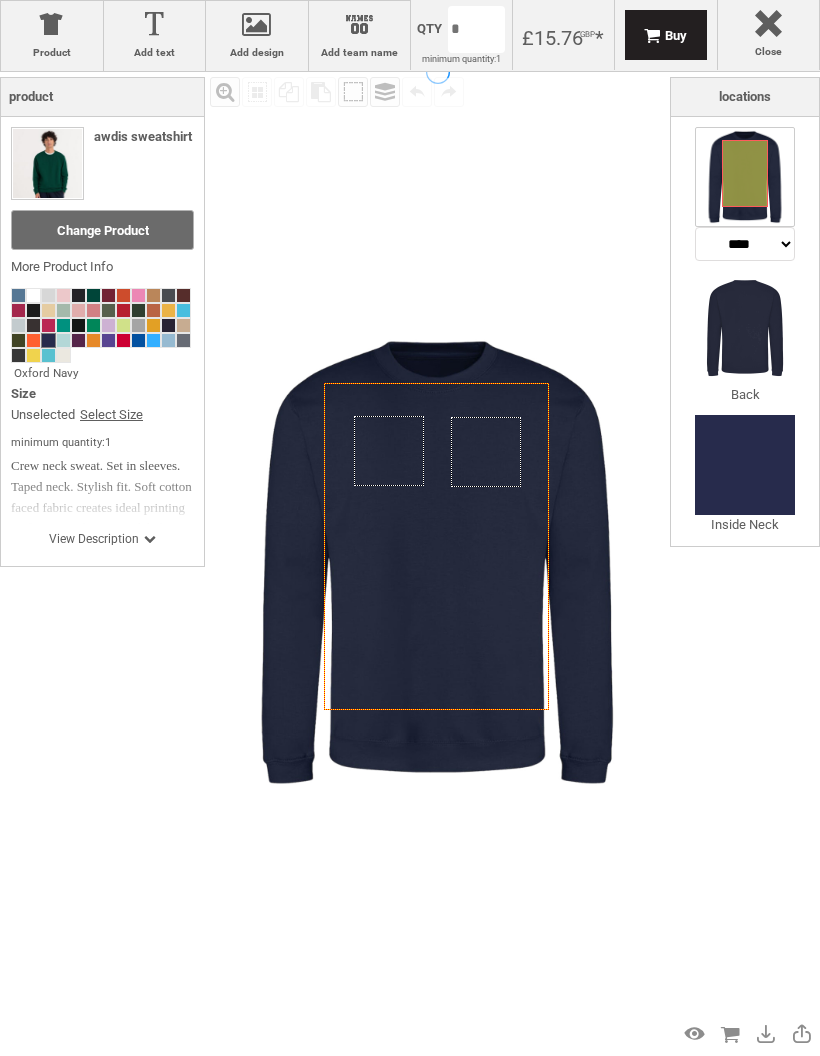 scroll, scrollTop: 0, scrollLeft: 0, axis: both 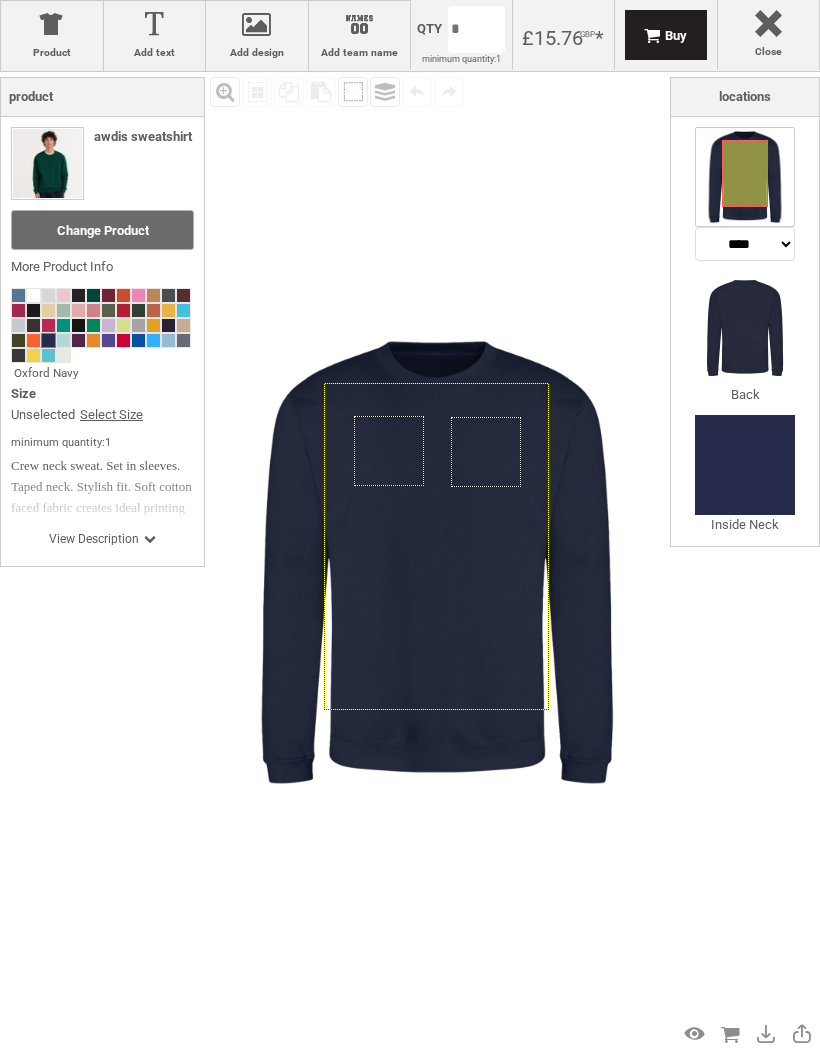 click on "Add design" at bounding box center (257, 53) 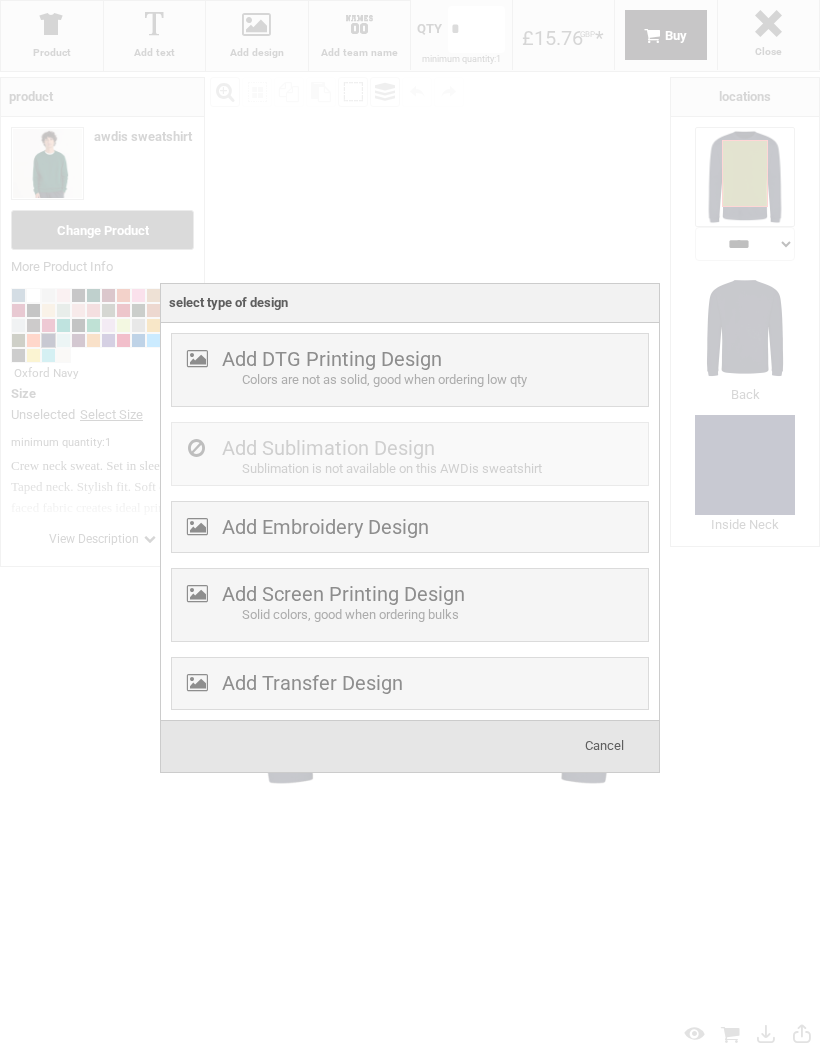 click on "Add Embroidery Design" at bounding box center [410, 527] 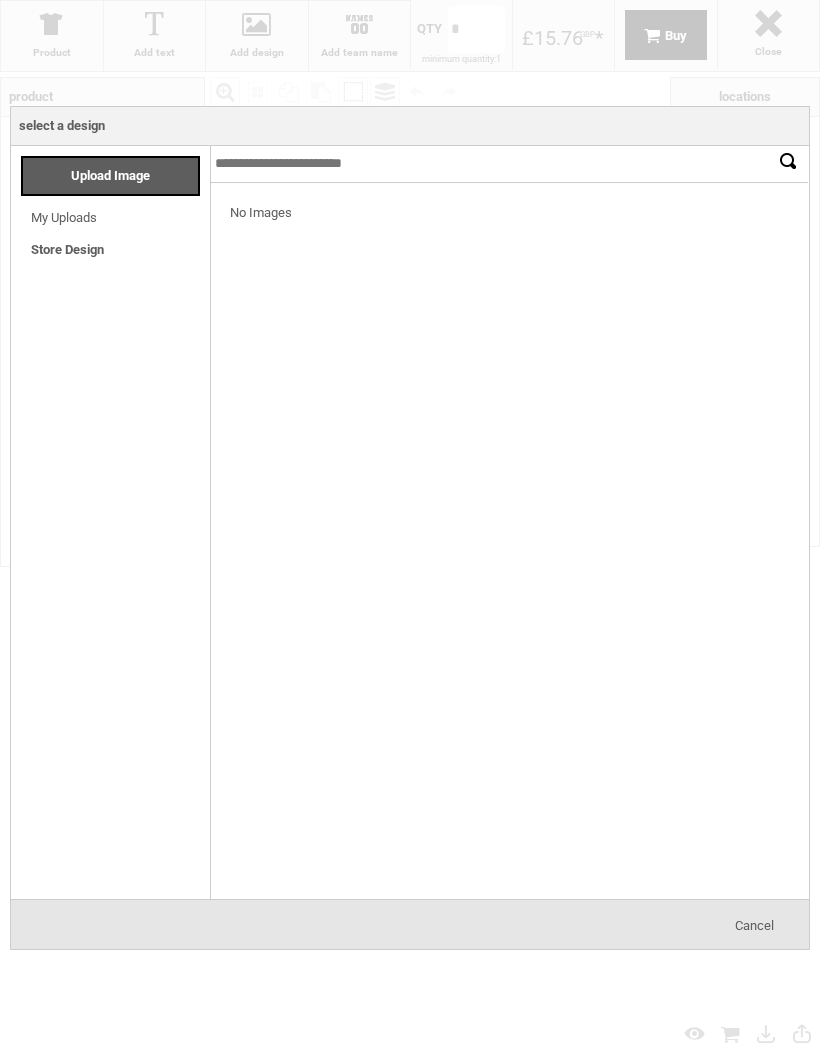 click on "Store Design" at bounding box center [67, 249] 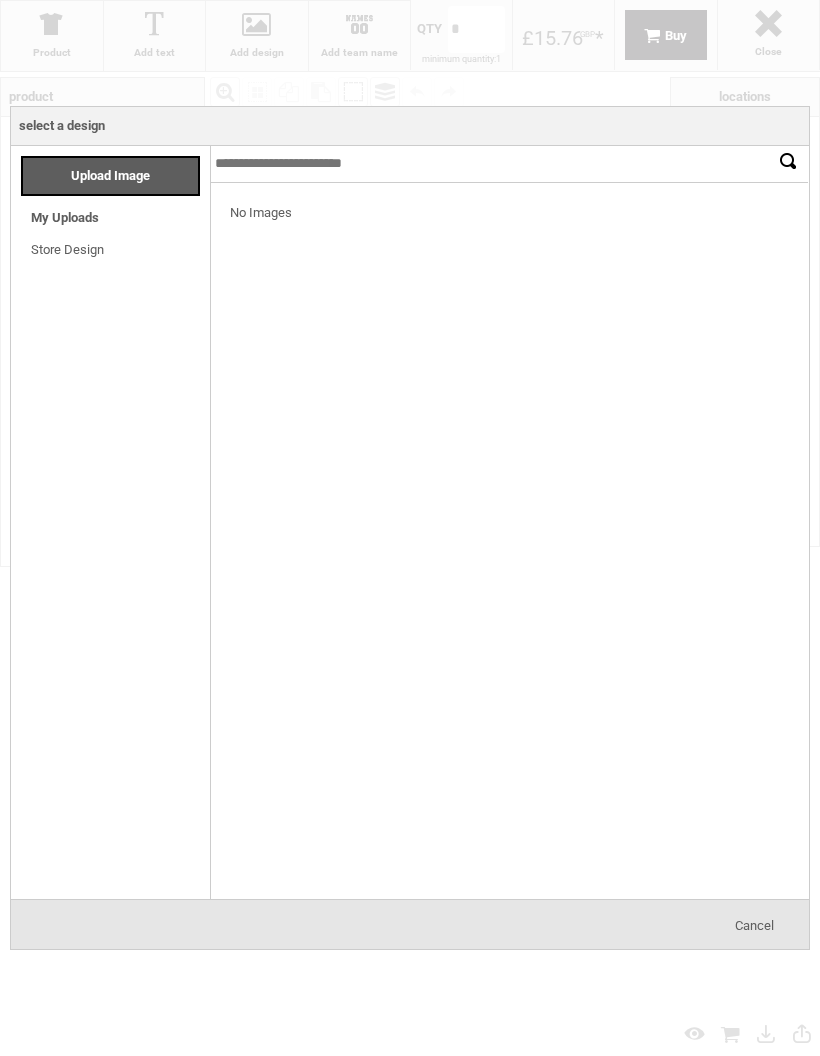 click on "Upload Image" at bounding box center [110, 176] 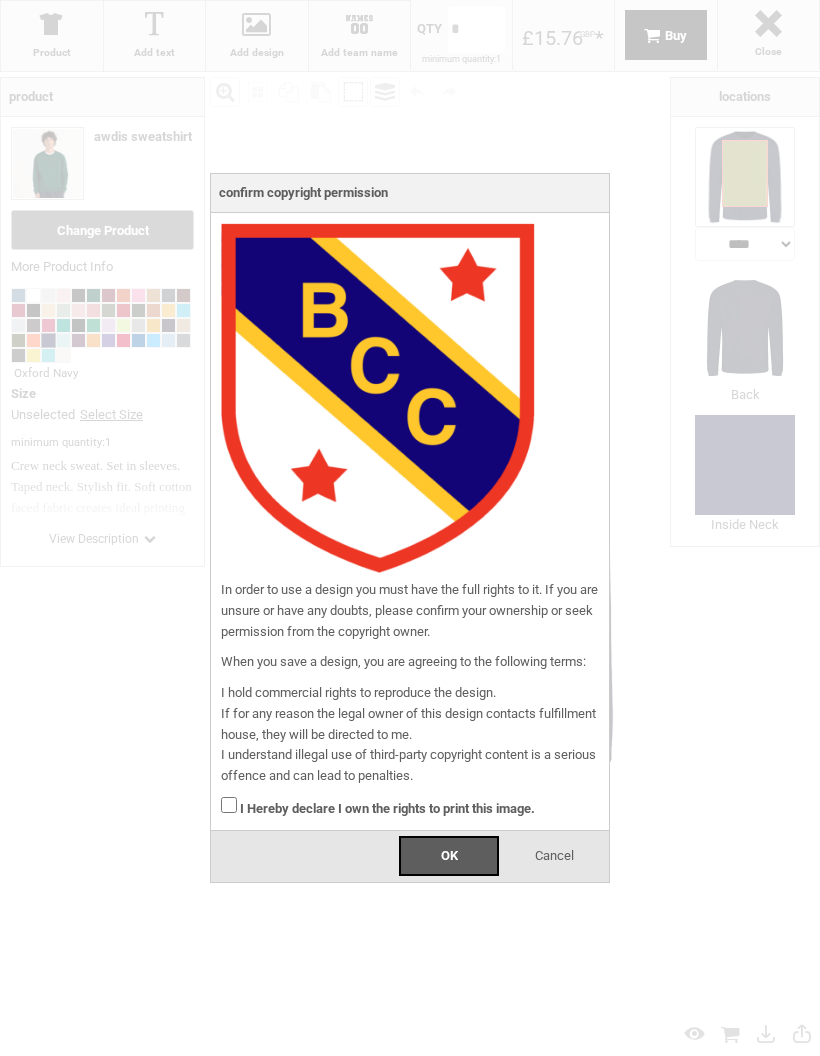 click on "OK" at bounding box center [449, 855] 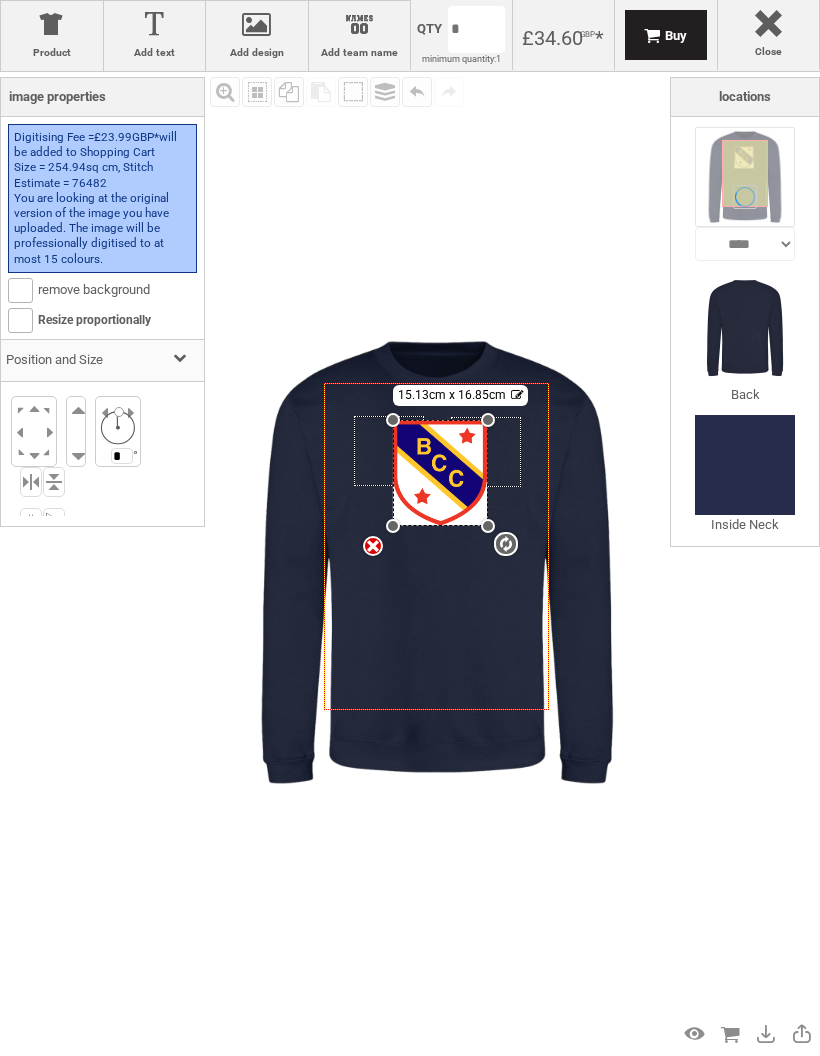 click at bounding box center [745, 328] 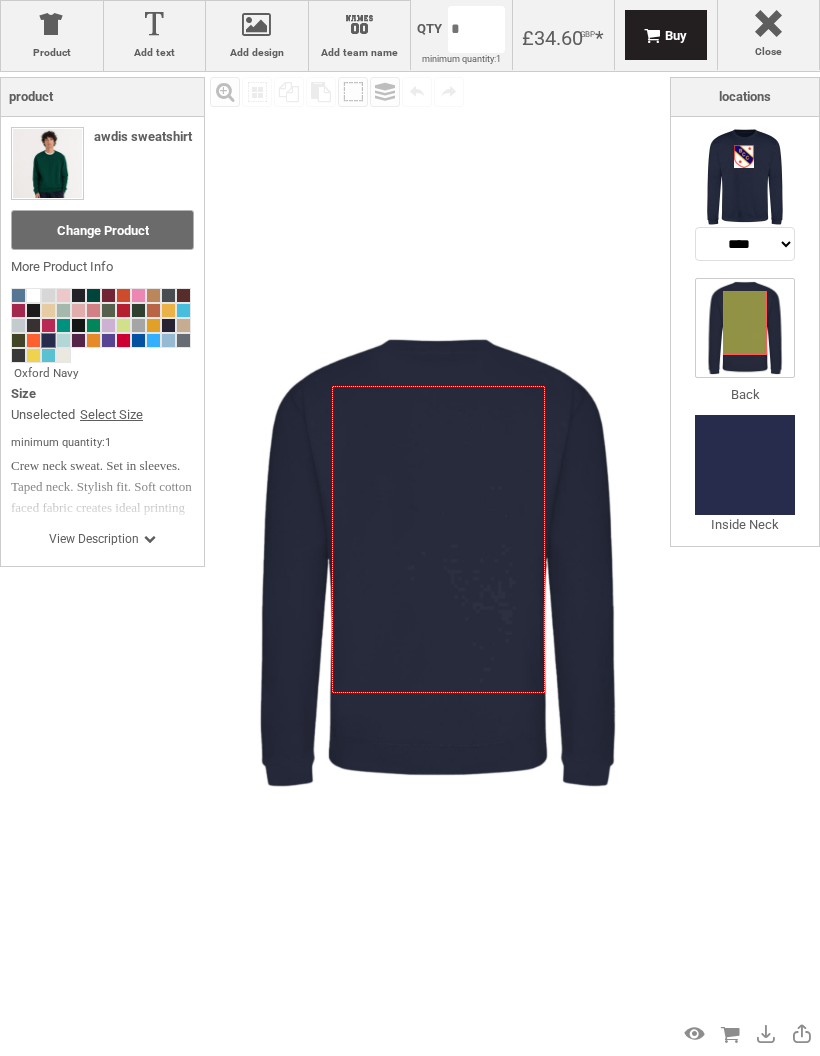 click at bounding box center (155, 28) 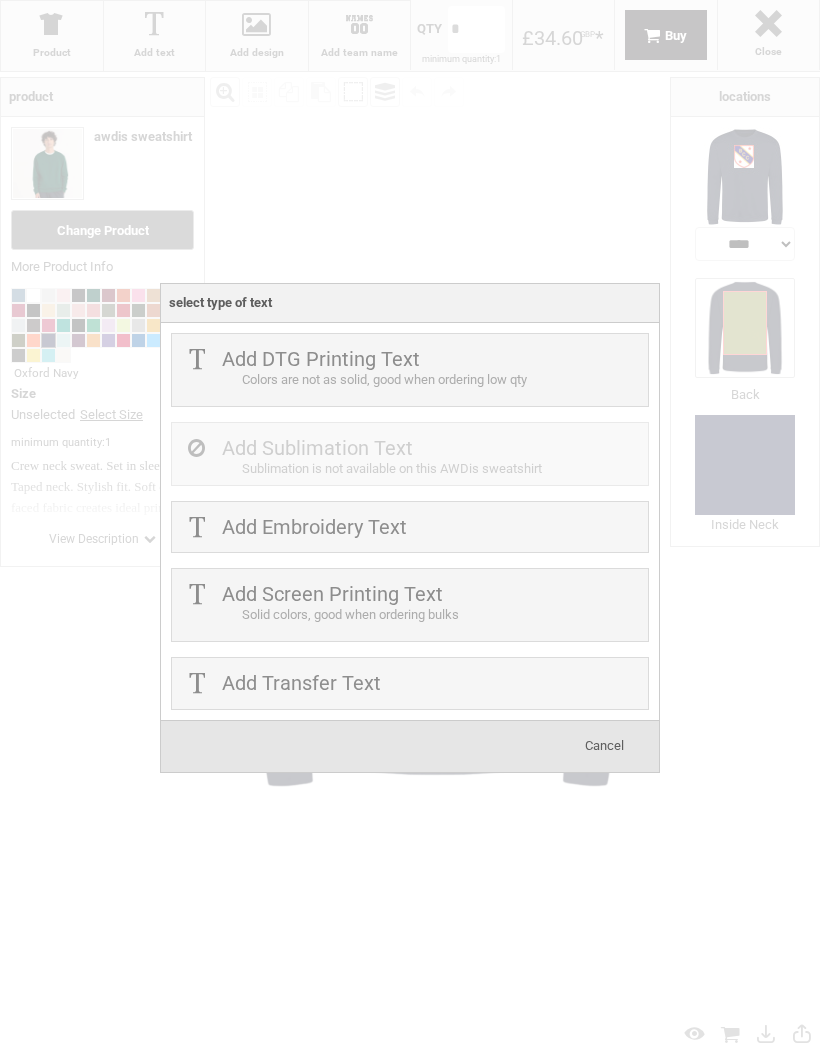 click on "Add Embroidery Text" at bounding box center (410, 527) 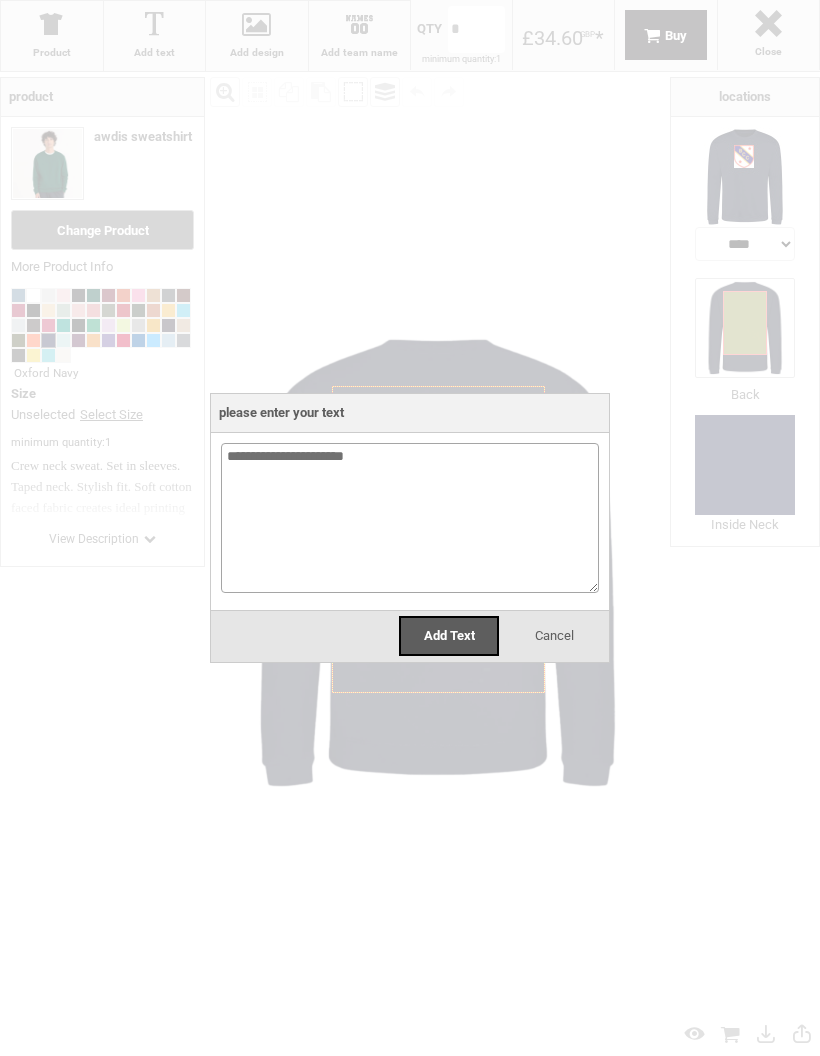 type on "**********" 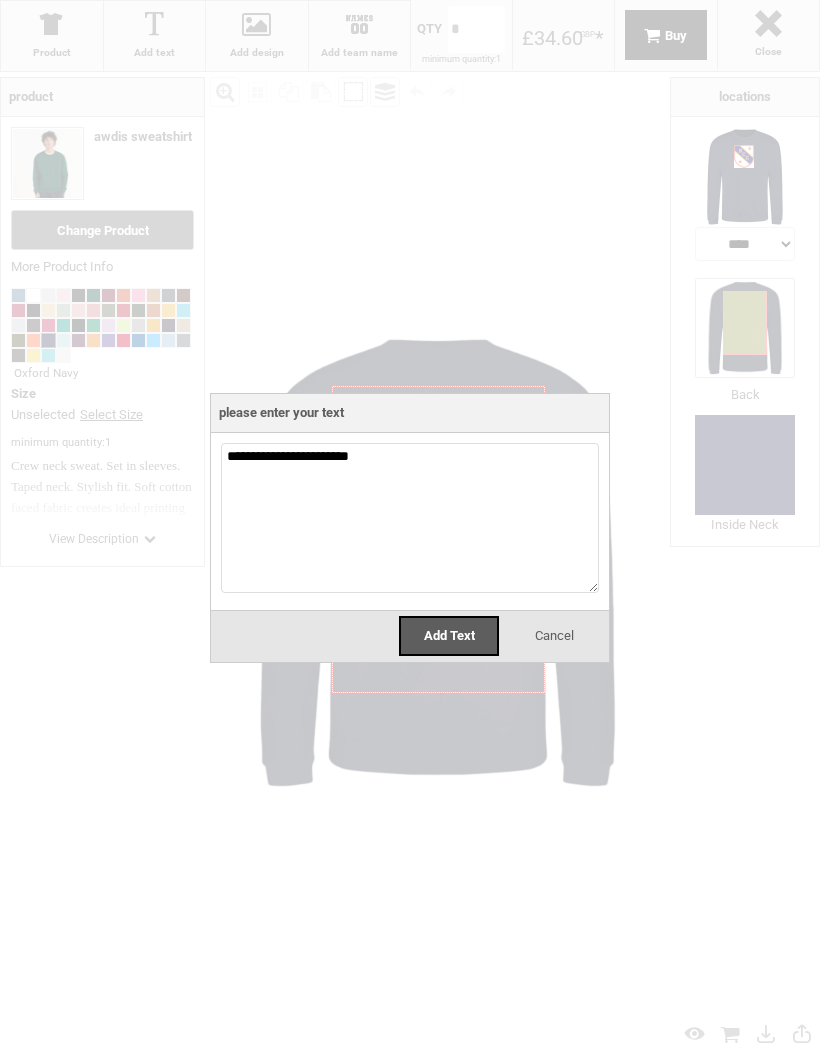 click on "Add Text" at bounding box center (449, 635) 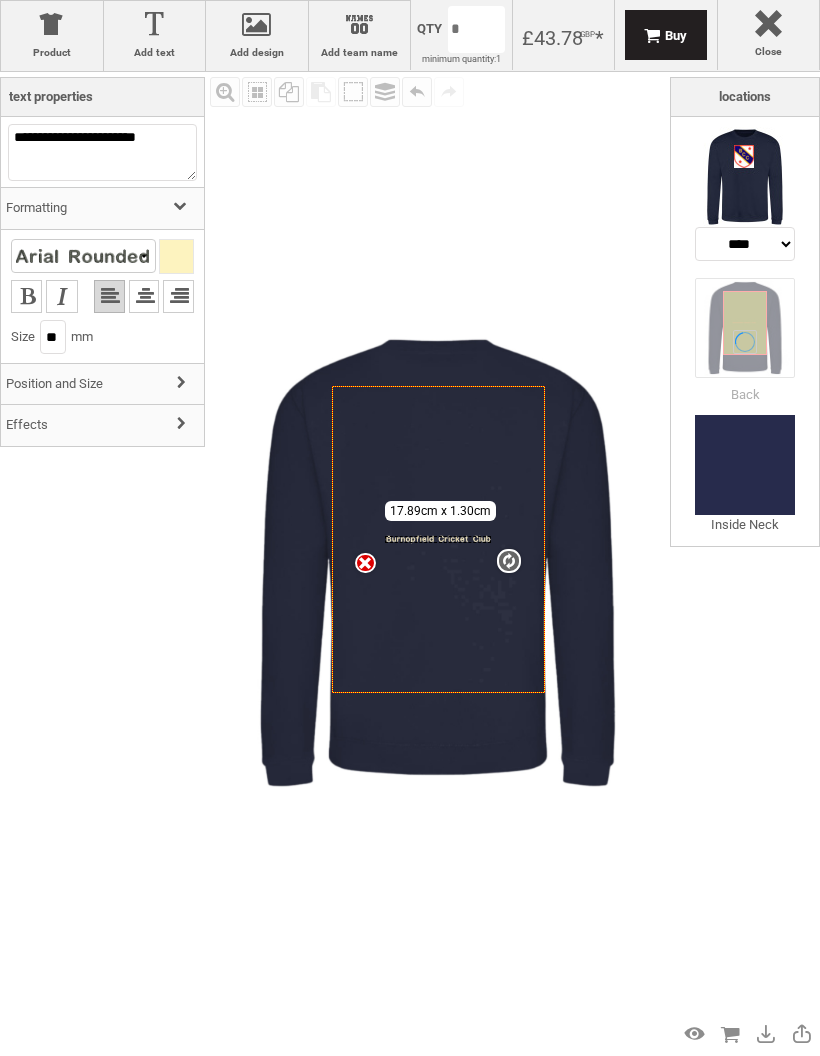 click at bounding box center (82, 256) 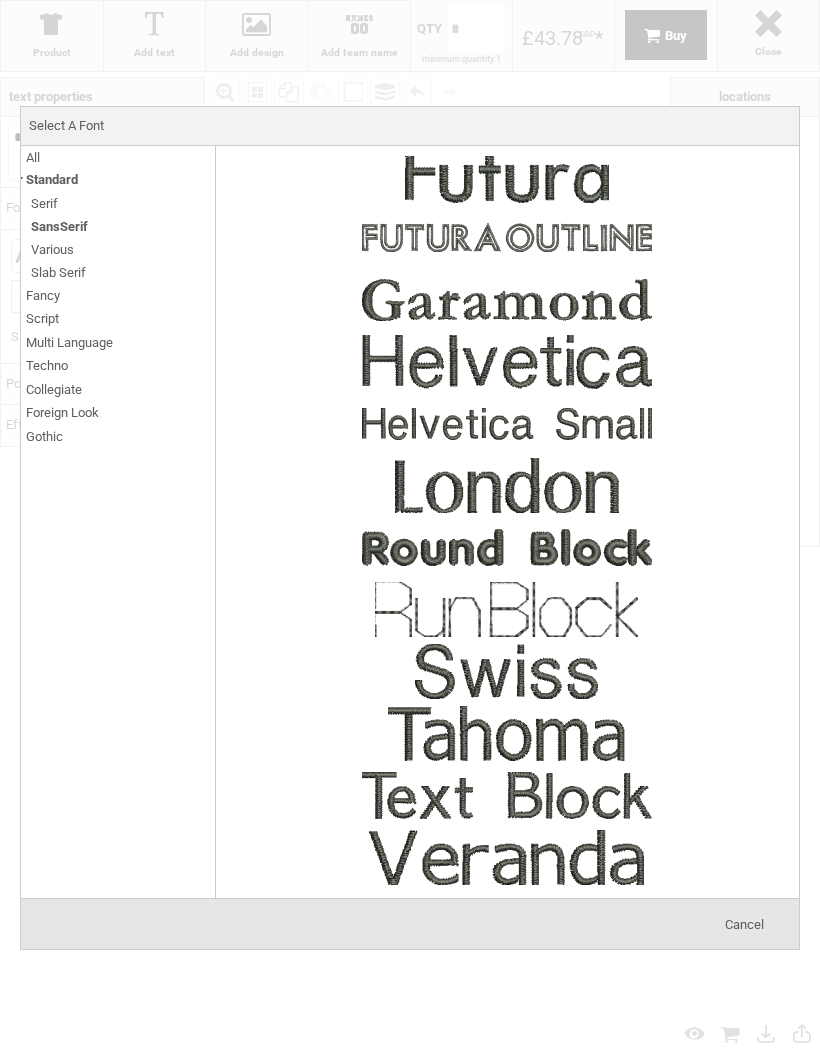 scroll, scrollTop: 197, scrollLeft: 0, axis: vertical 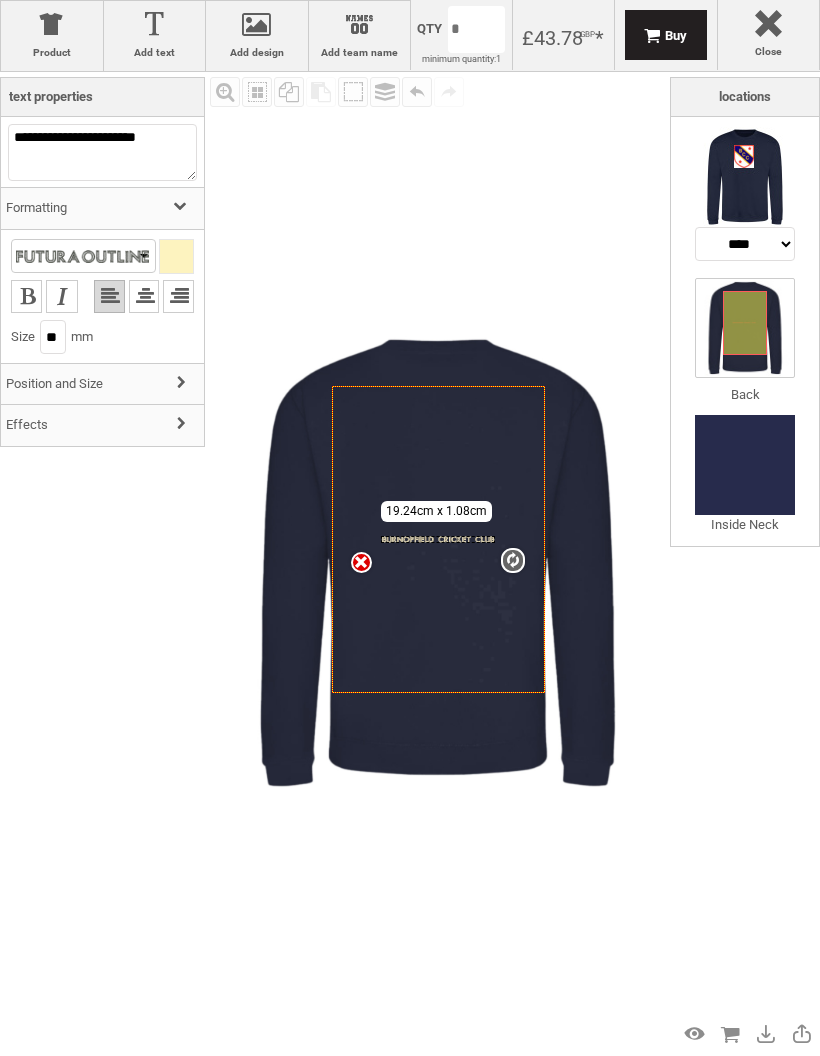 click at bounding box center [176, 256] 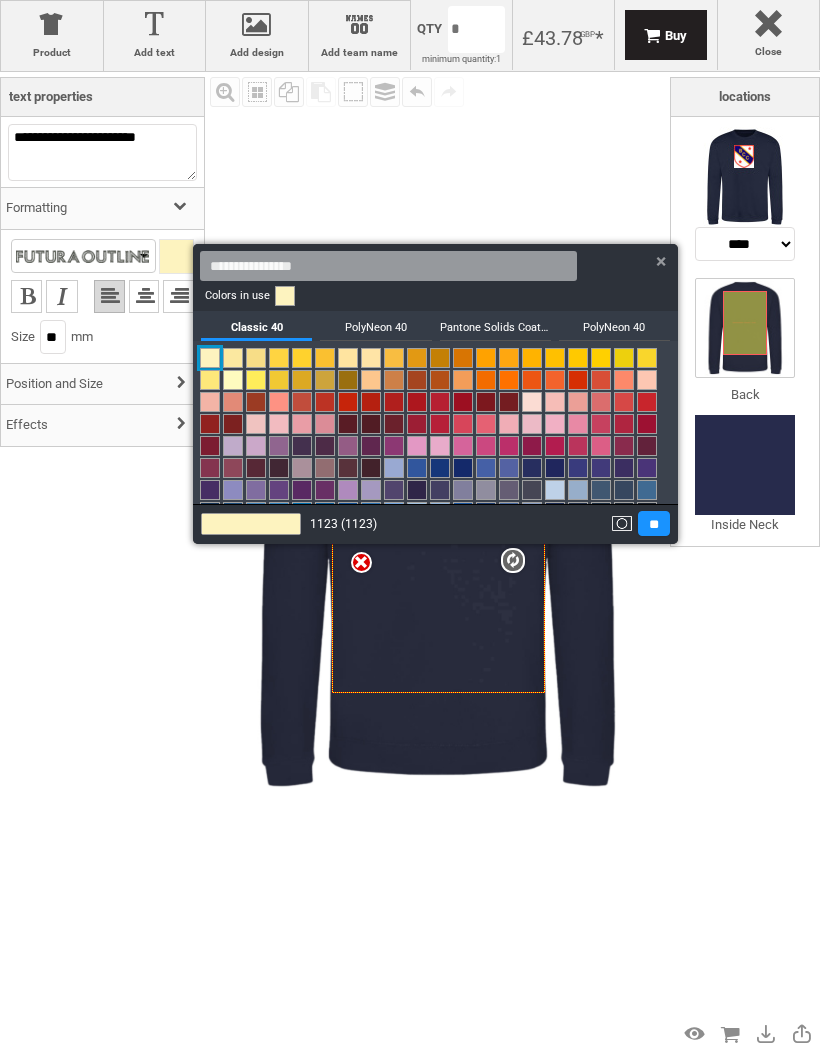 scroll, scrollTop: 0, scrollLeft: 0, axis: both 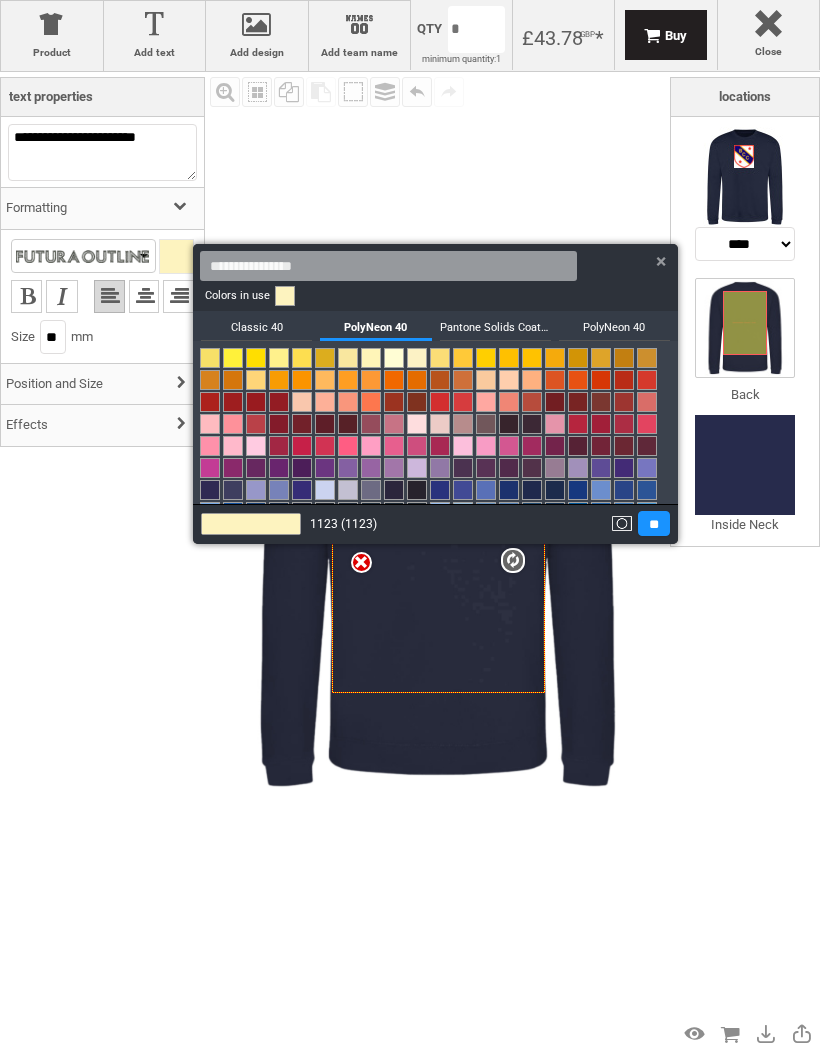 click on "Pantone Solids Coated V3" at bounding box center (495, 326) 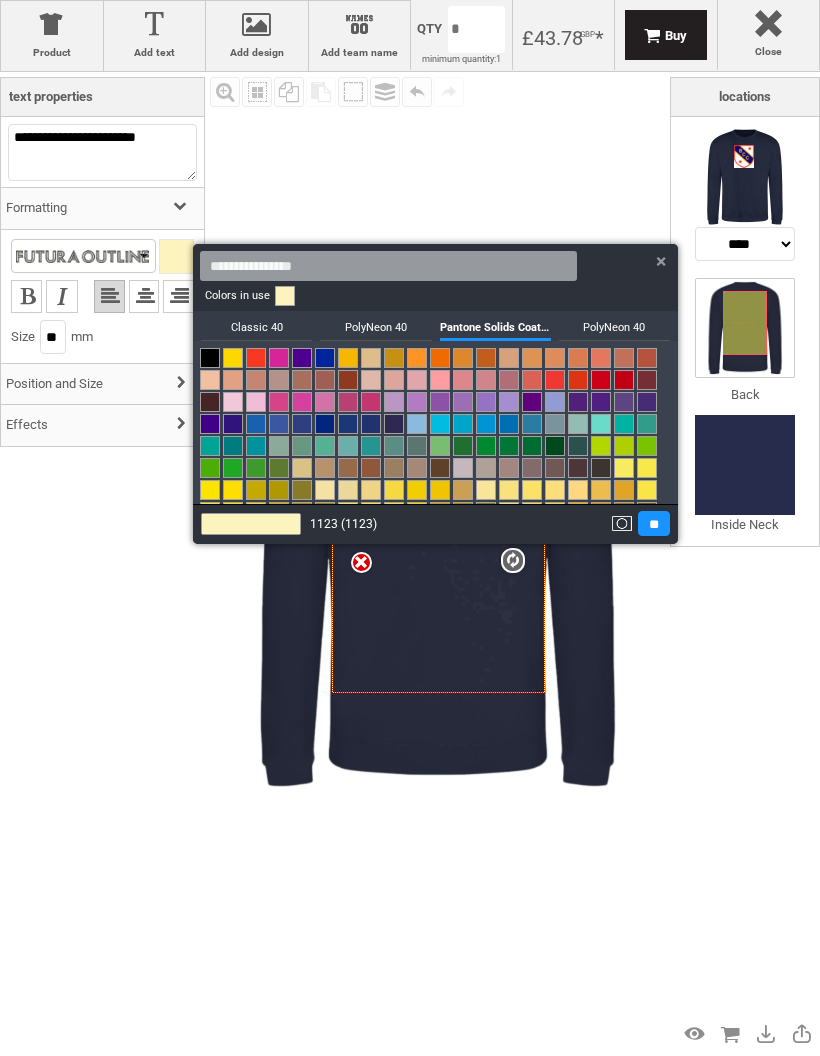 click on "PolyNeon 40" at bounding box center (614, 326) 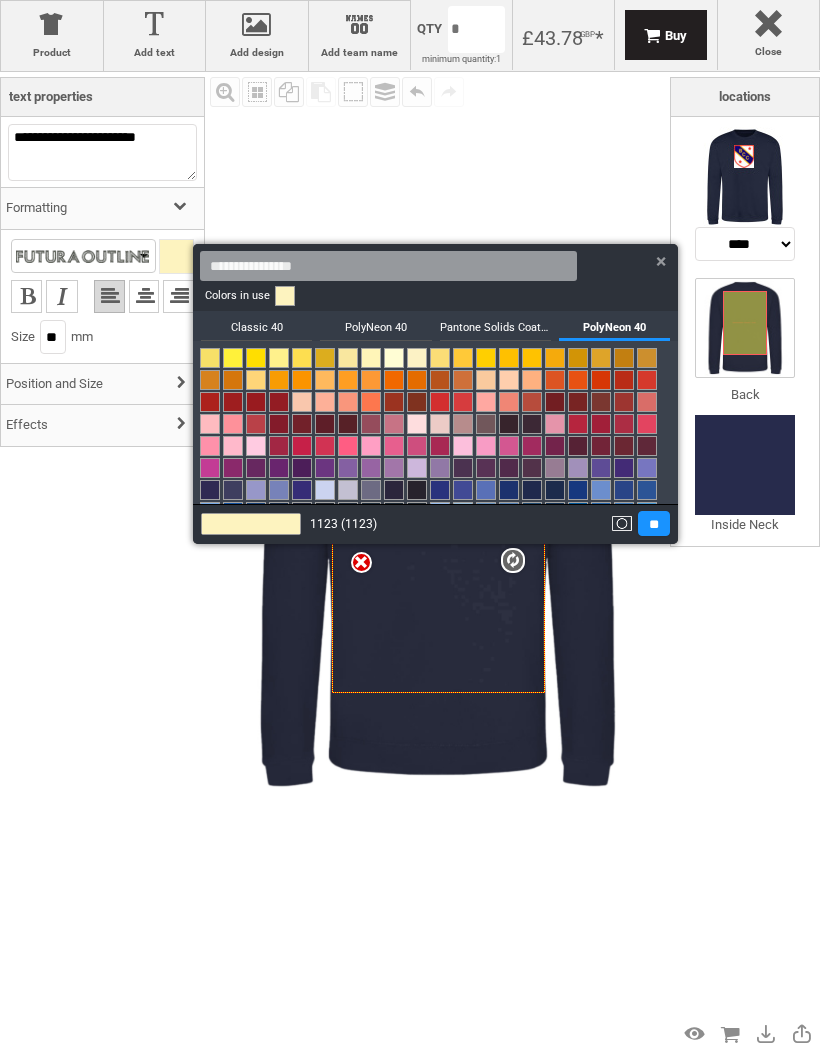 click on "Pantone Solids Coated V3" at bounding box center [495, 326] 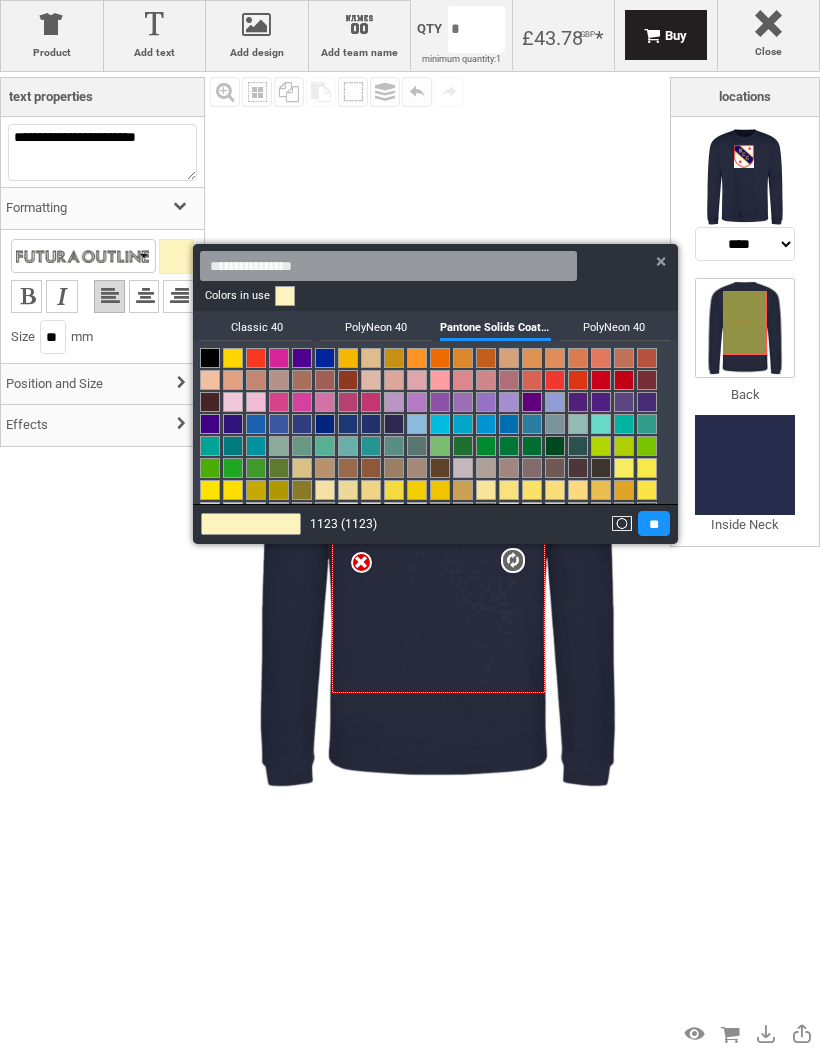 click at bounding box center [601, 380] 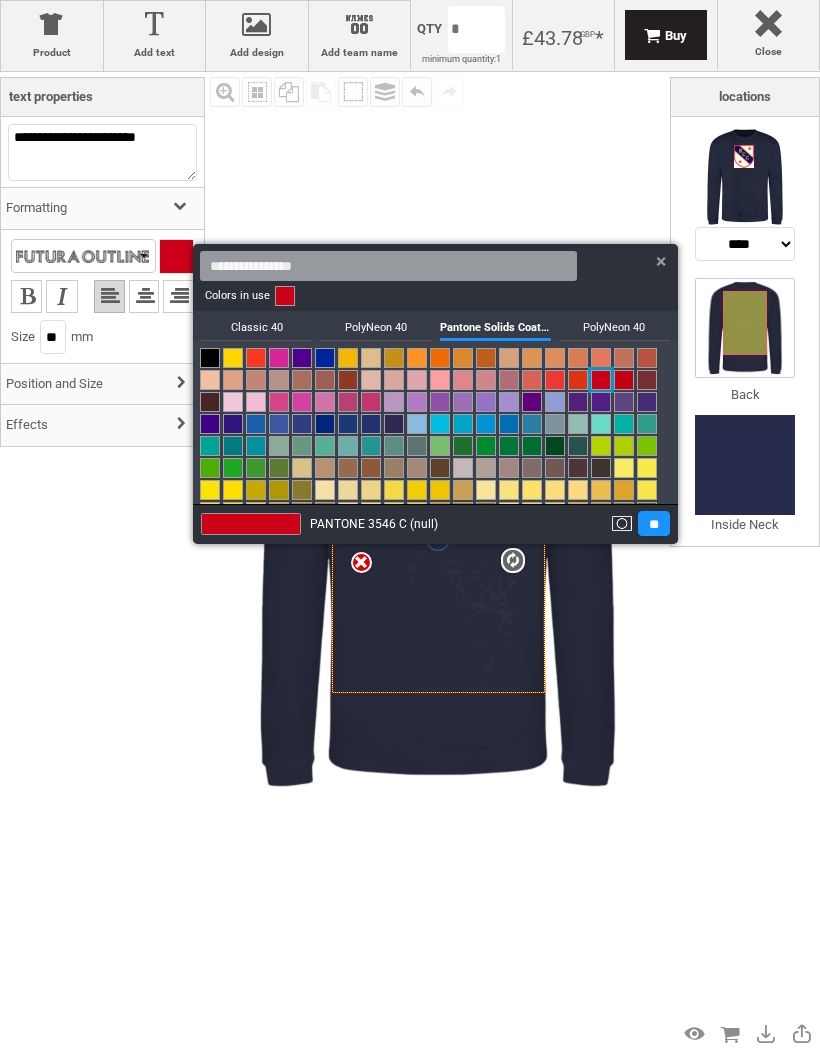 click on "**" at bounding box center (654, 523) 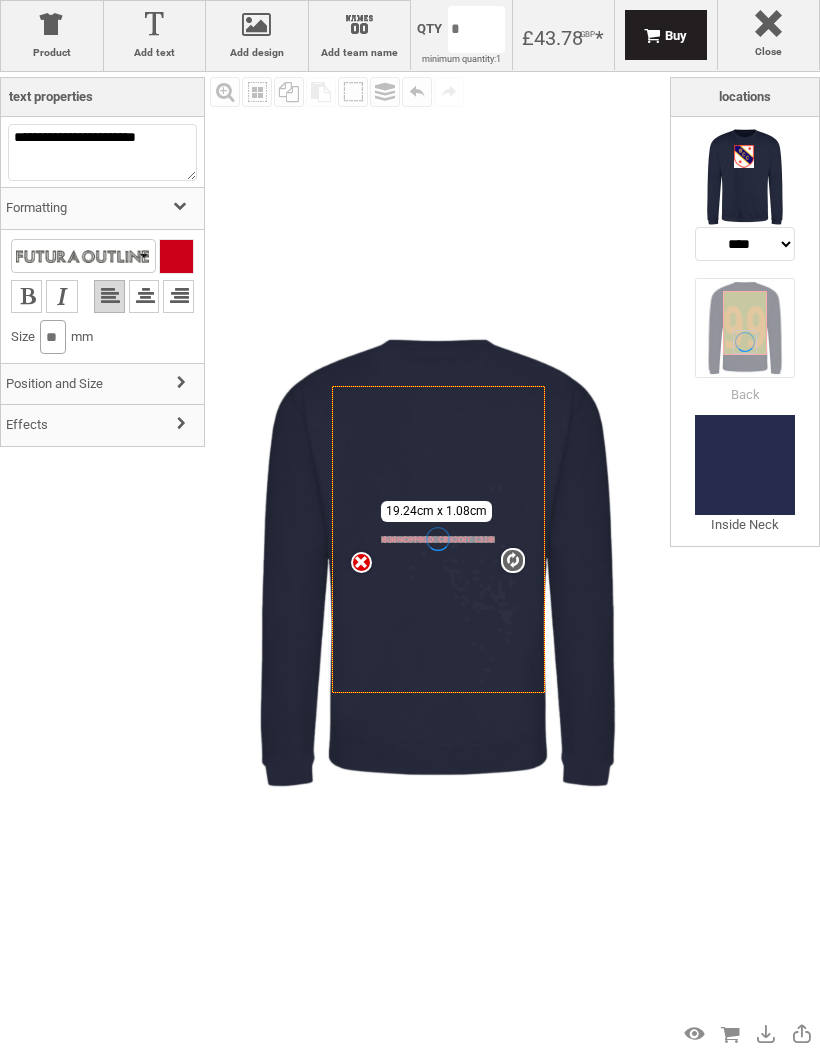 click on "**" at bounding box center [53, 337] 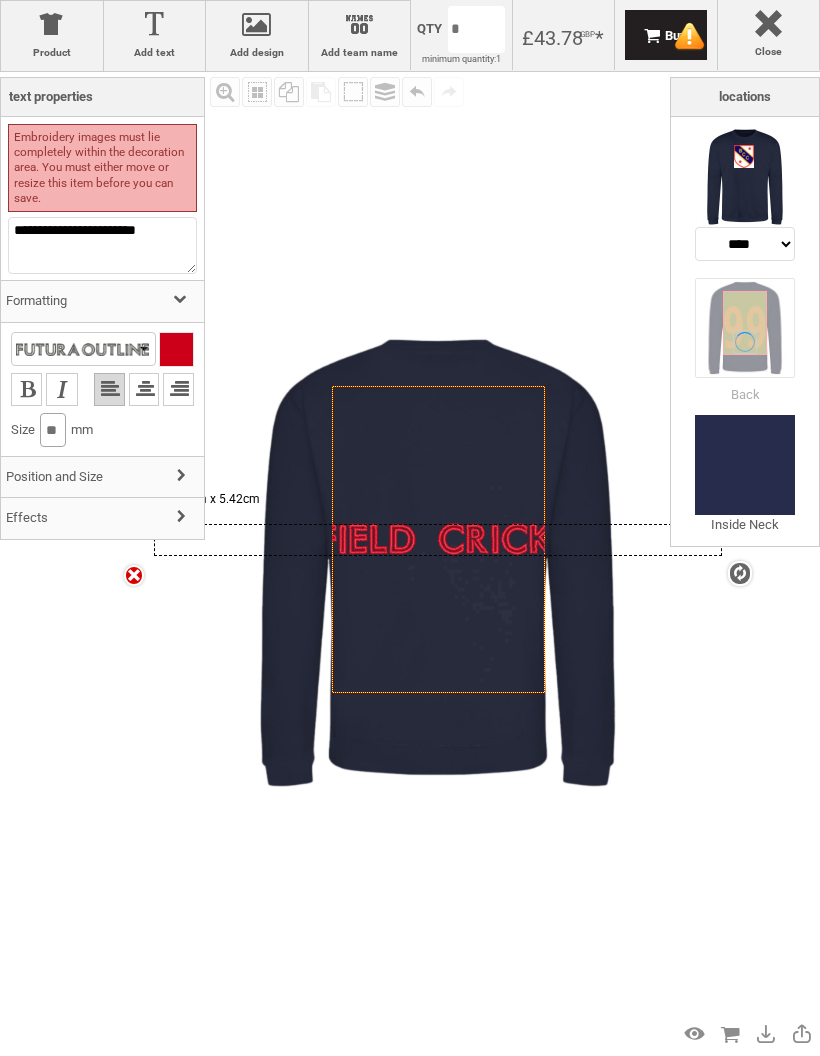 type on "*" 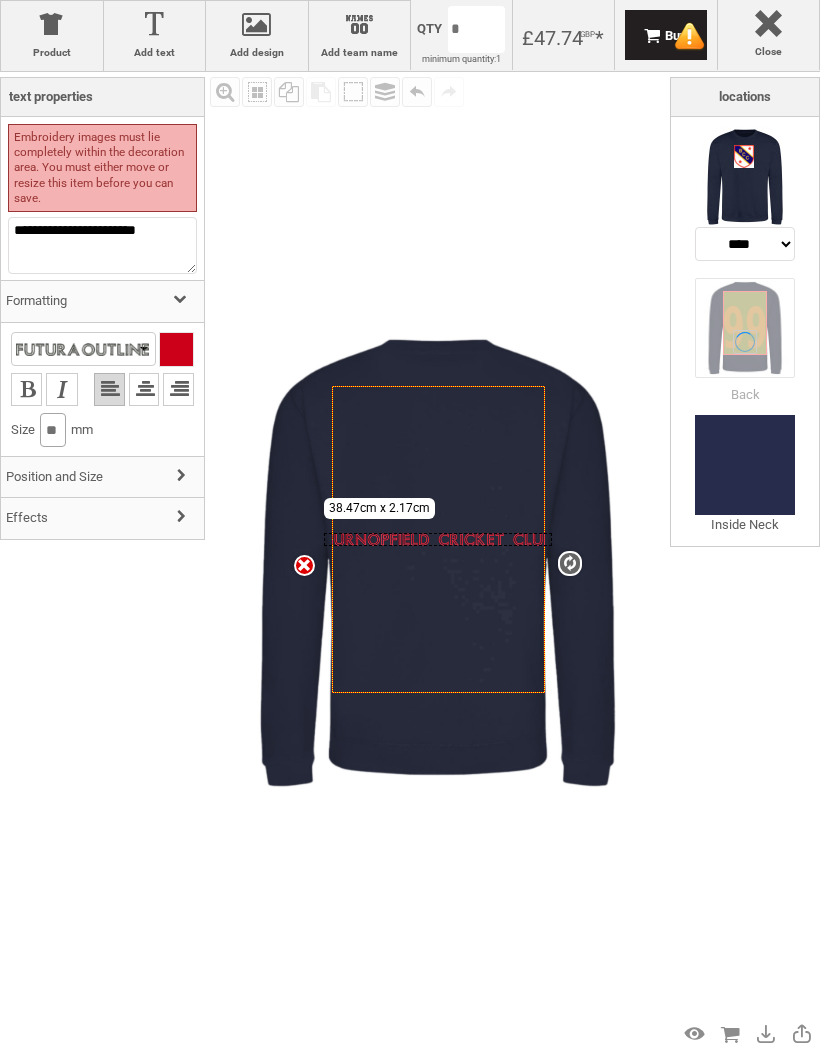 type on "**" 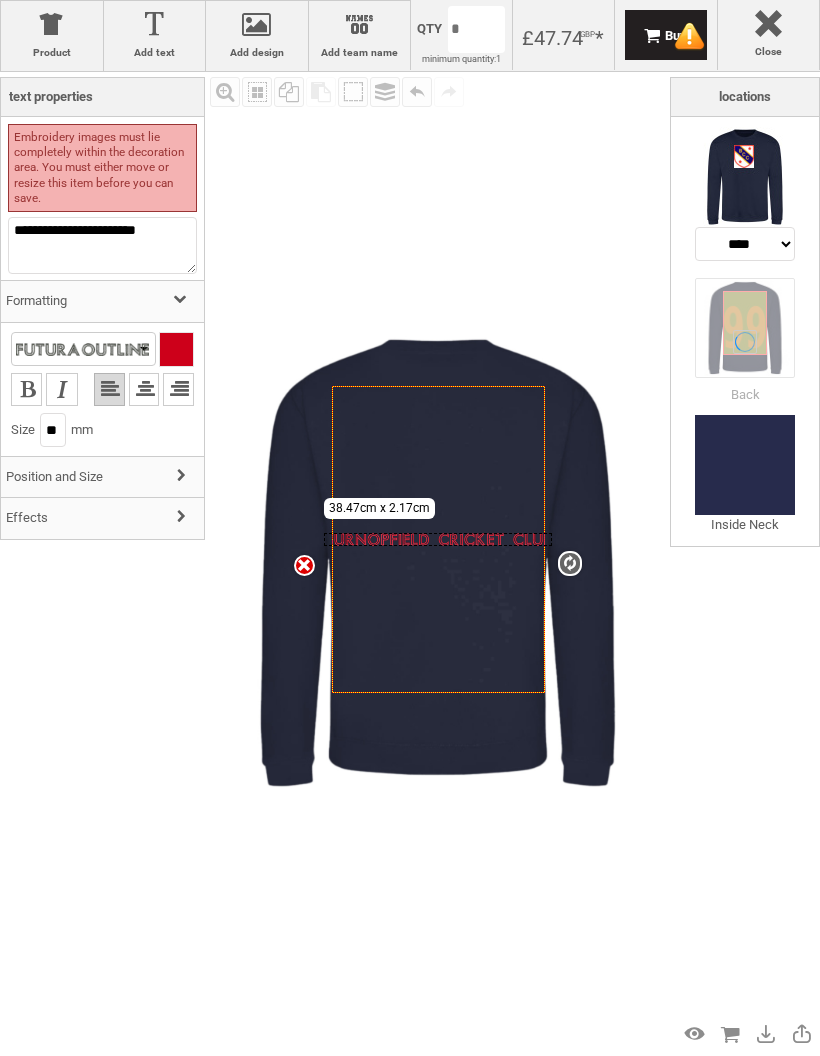 click at bounding box center [144, 389] 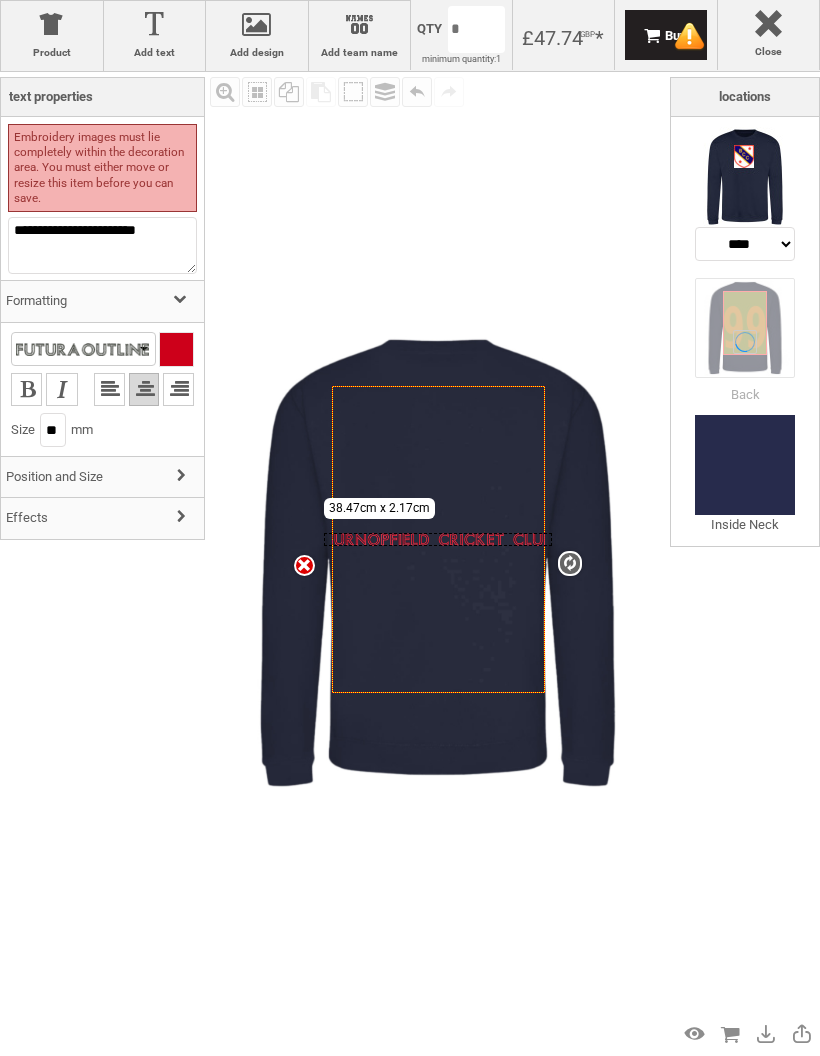 click on "Position and Size" at bounding box center (102, 477) 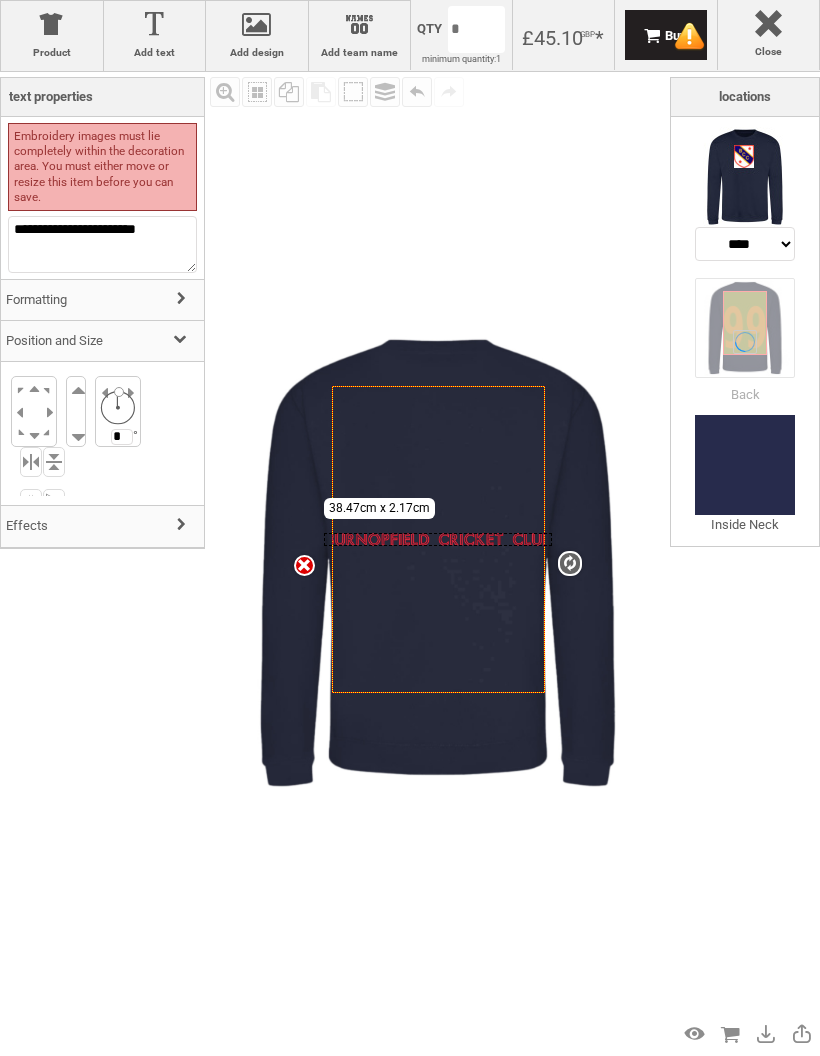 scroll, scrollTop: 1, scrollLeft: 0, axis: vertical 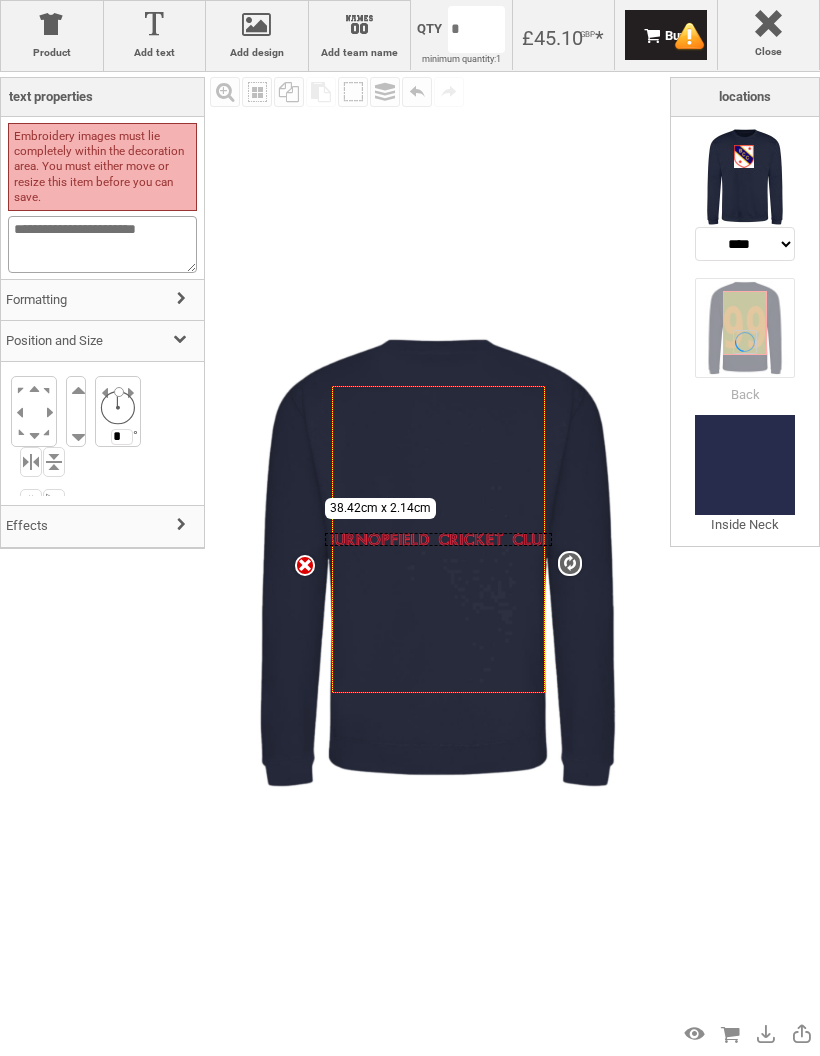 click on "**********" at bounding box center (102, 244) 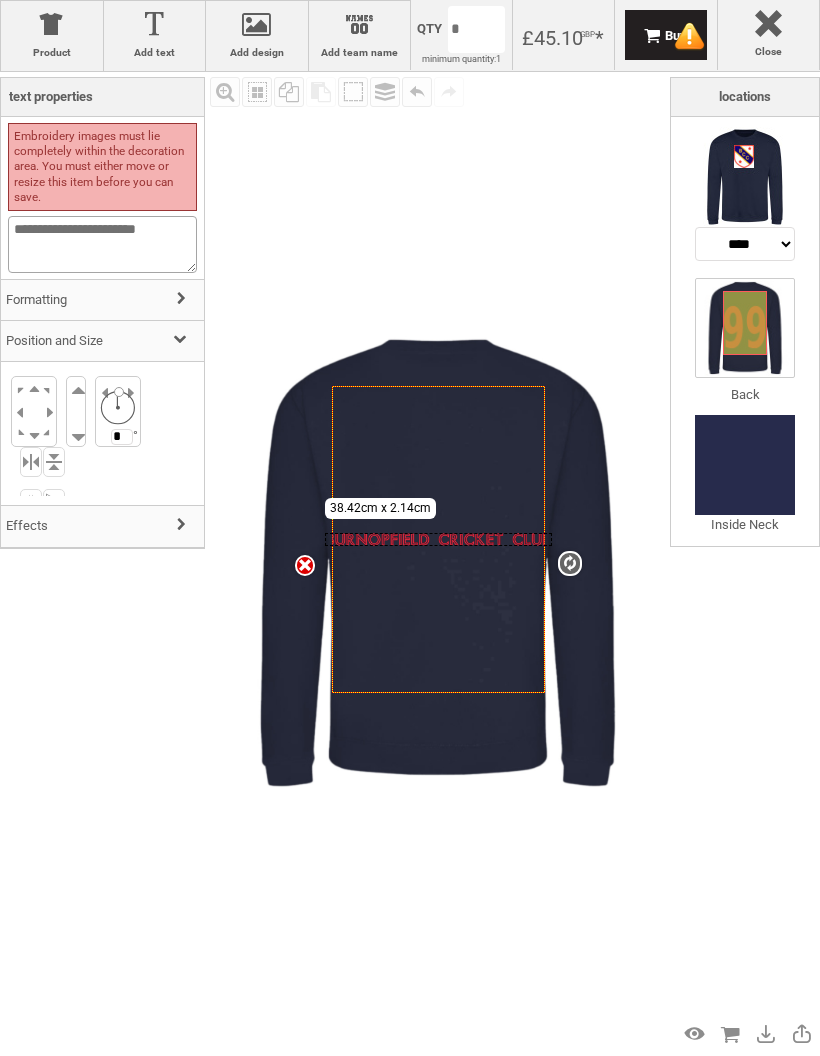 click on "**********" at bounding box center (102, 244) 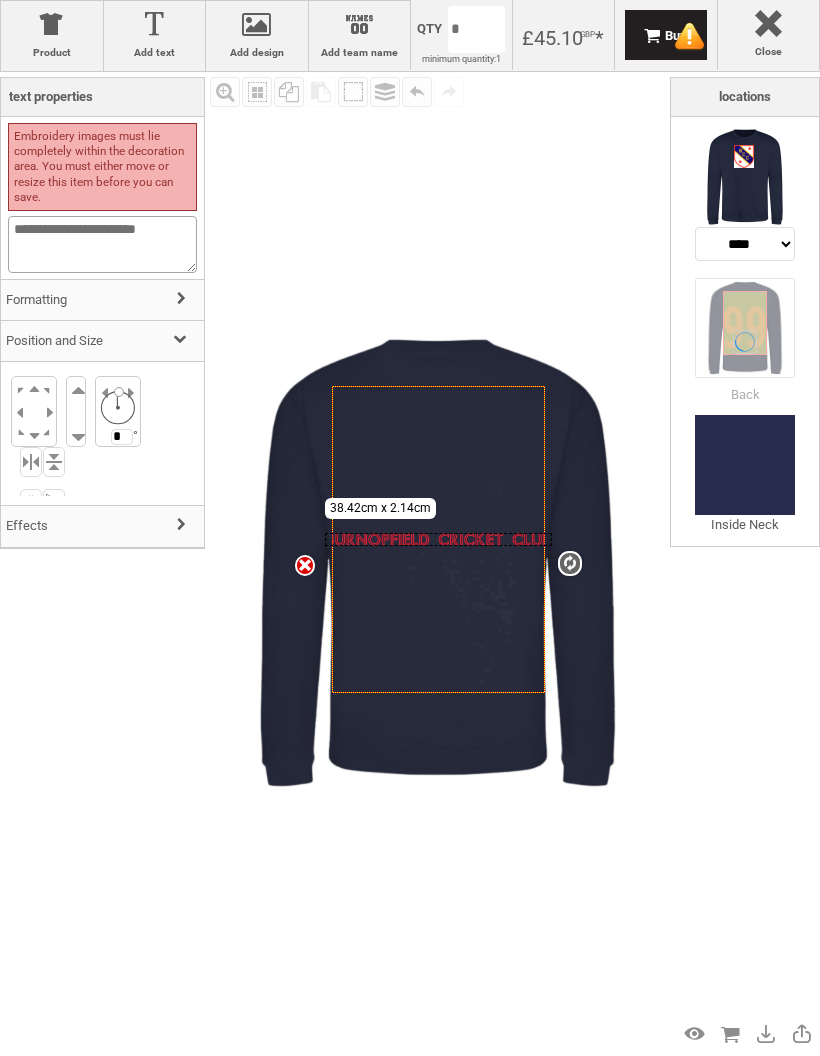 click on "**********" at bounding box center [102, 244] 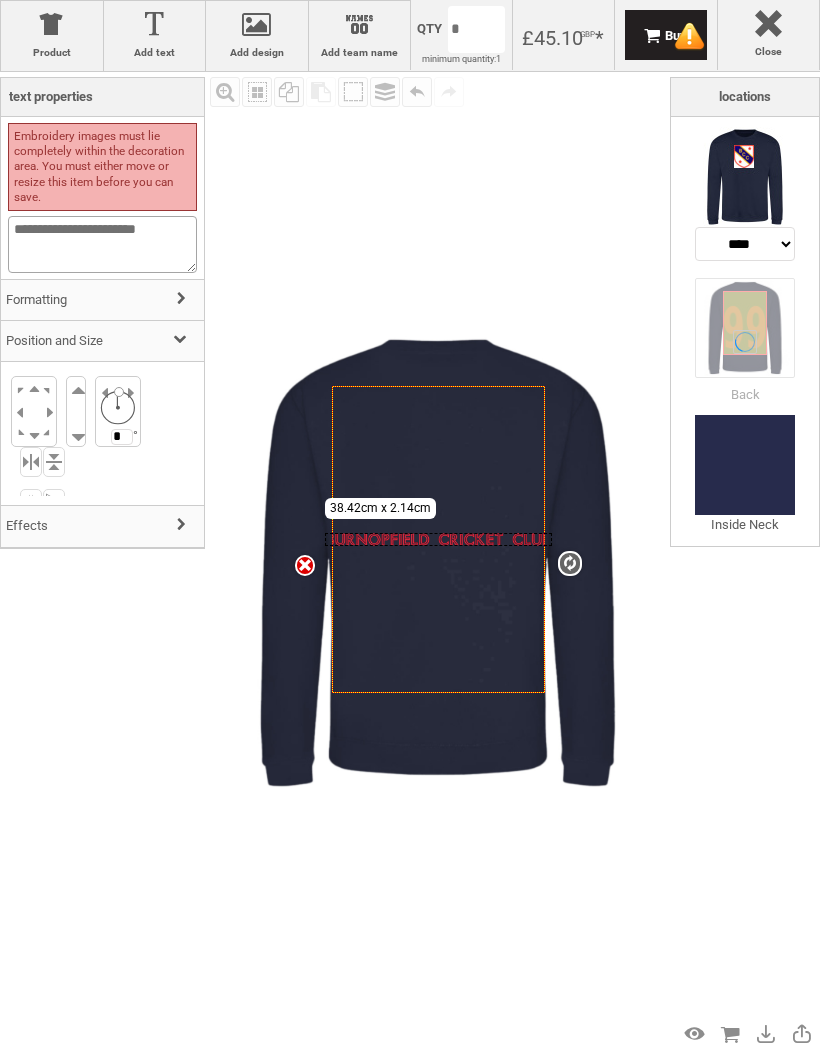 type on "**********" 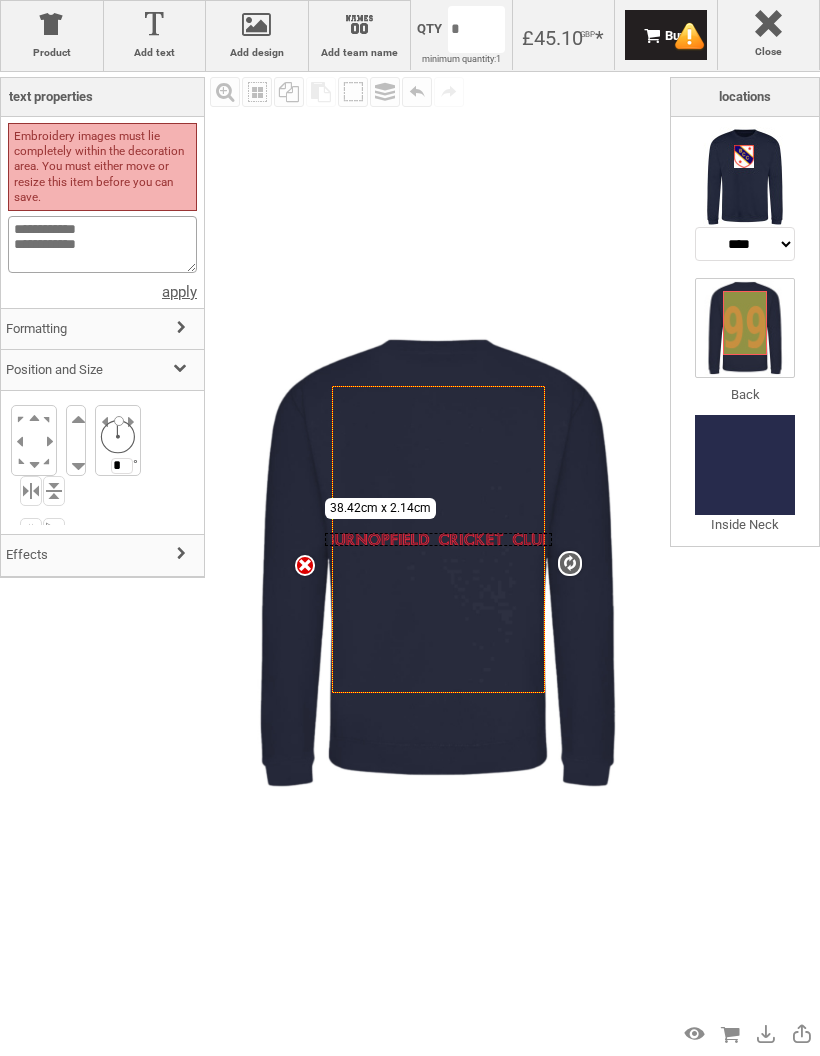 click on "**********" at bounding box center [102, 244] 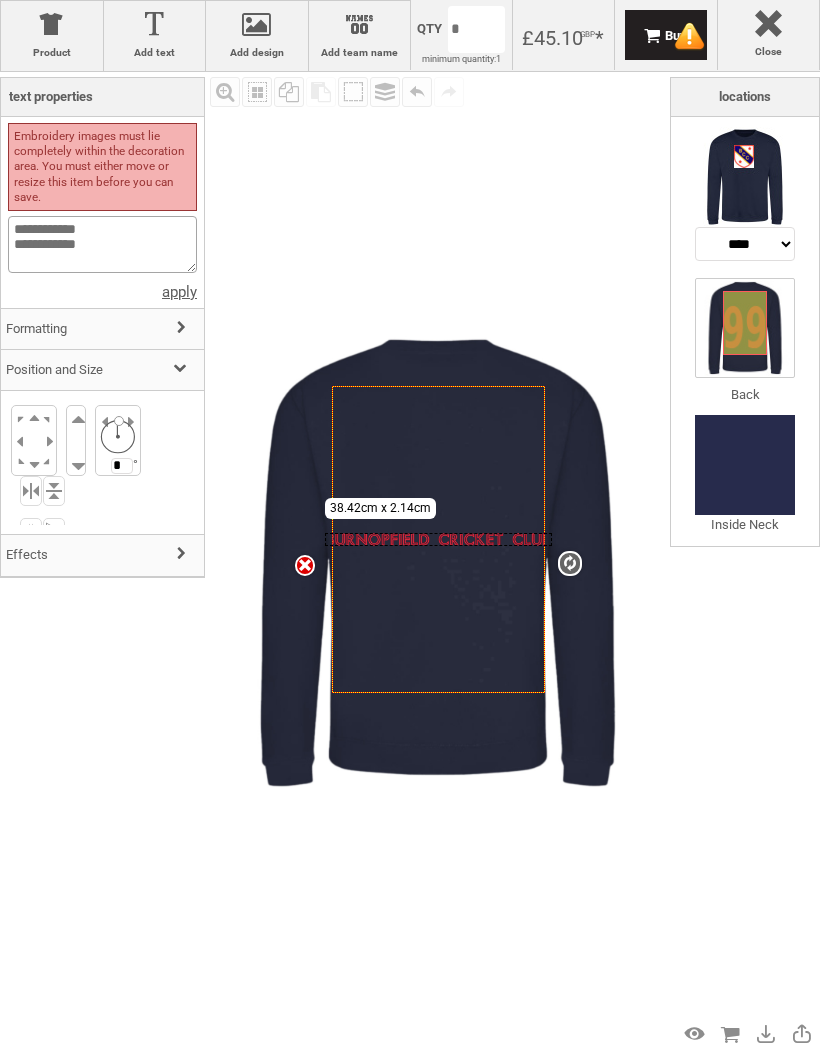 click on "**********" at bounding box center [102, 244] 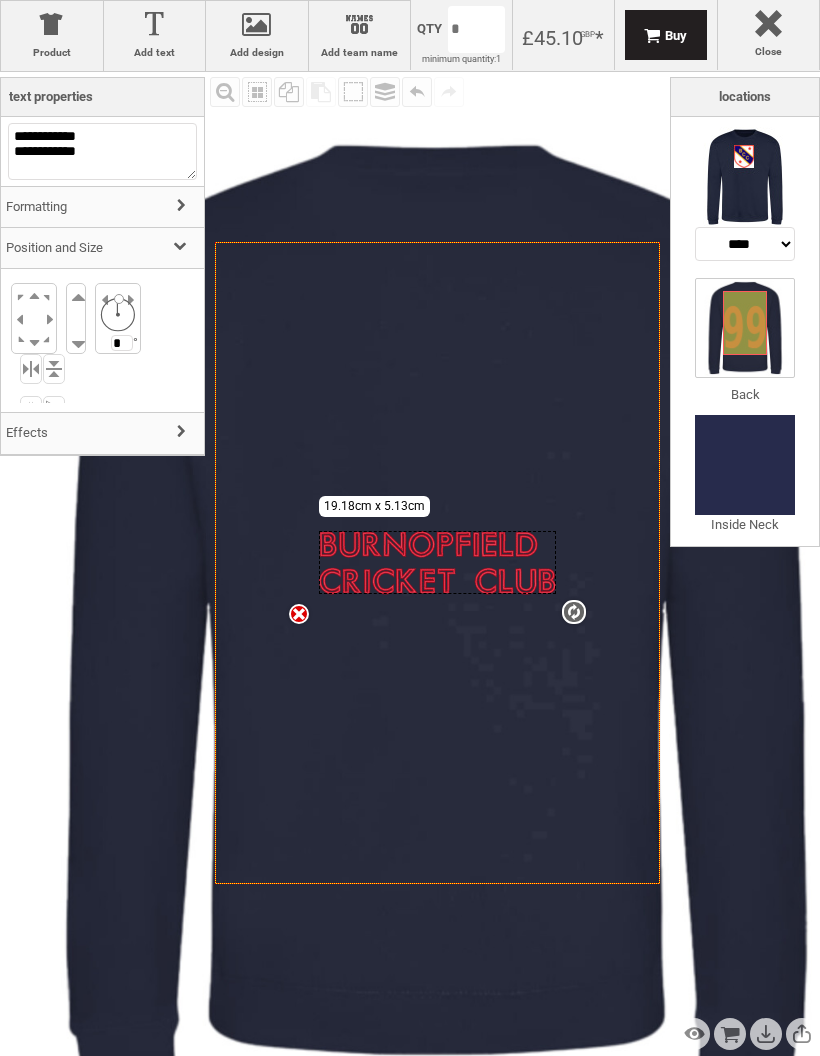 click at bounding box center (184, 207) 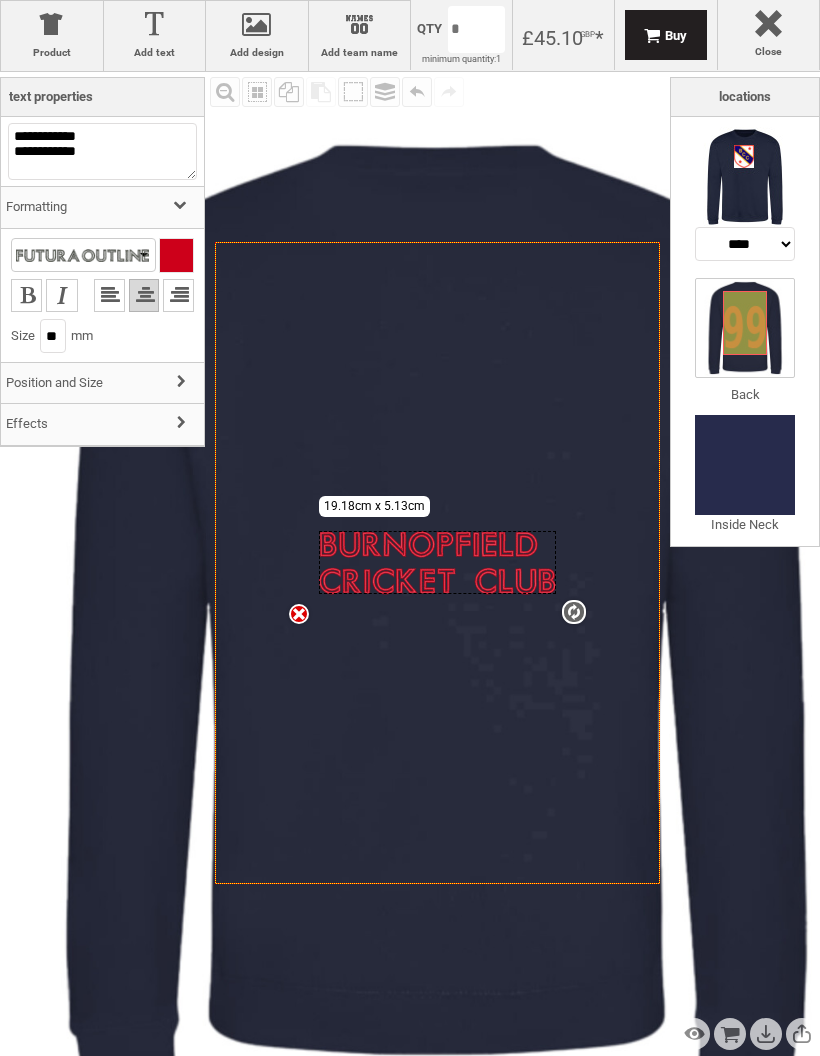 click at bounding box center (144, 295) 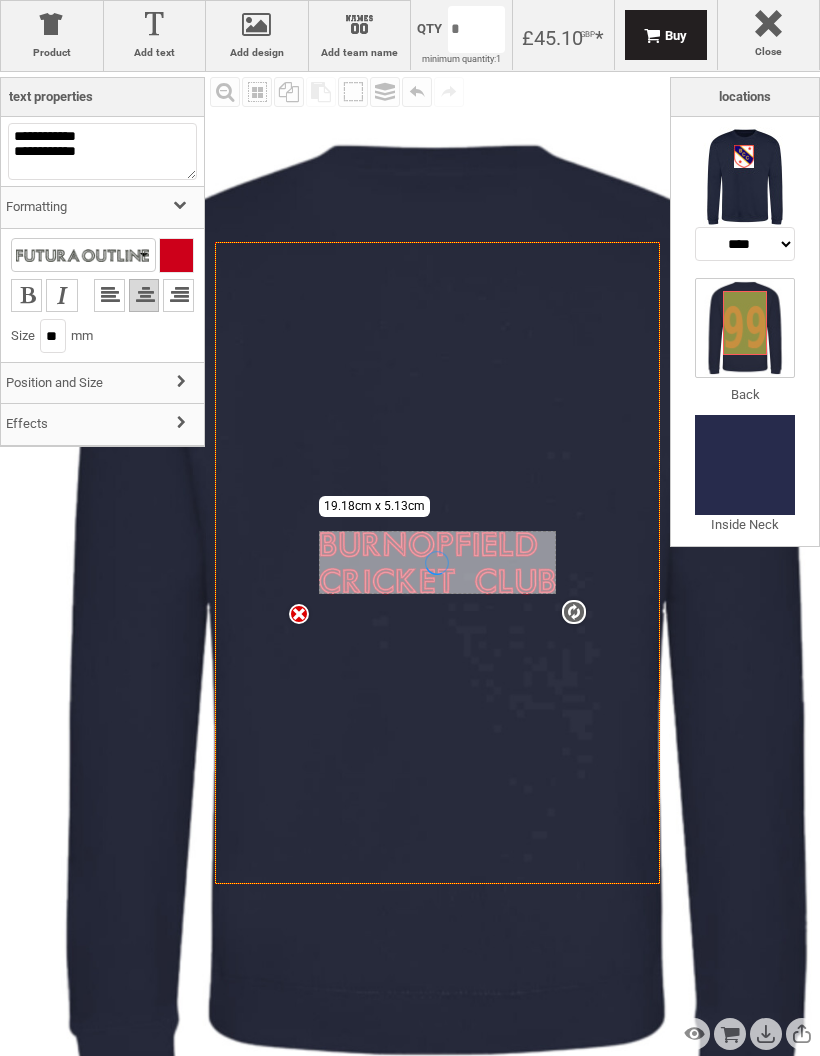 click at bounding box center (184, 424) 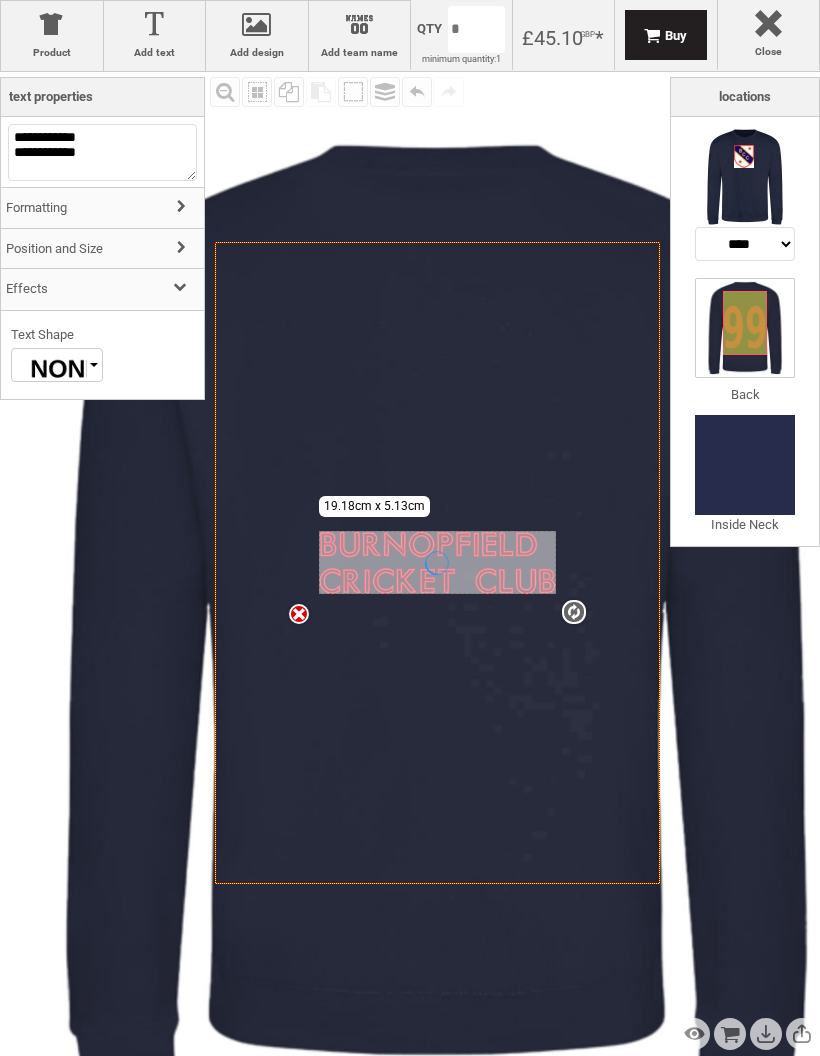 scroll, scrollTop: 0, scrollLeft: 0, axis: both 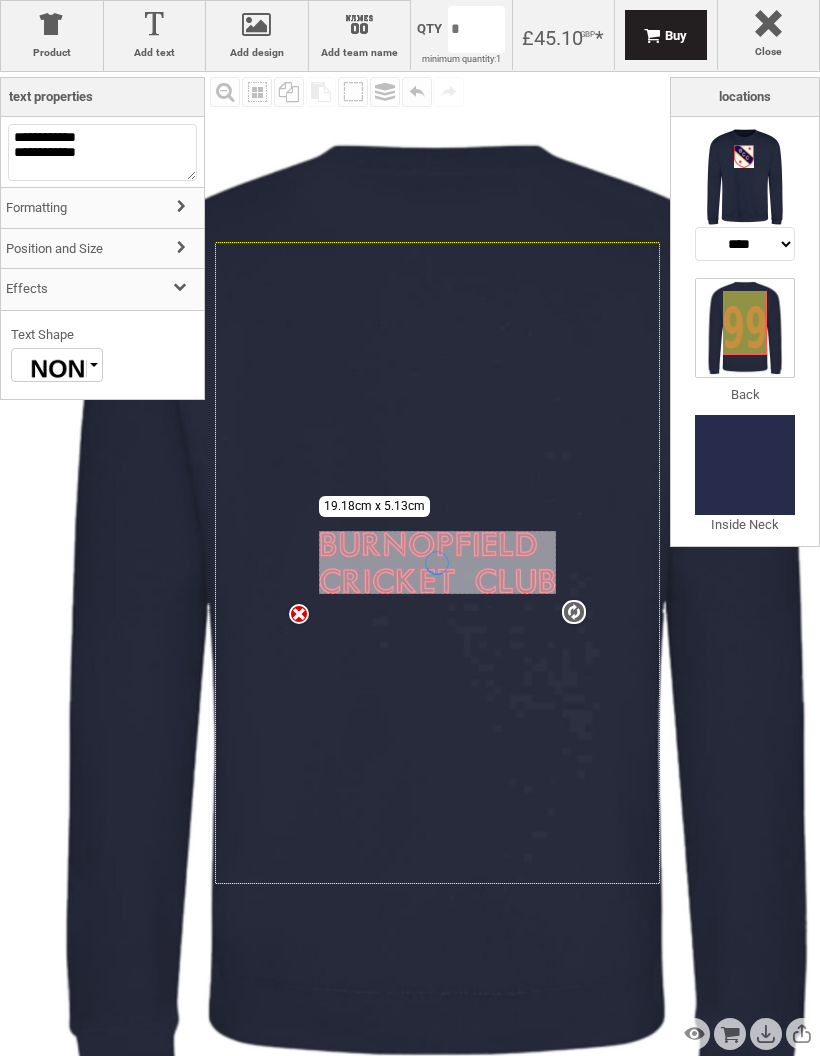 click at bounding box center (67, 369) 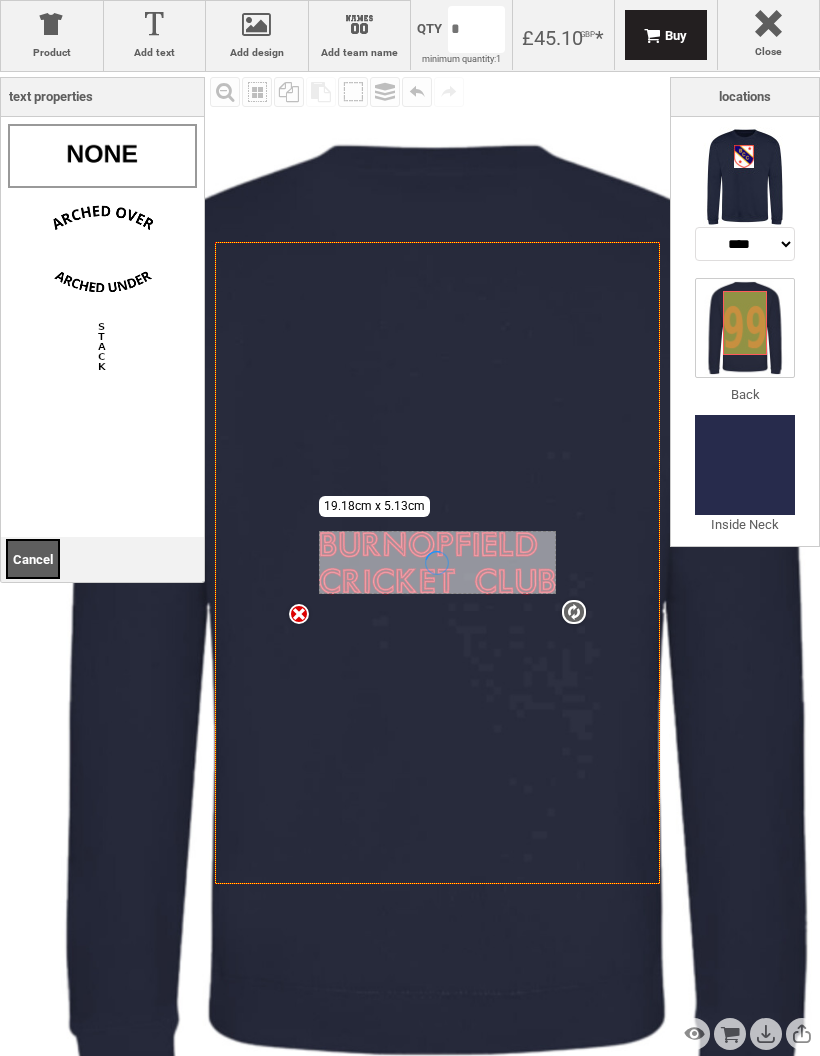 click on "Cancel" at bounding box center (33, 559) 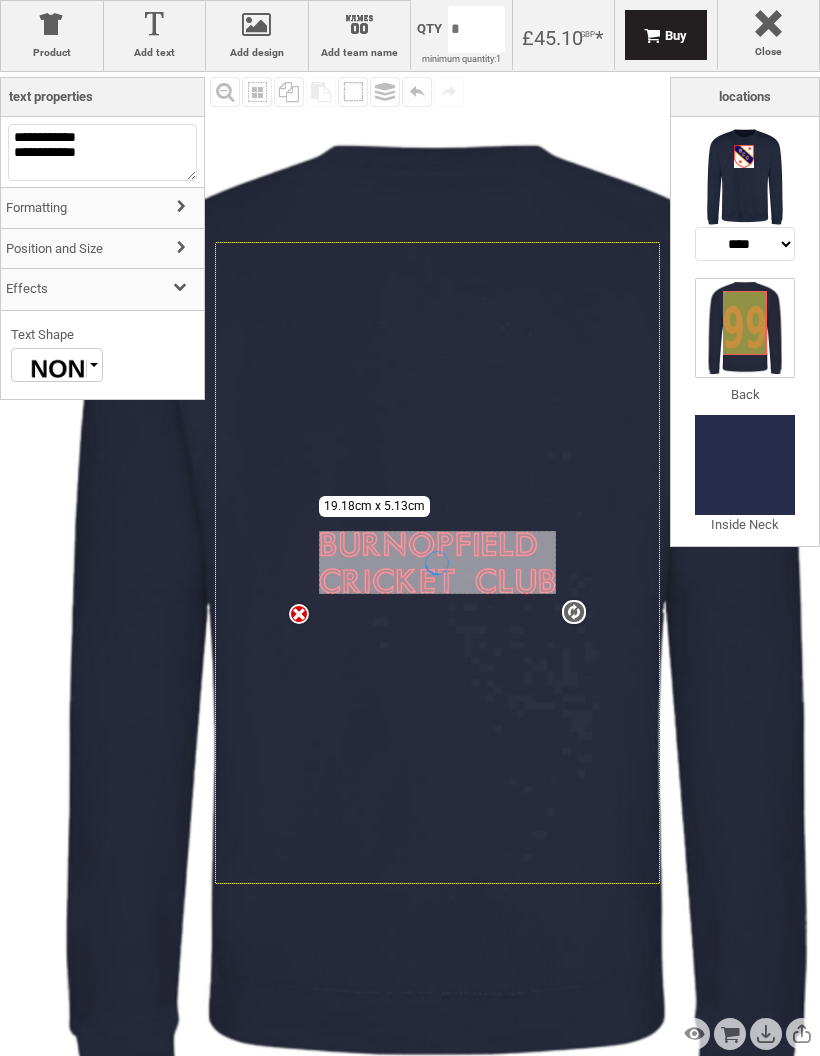 click on "Product
AWDis sweatshirt
Change Product
More Product Info
Oxford Navy
Size
Unselected
Select Size
minimum quantity:  1
available in bundles of:  10
Product ordered in bundles.
Options Edit" at bounding box center (102, 561) 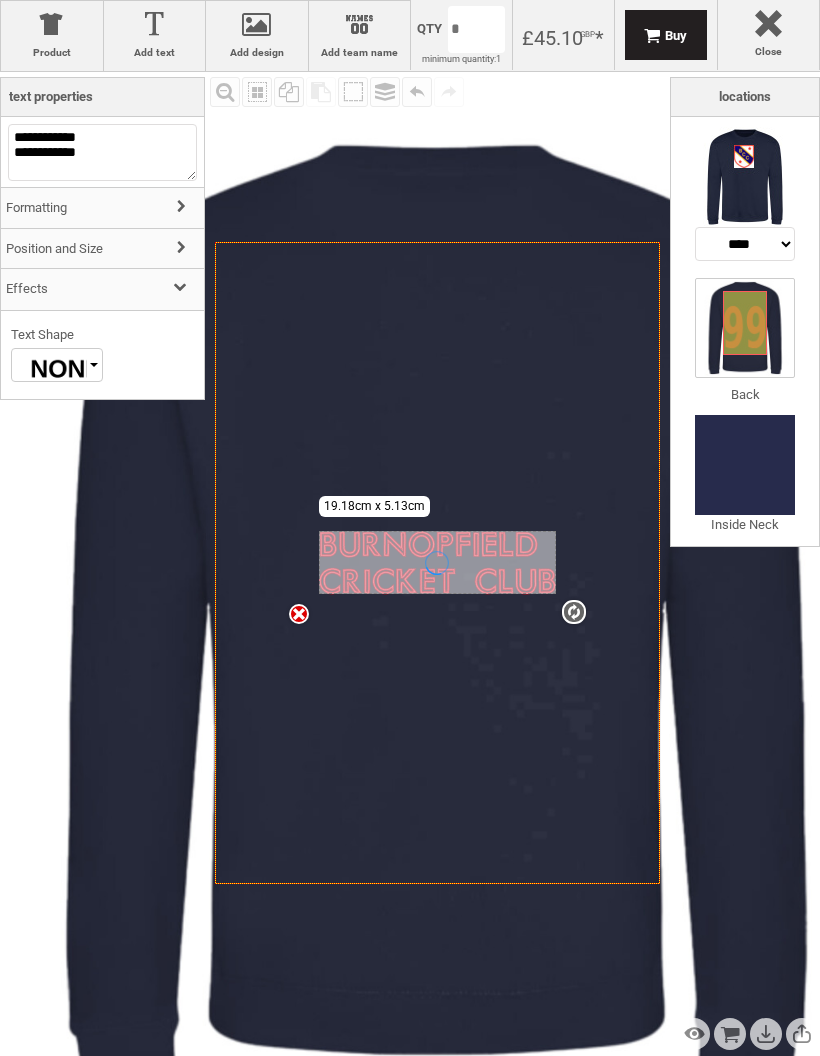 click on "Fill Background
Zoom in
Zoom out
Select All
Copy
All
Selected
Paste
Off
On
Group
Group
Undo
Redo
Created with Raphaël 2.1.2 Created with Raphaël 2.1.2 Created with Raphaël 2.1.2 Created with Raphaël 2.1.2 Created with Raphaël 2.1.2 Created with Raphaël 2.1.2 Created with Raphaël 2.1.2 Created with Raphaël 2.1.2 Created with Raphaël 2.1.2 Created with Raphaël 2.1.2 Created with Raphaël 2.1.2 Created with Raphaël 2.1.2 Created with Raphaël 2.1.2 Created with Raphaël 2.1.2 Created with Raphaël 2.1.2 Created with Raphaël 2.1.2 Created with Raphaël 2.1.2         settings 19.18cm x 5.13cm" at bounding box center (437, 562) 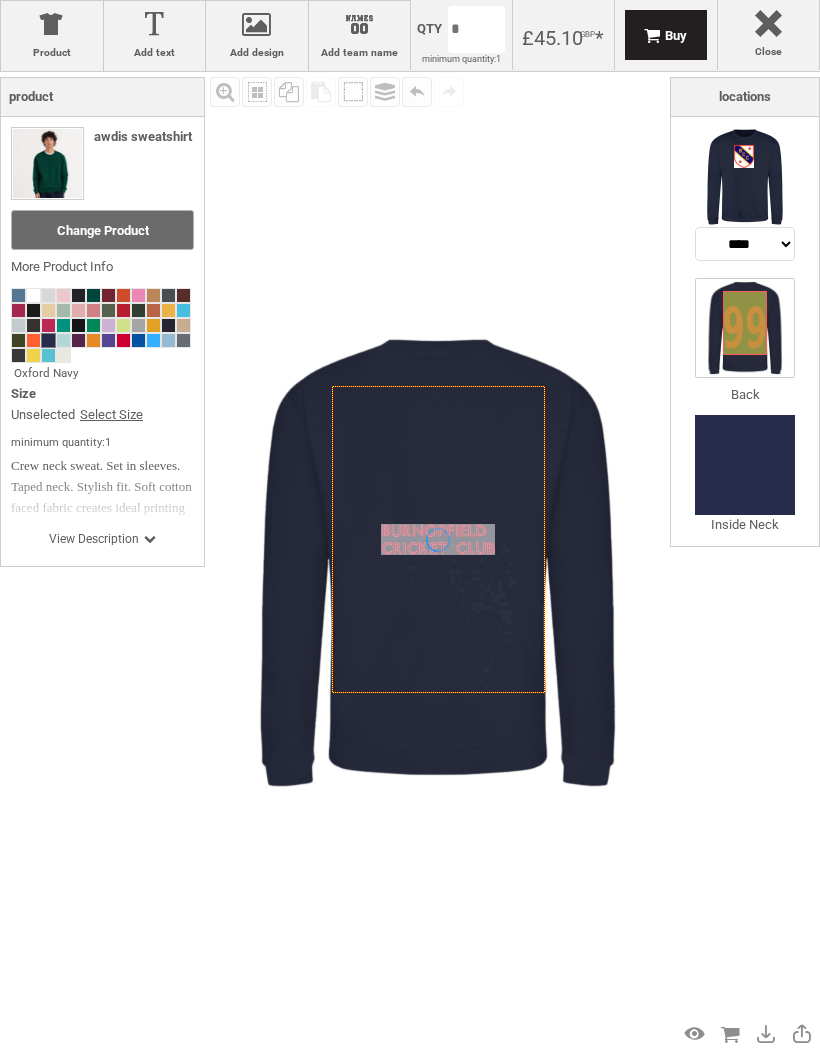click on "Fill Background
Zoom in
Zoom out
Select All
Copy
All
Selected
Paste
Off
On
Group
Group
Undo
Redo
Created with Raphaël 2.1.2 Created with Raphaël 2.1.2 Created with Raphaël 2.1.2 Created with Raphaël 2.1.2 Created with Raphaël 2.1.2 Created with Raphaël 2.1.2 Created with Raphaël 2.1.2 Created with Raphaël 2.1.2 Created with Raphaël 2.1.2 Created with Raphaël 2.1.2 Created with Raphaël 2.1.2 Created with Raphaël 2.1.2 Created with Raphaël 2.1.2 Created with Raphaël 2.1.2 Created with Raphaël 2.1.2 Created with Raphaël 2.1.2 Created with Raphaël 2.1.2" at bounding box center (437, 562) 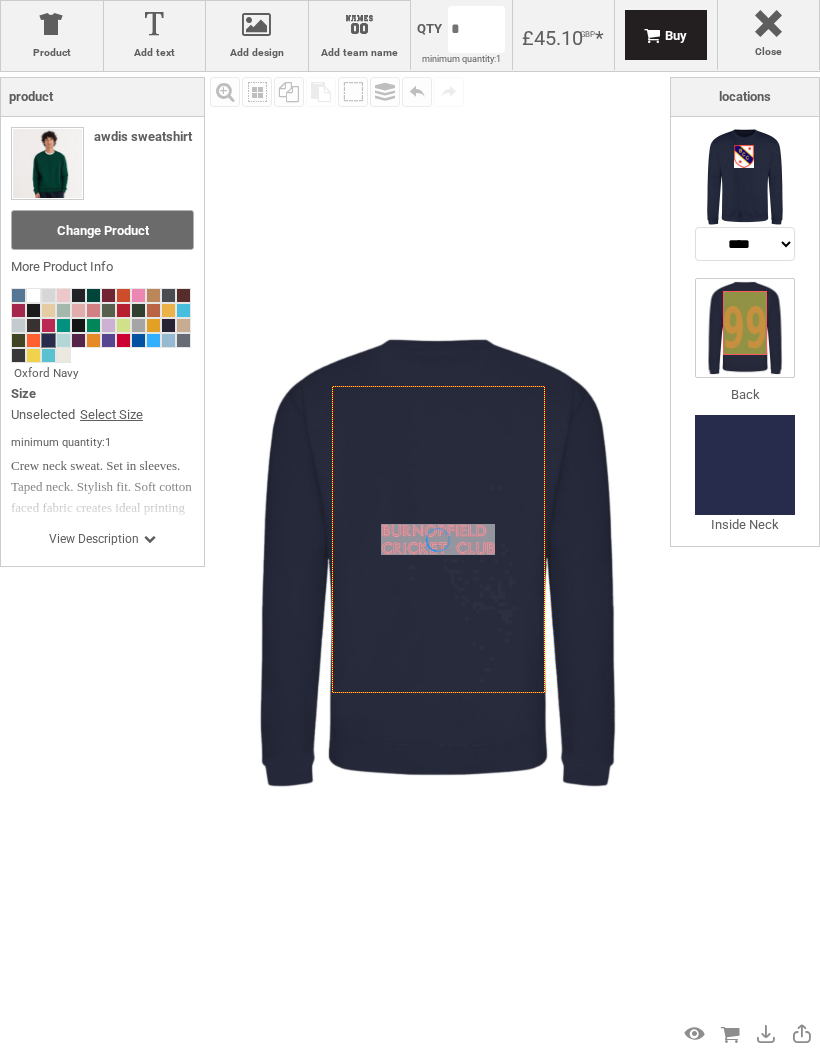 click at bounding box center [745, 177] 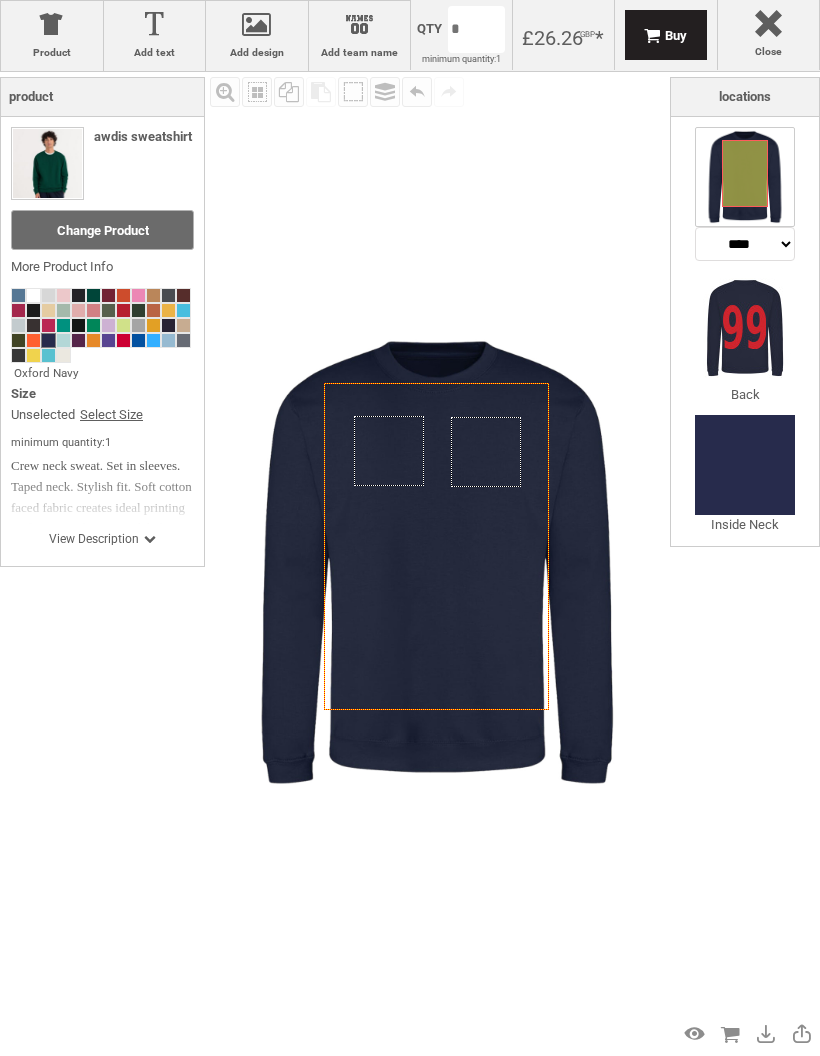 click at bounding box center [745, 328] 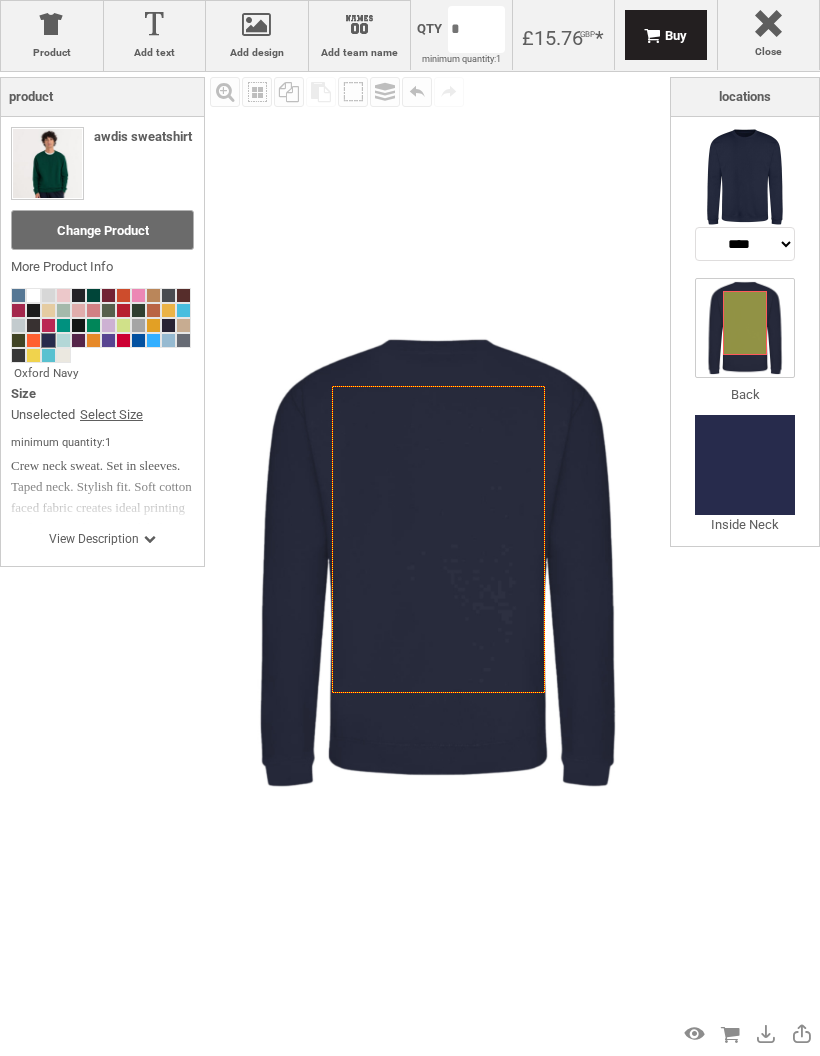 click at bounding box center (745, 177) 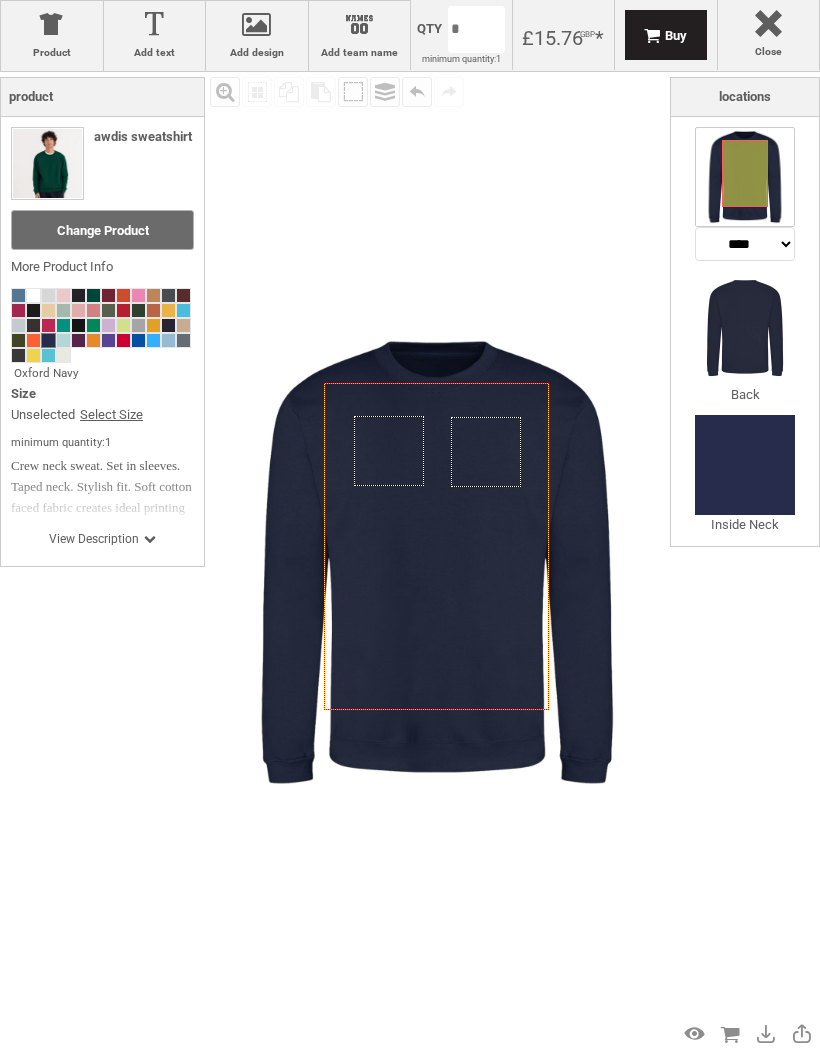 click at bounding box center (155, 28) 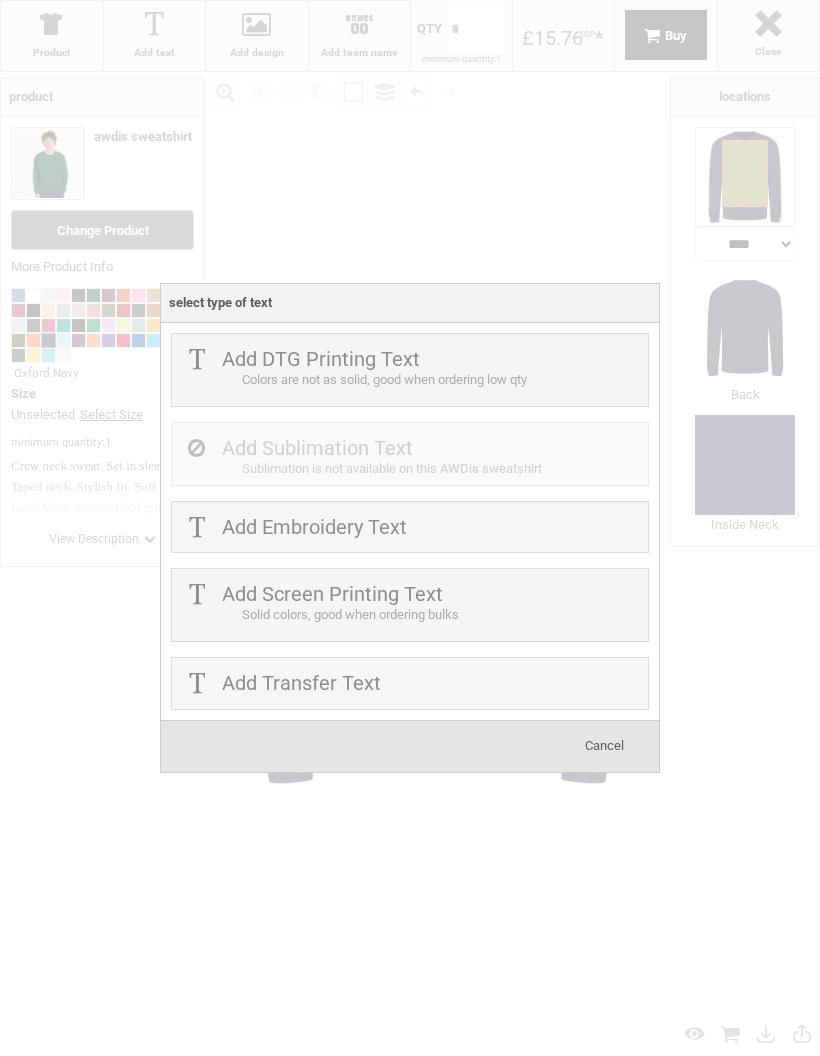 click on "Add Embroidery Text" at bounding box center [410, 527] 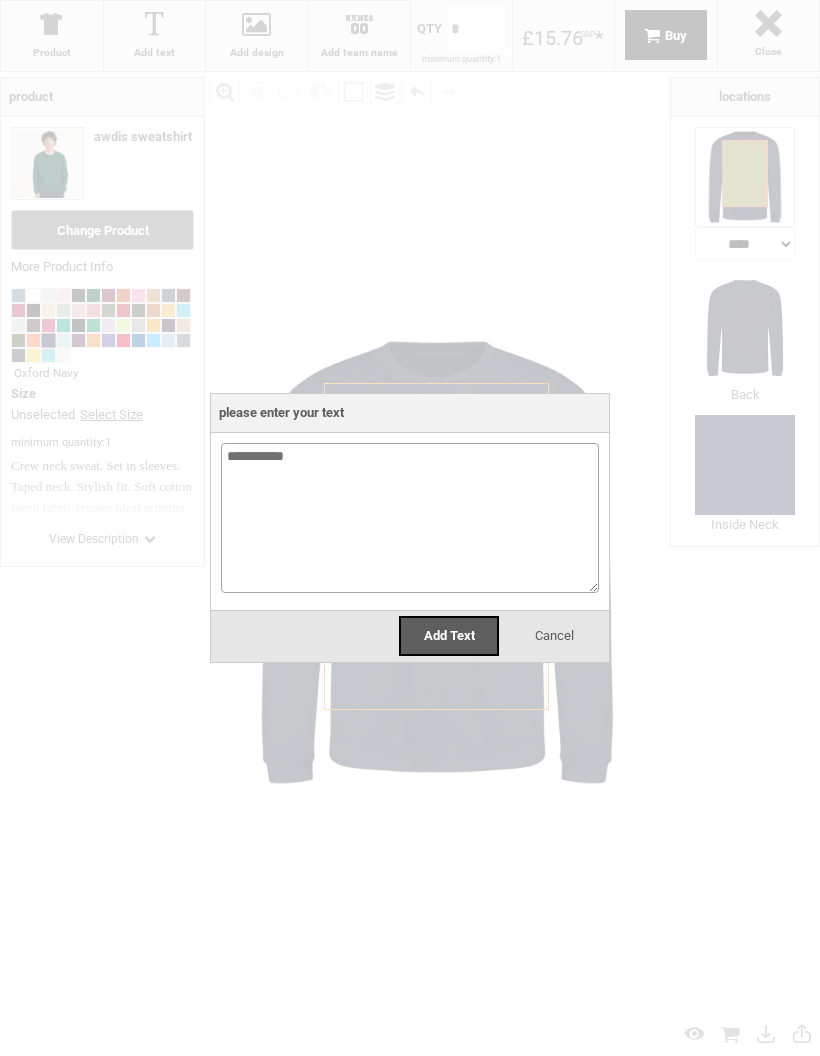 type on "**********" 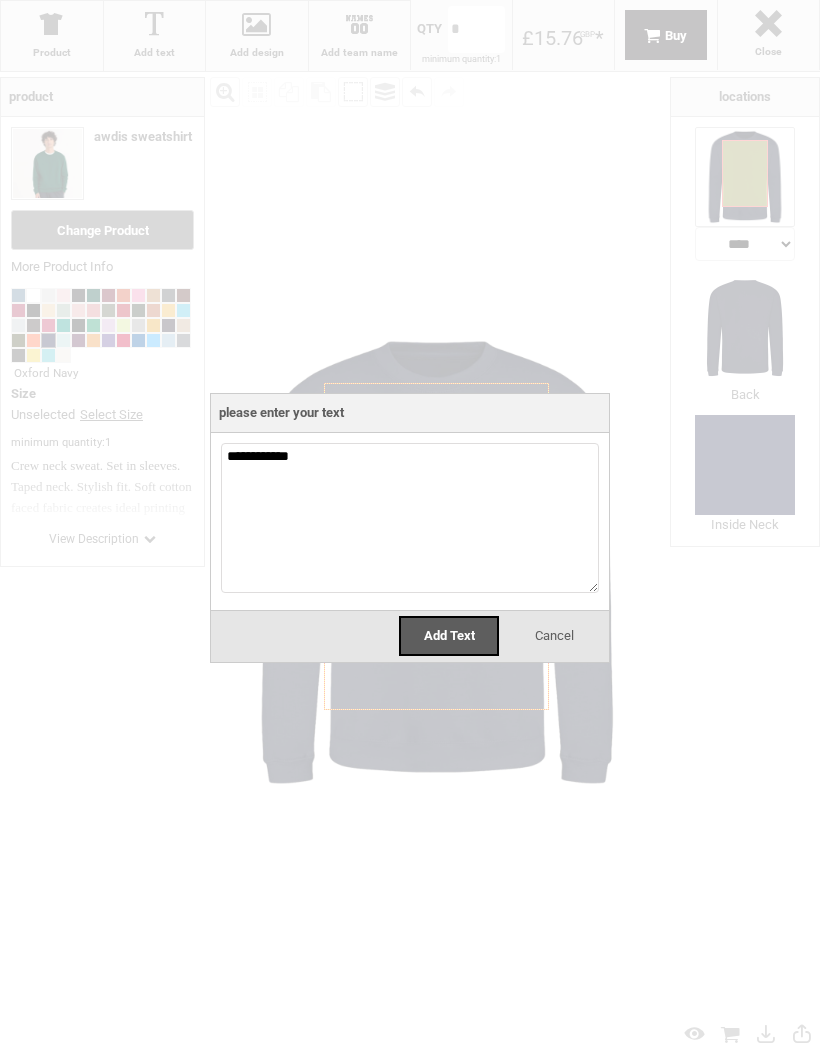click on "Add Text" at bounding box center (449, 635) 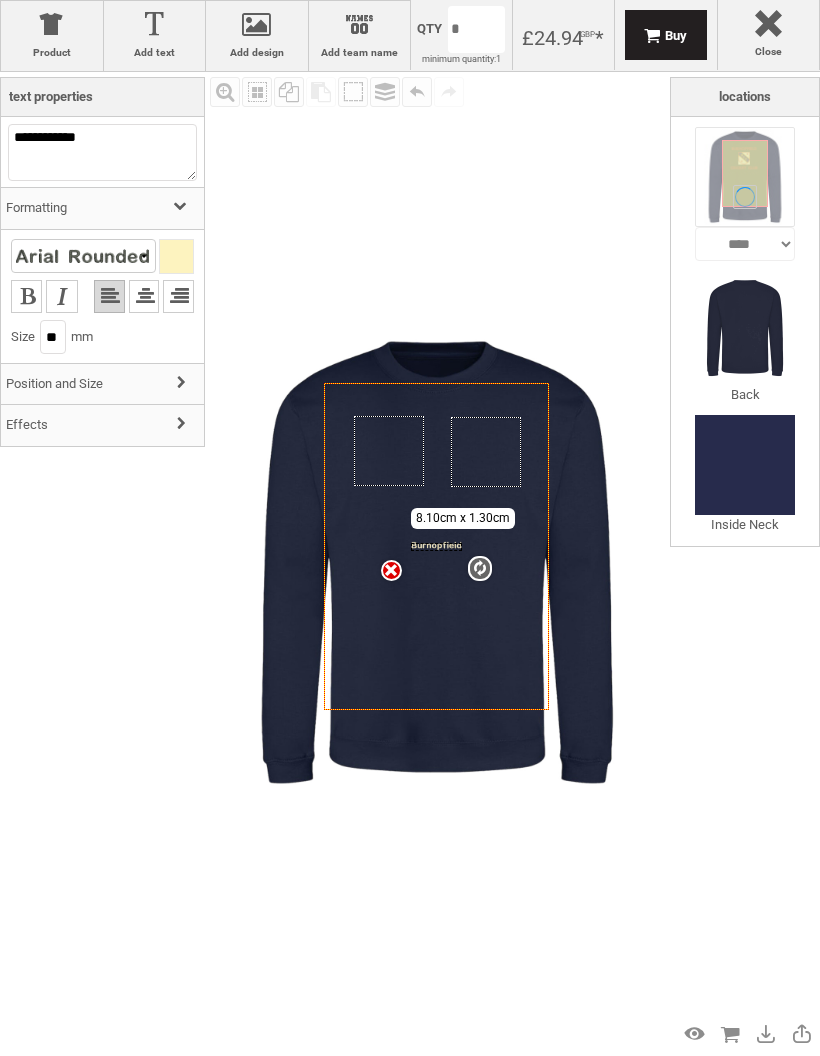 click at bounding box center [176, 256] 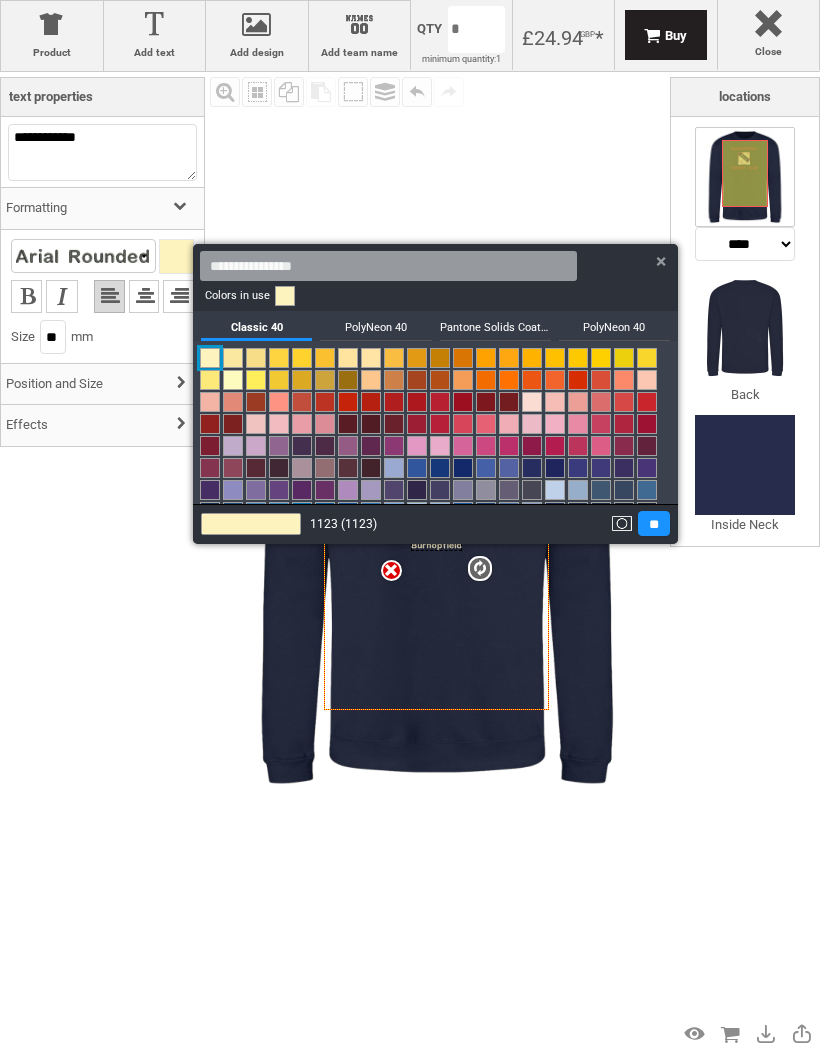 click on "PolyNeon 40" at bounding box center [375, 326] 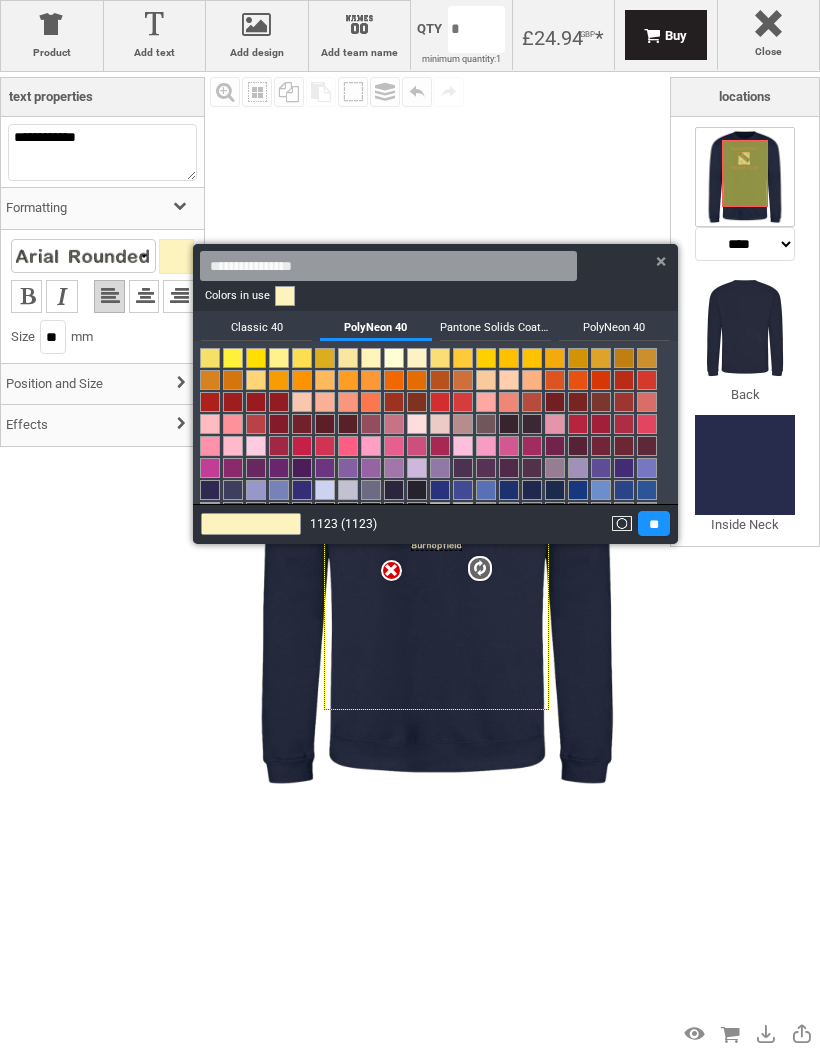 click on "Pantone Solids Coated V3" at bounding box center [495, 326] 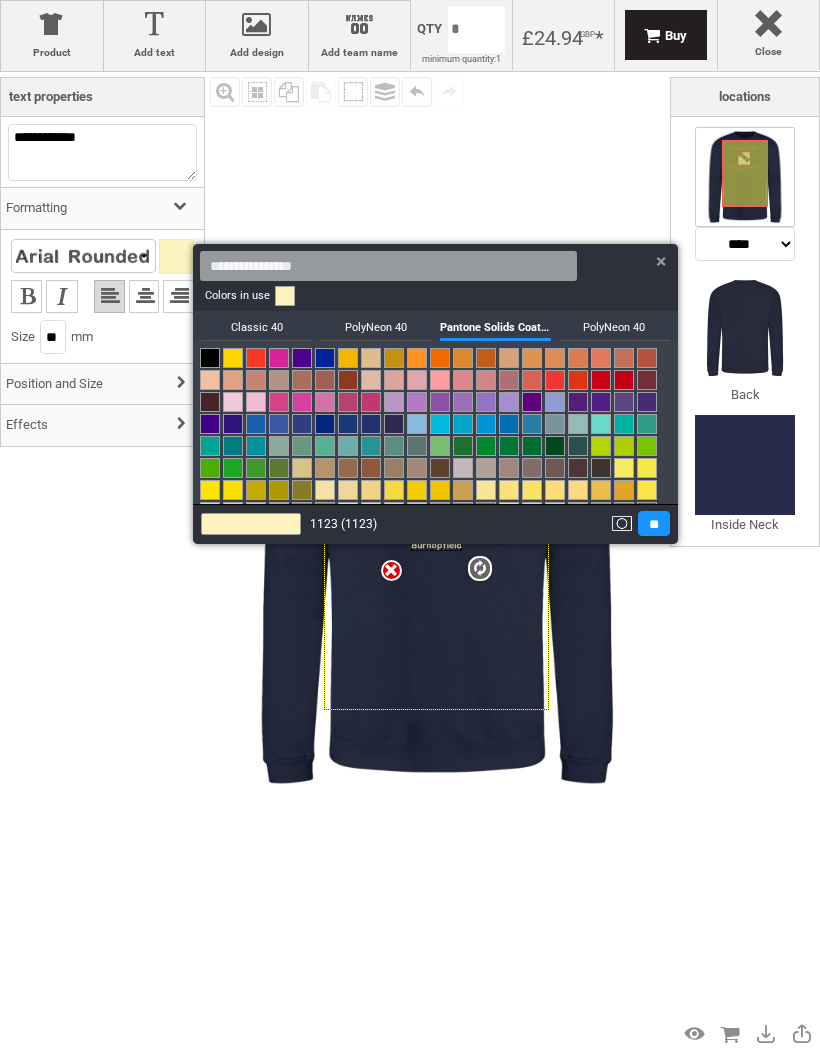 click at bounding box center (601, 380) 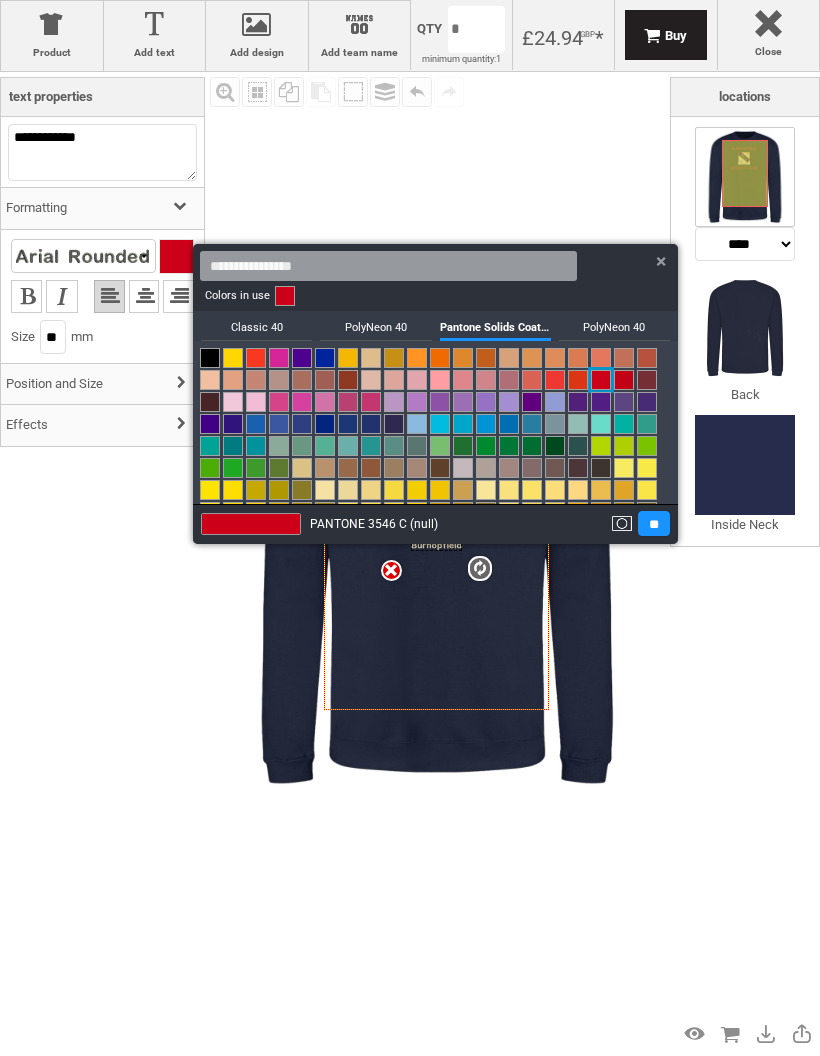 click on "**" at bounding box center (654, 523) 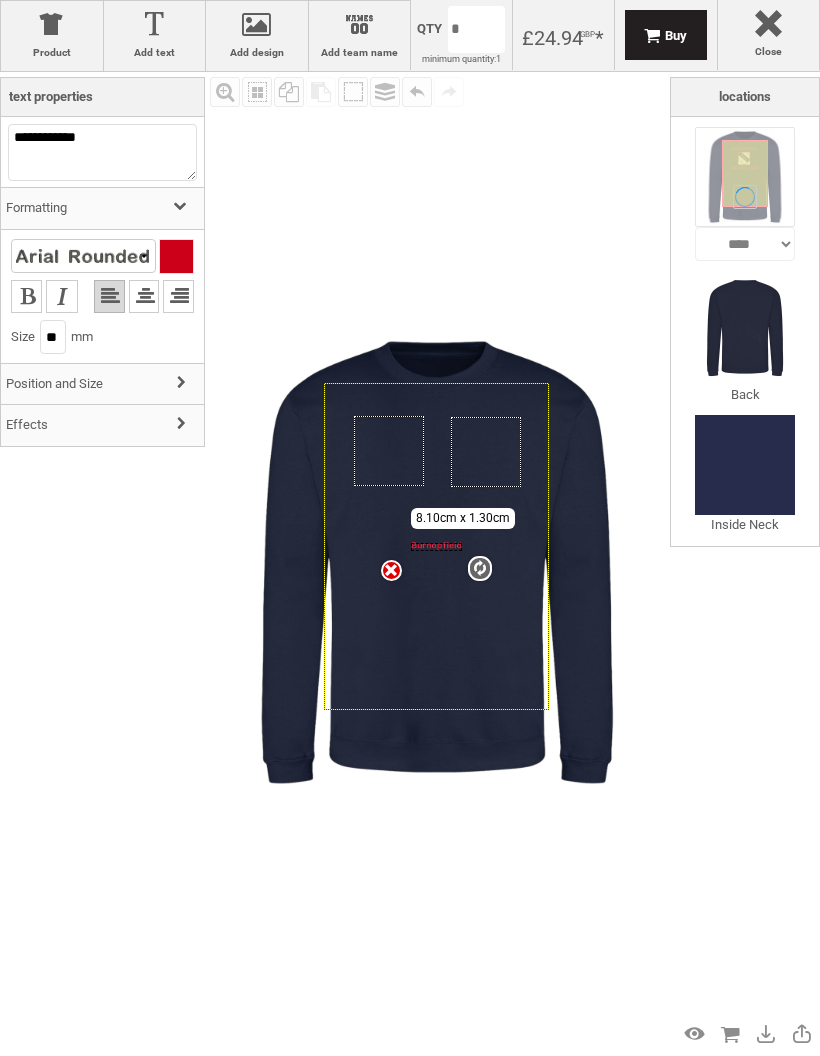 click at bounding box center [82, 256] 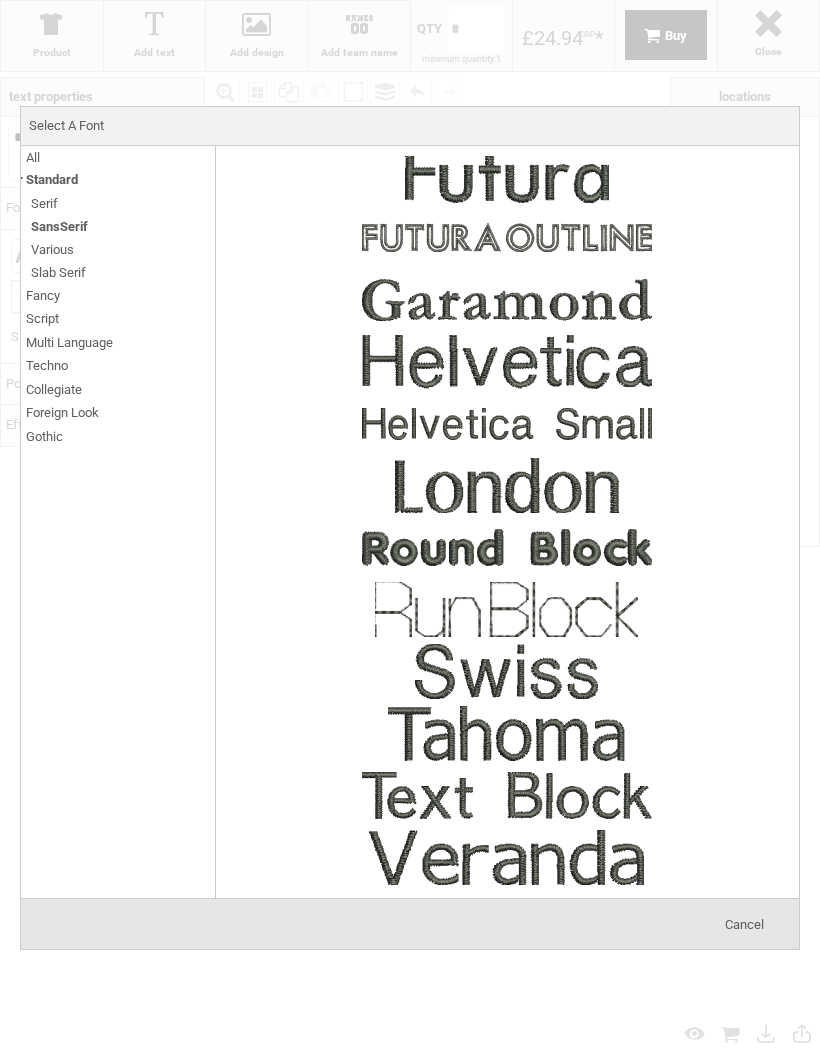 click at bounding box center (507, 238) 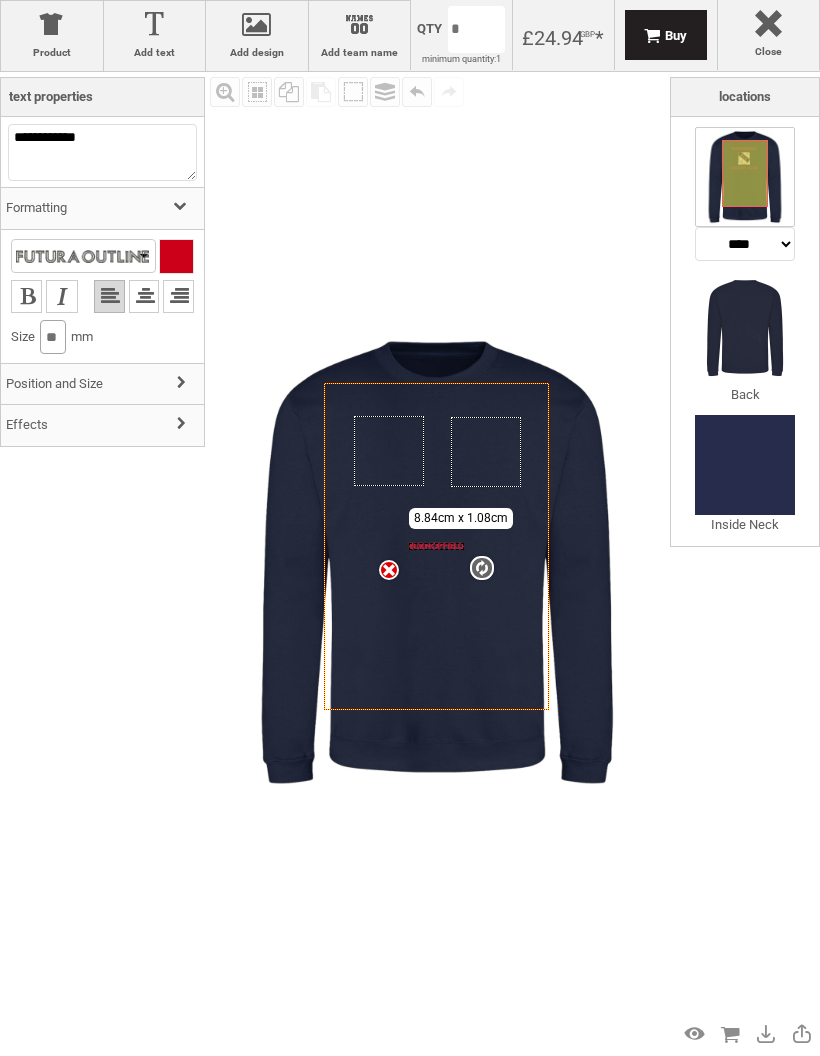click on "**" at bounding box center [53, 337] 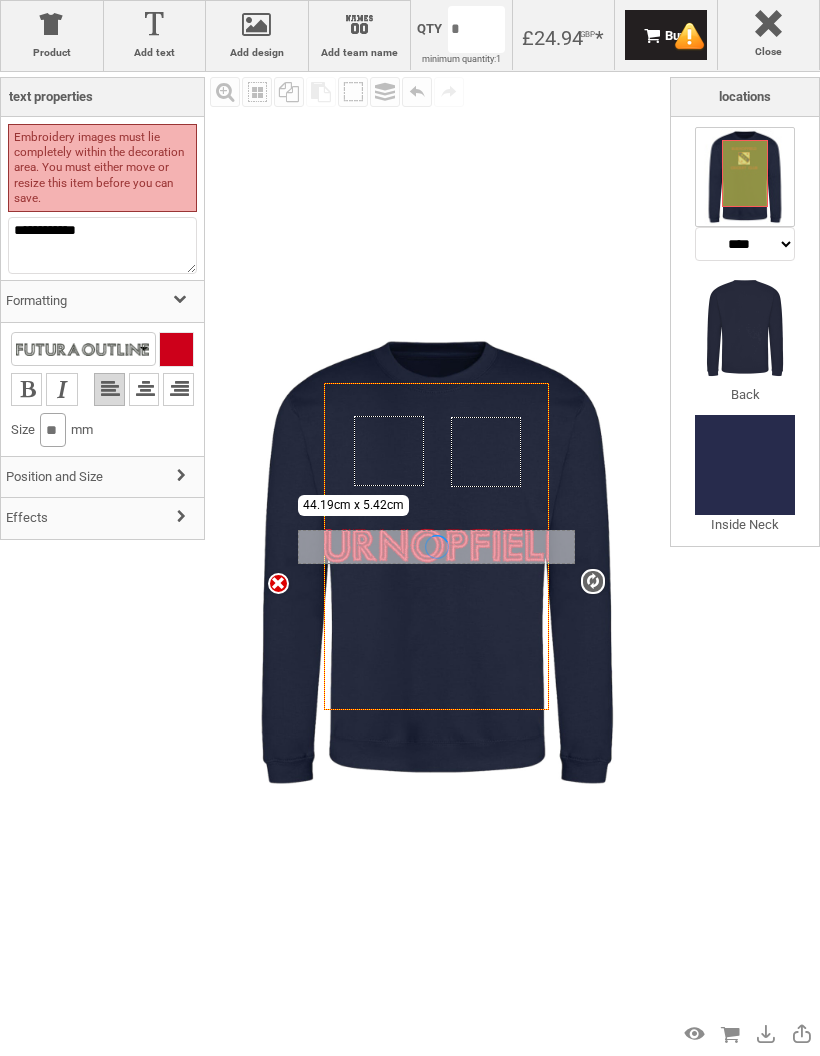 type on "*" 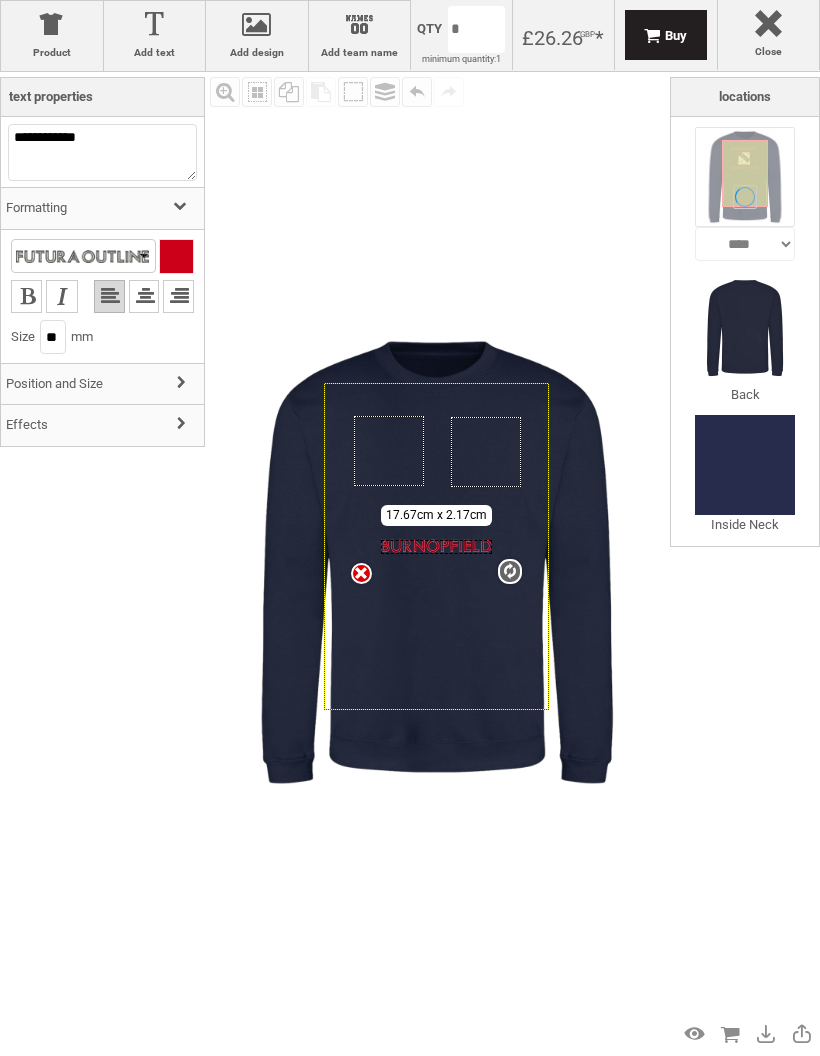 click at bounding box center (184, 425) 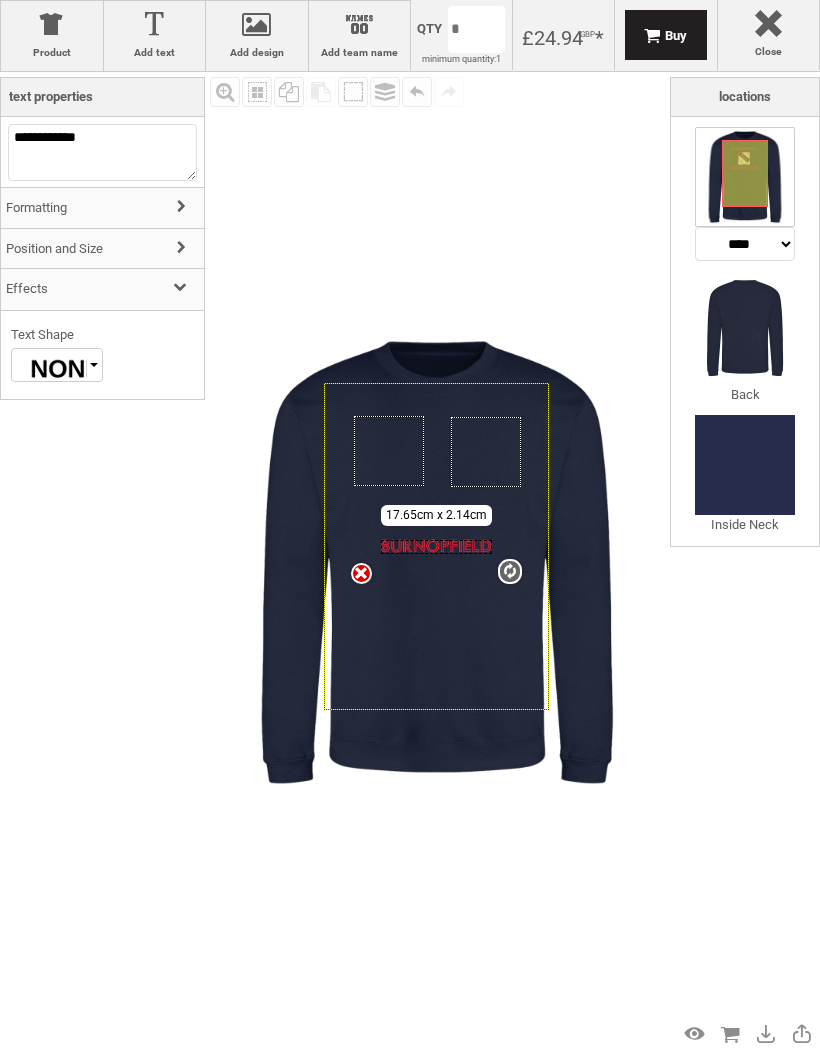 click at bounding box center [67, 369] 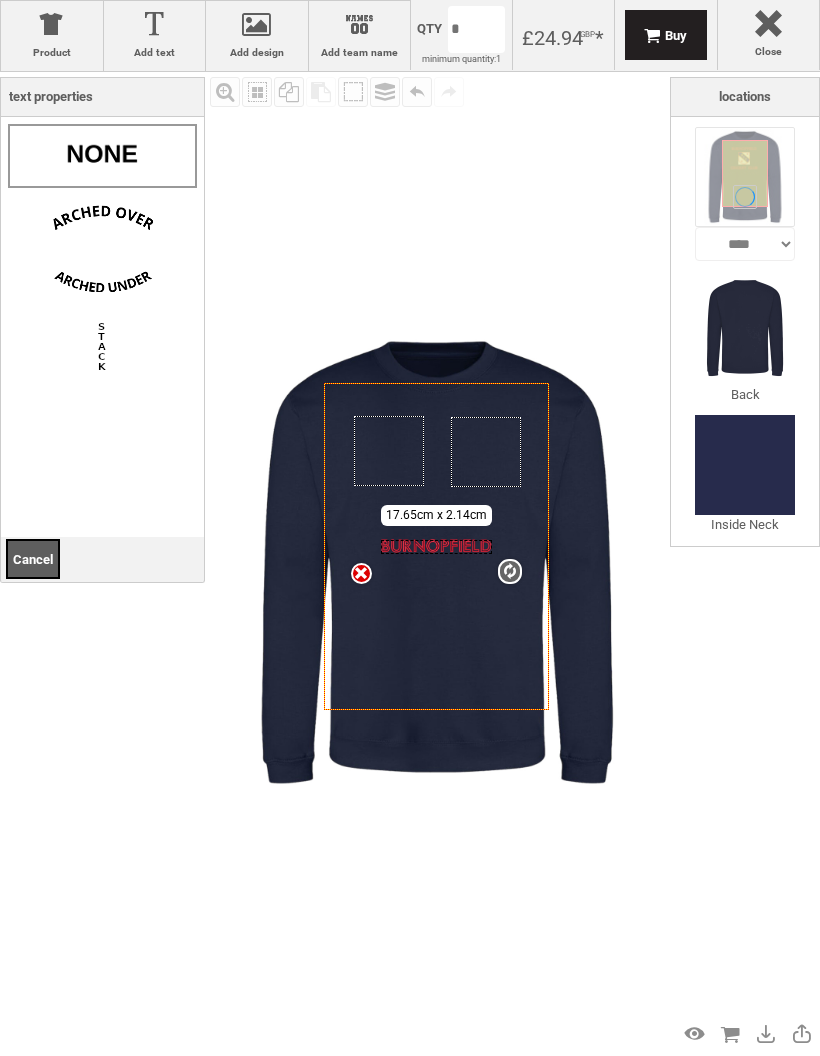 click at bounding box center (103, 218) 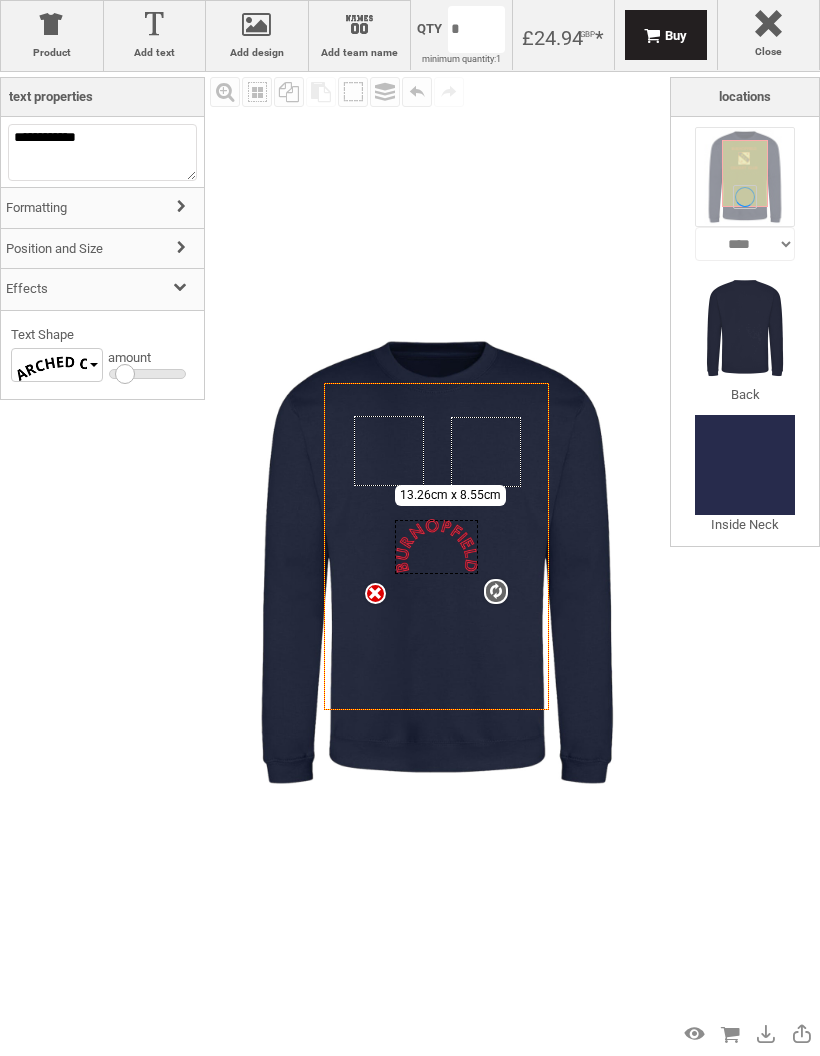 click at bounding box center (147, 374) 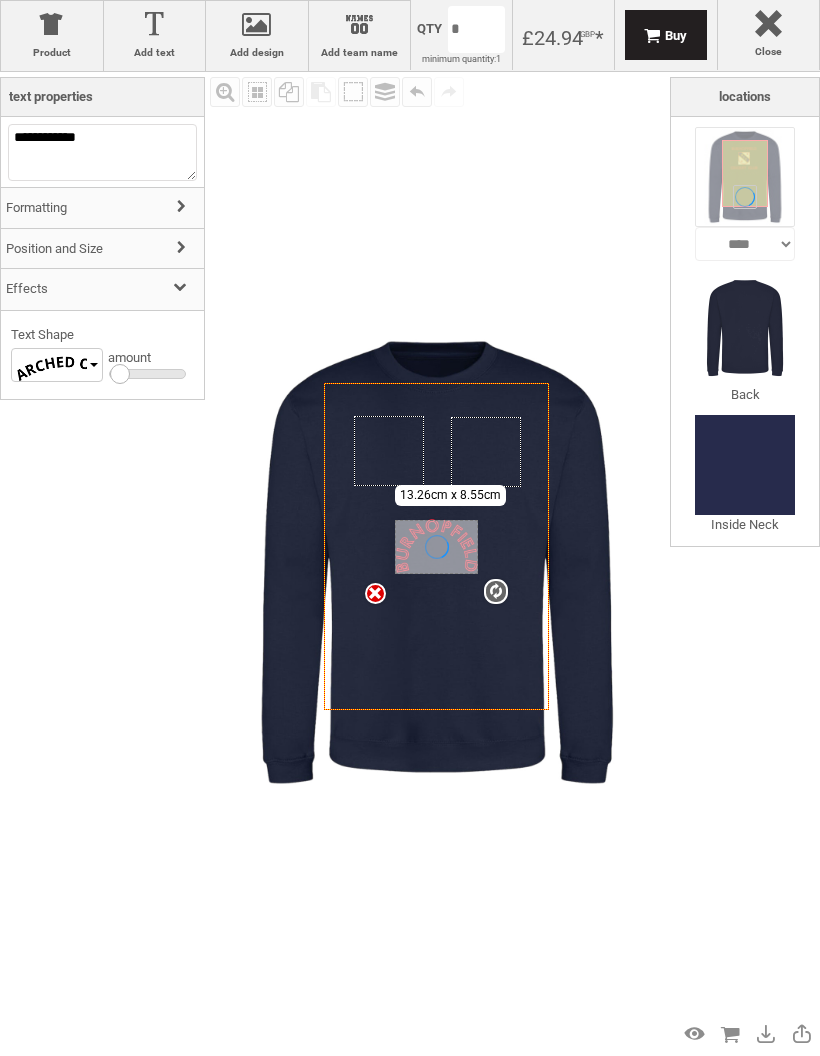 click at bounding box center (67, 369) 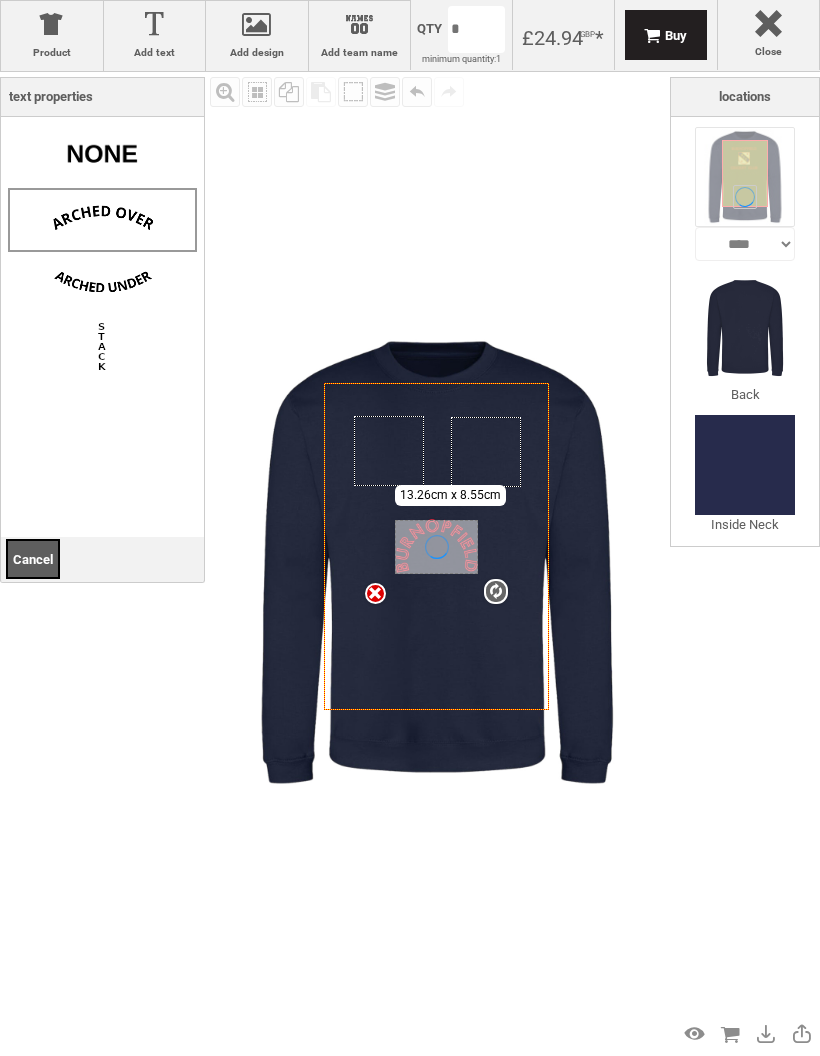 click at bounding box center (103, 154) 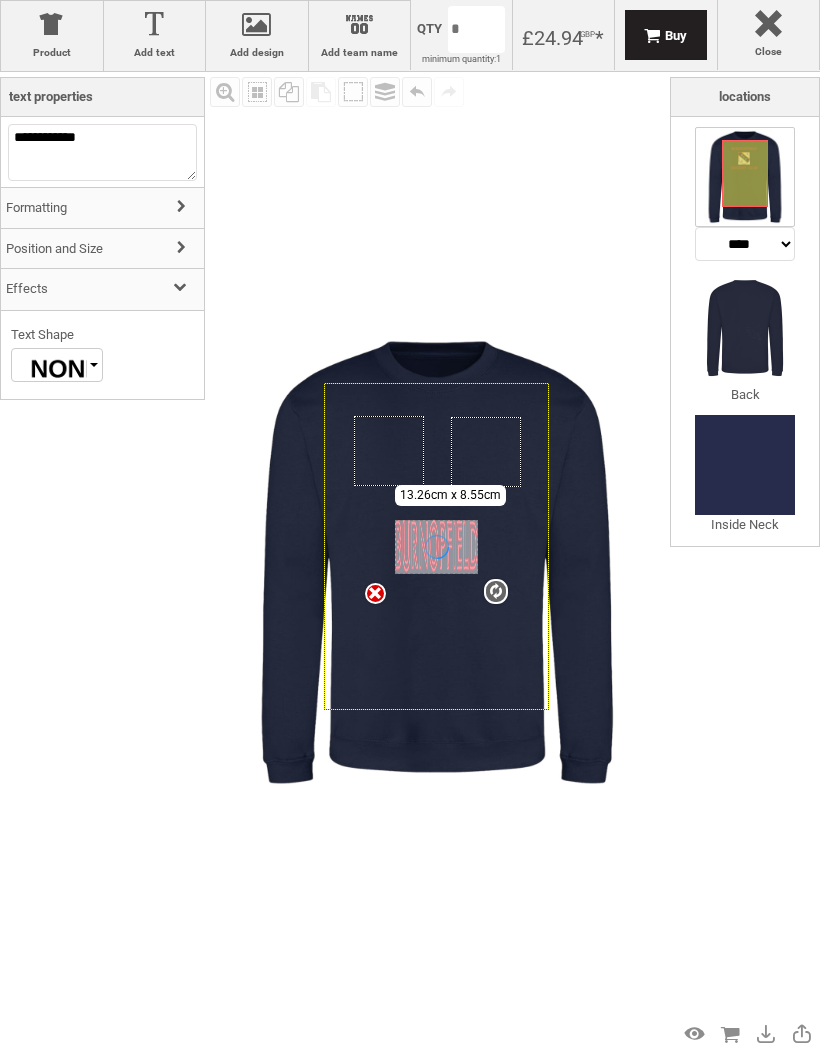 click on "Effects" at bounding box center (102, 289) 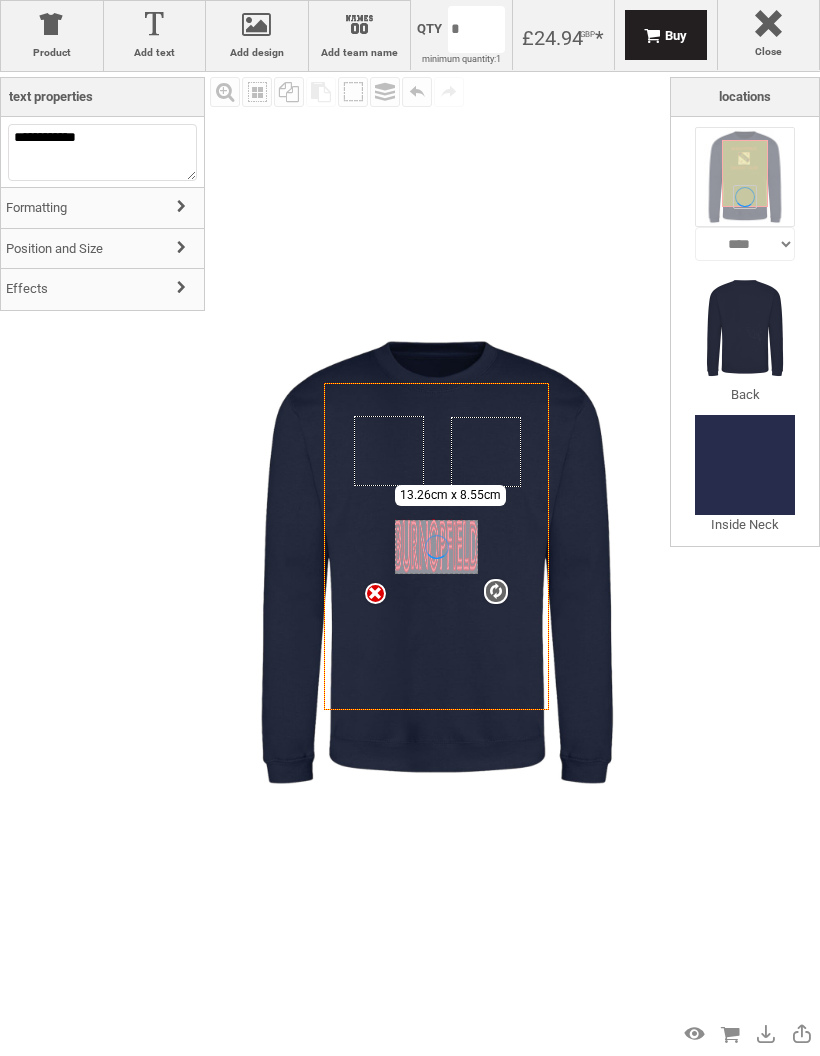 click on "Effects" at bounding box center (102, 289) 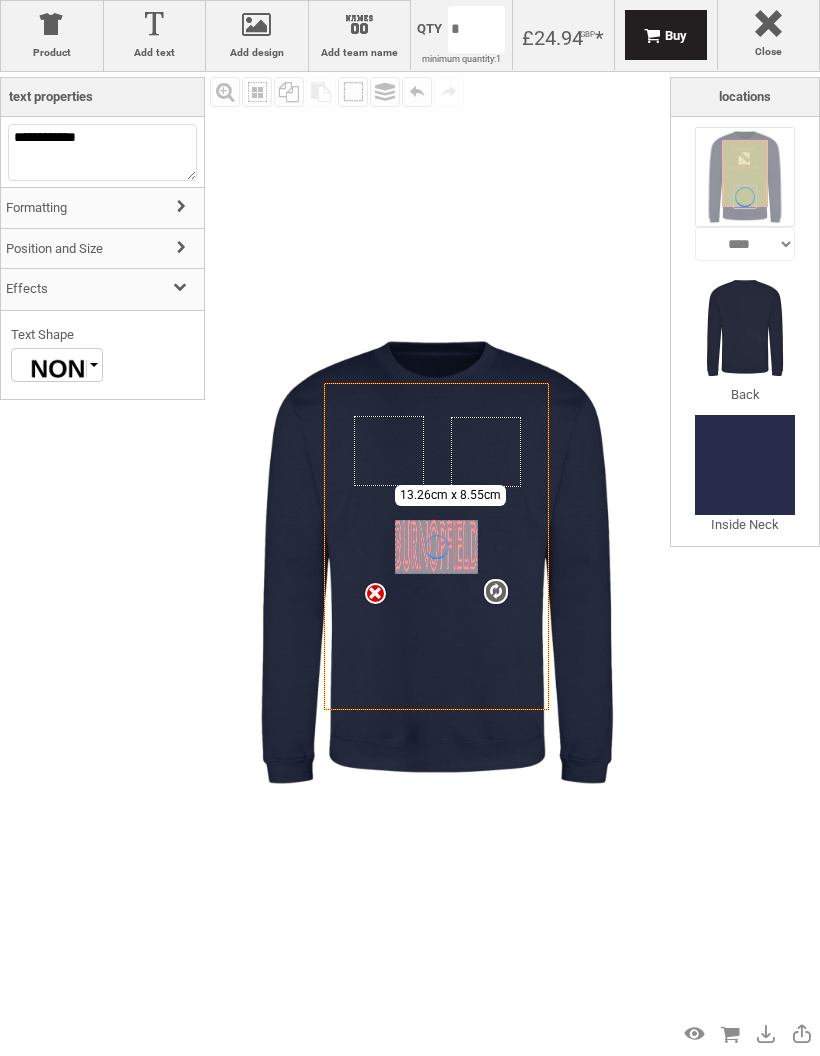 click on "Position and Size" at bounding box center (102, 249) 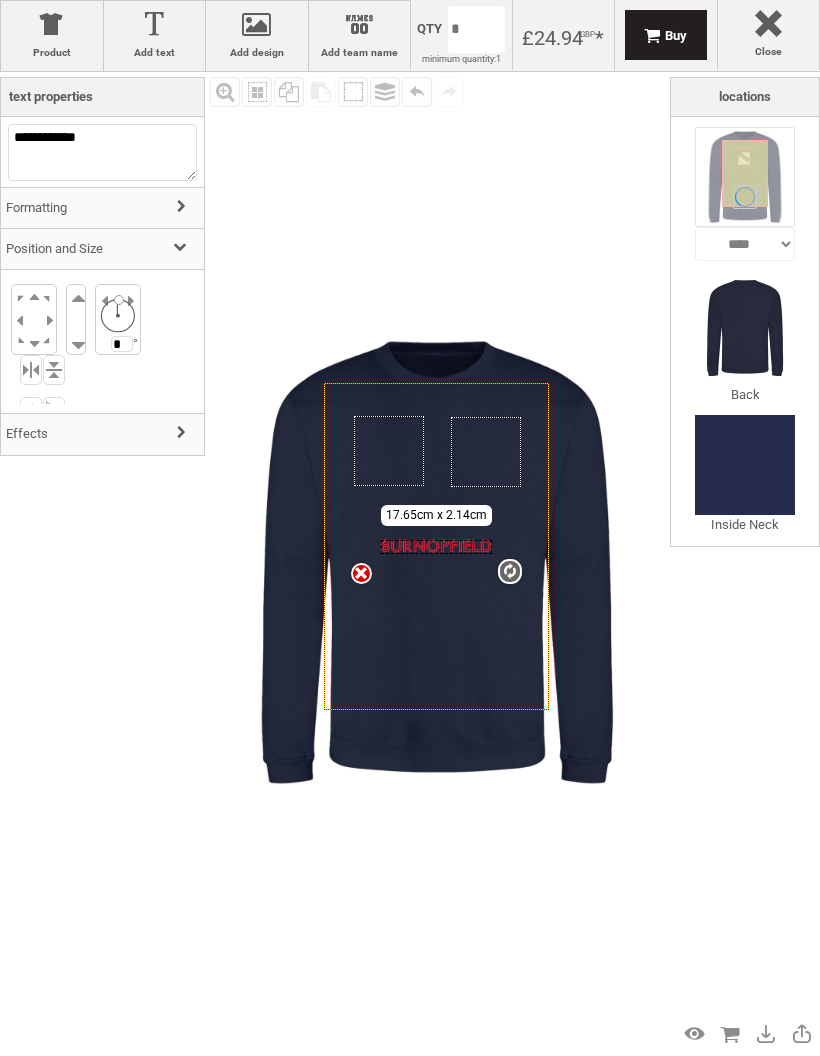 click at bounding box center [76, 302] 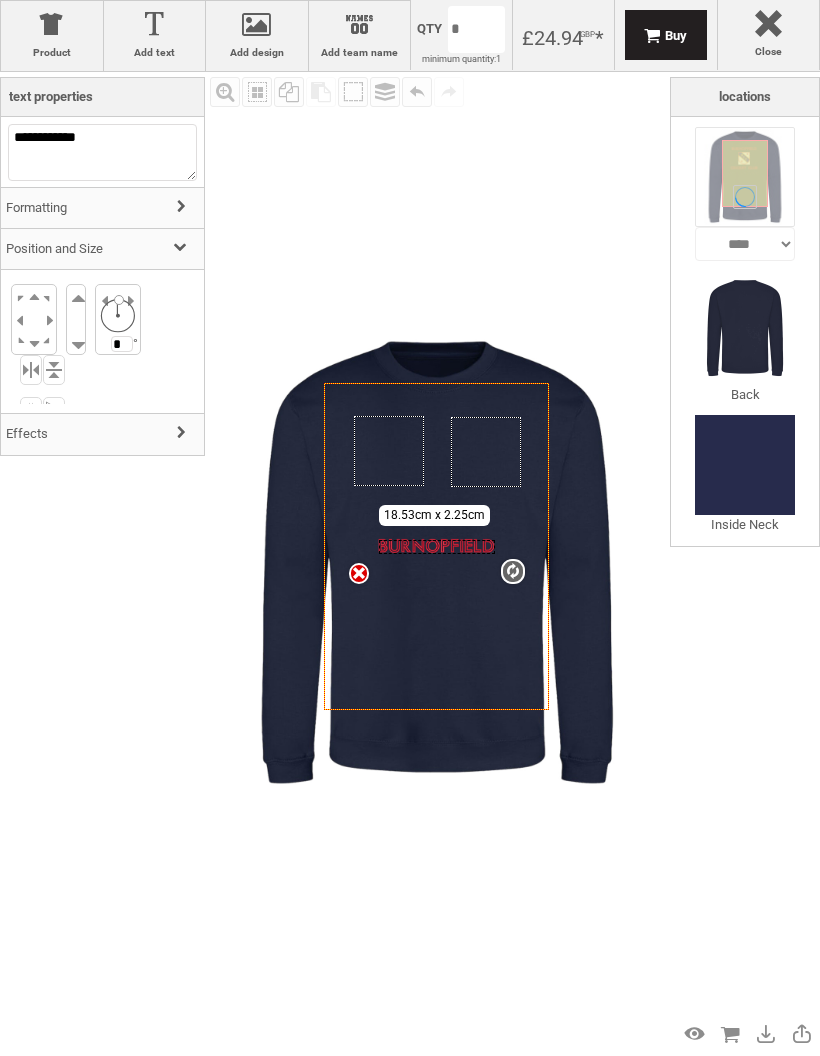 click at bounding box center [76, 302] 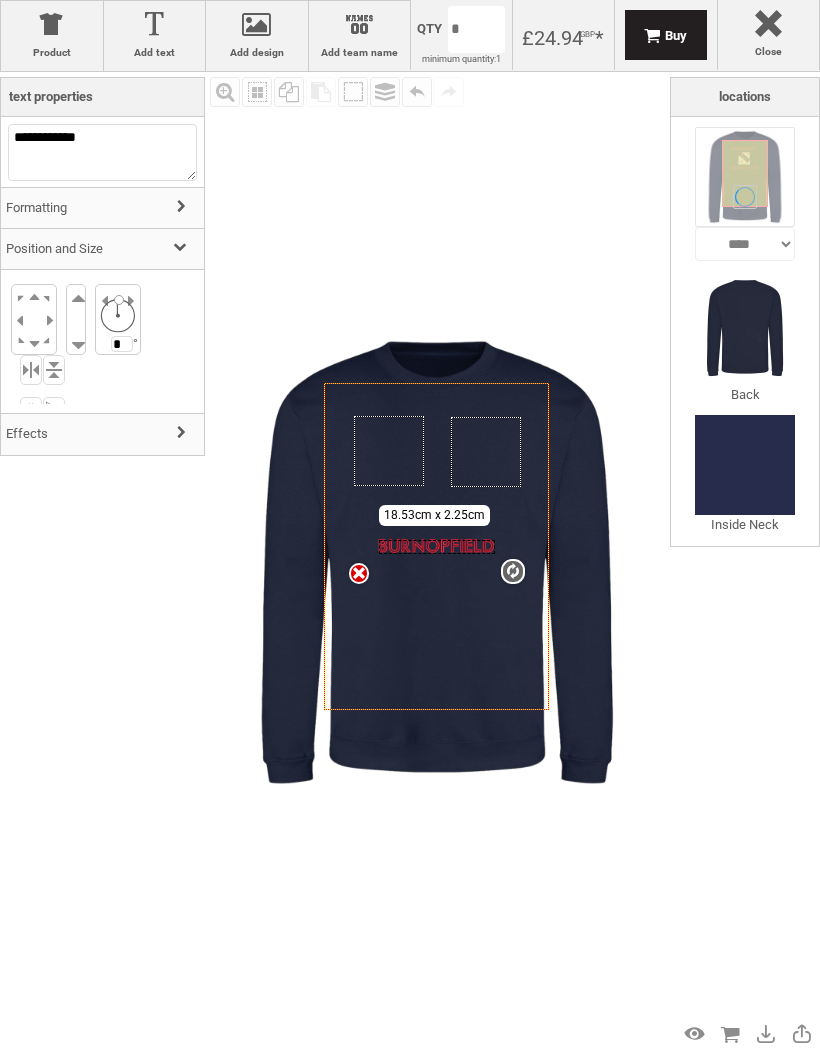type on "**" 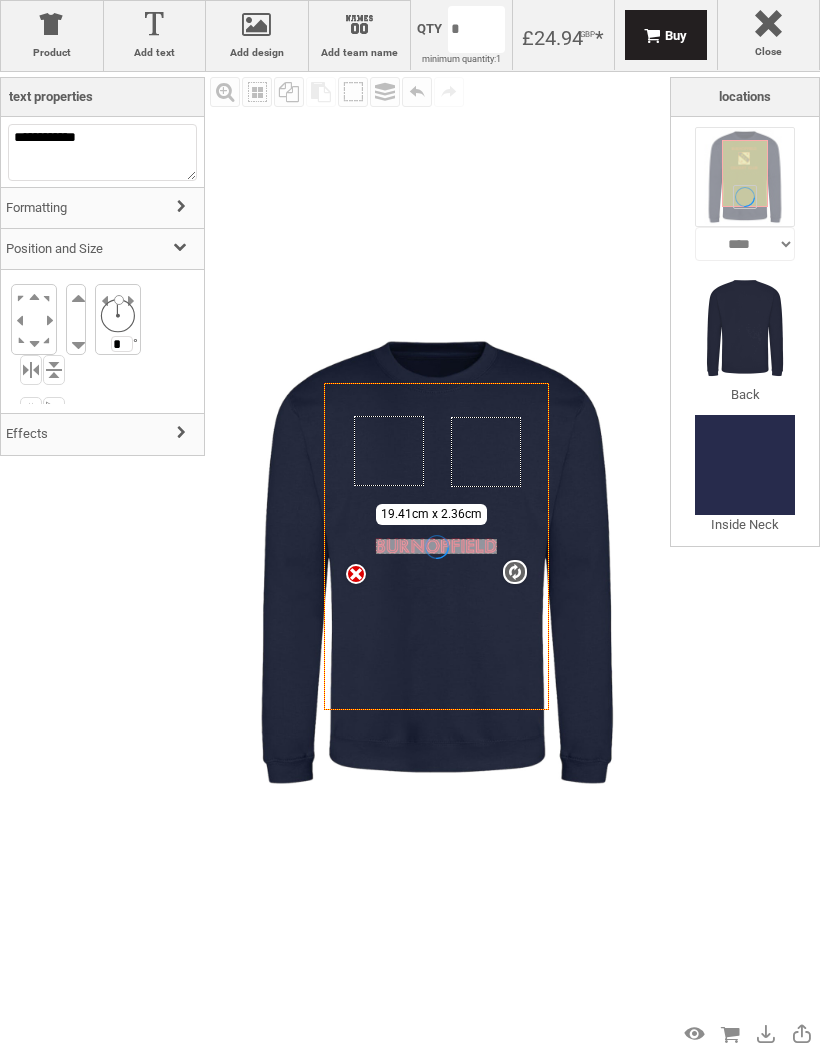 click at bounding box center [33, 296] 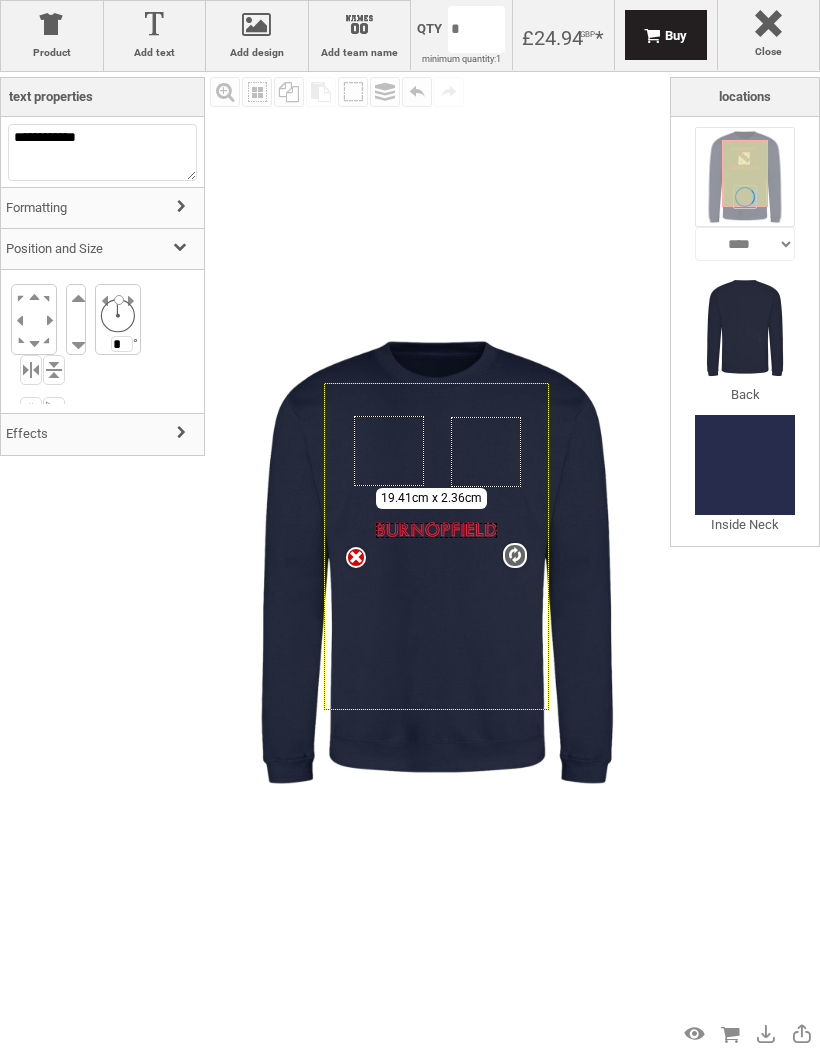 click at bounding box center [33, 296] 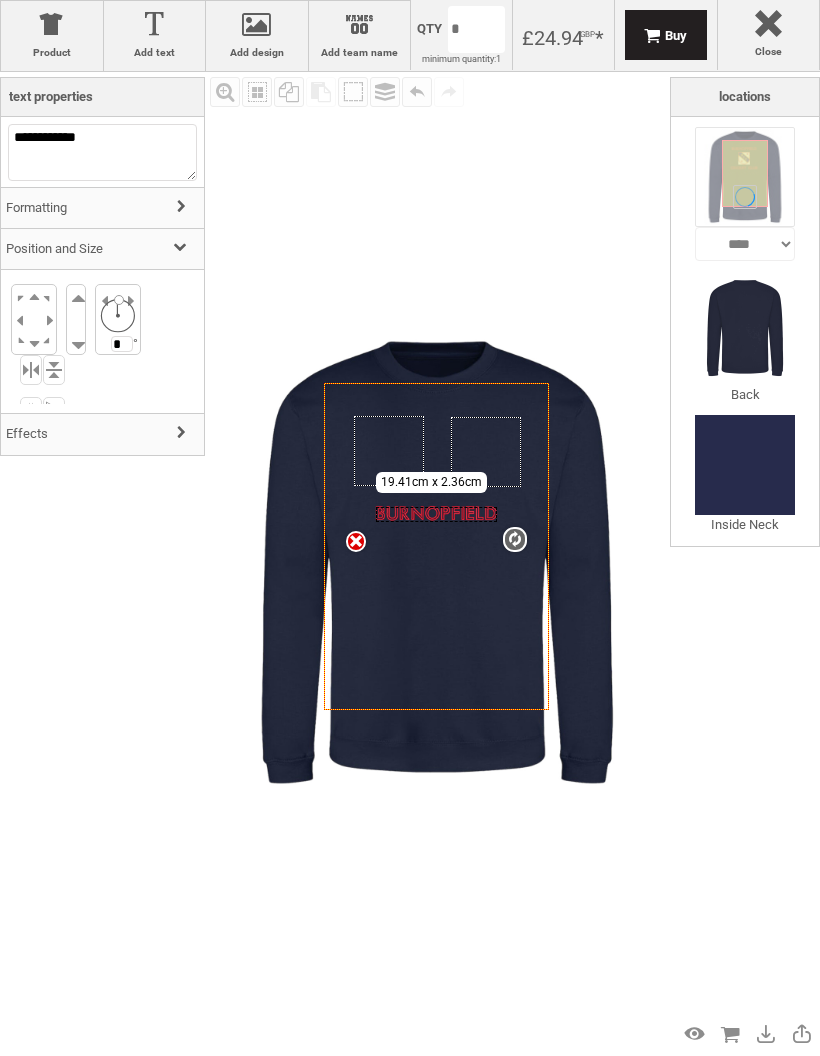 click at bounding box center [33, 296] 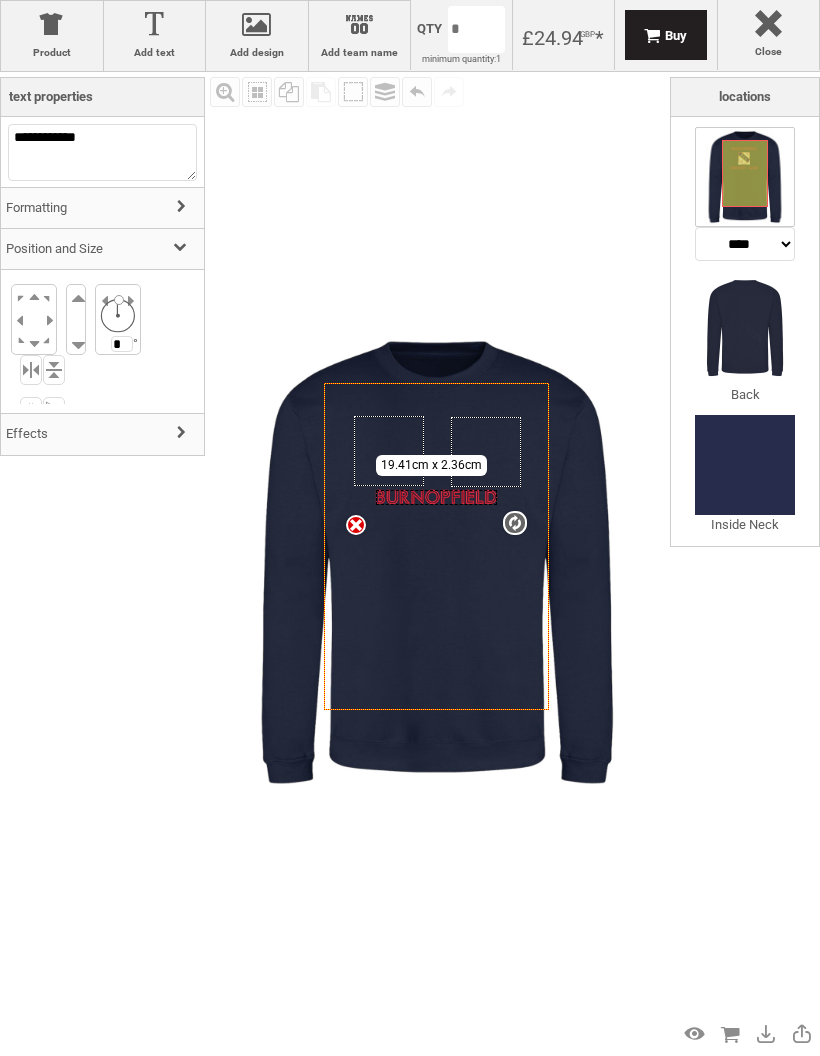 click at bounding box center [33, 296] 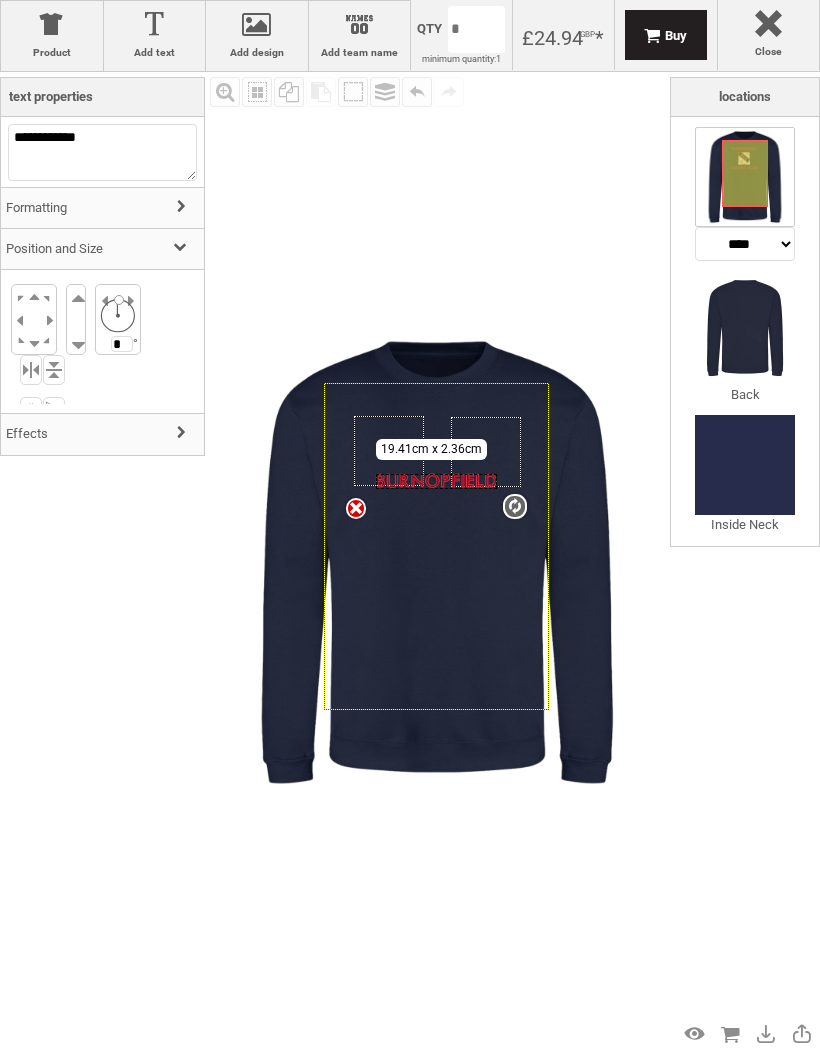 click at bounding box center [33, 296] 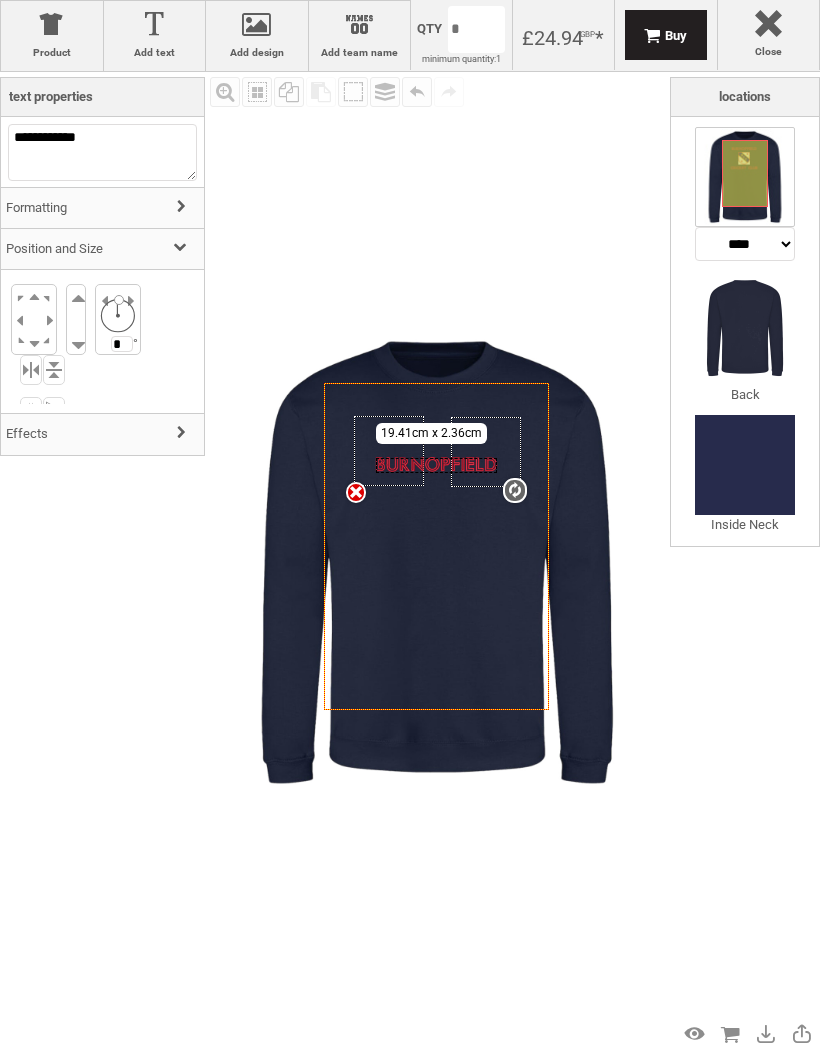 click at bounding box center [33, 296] 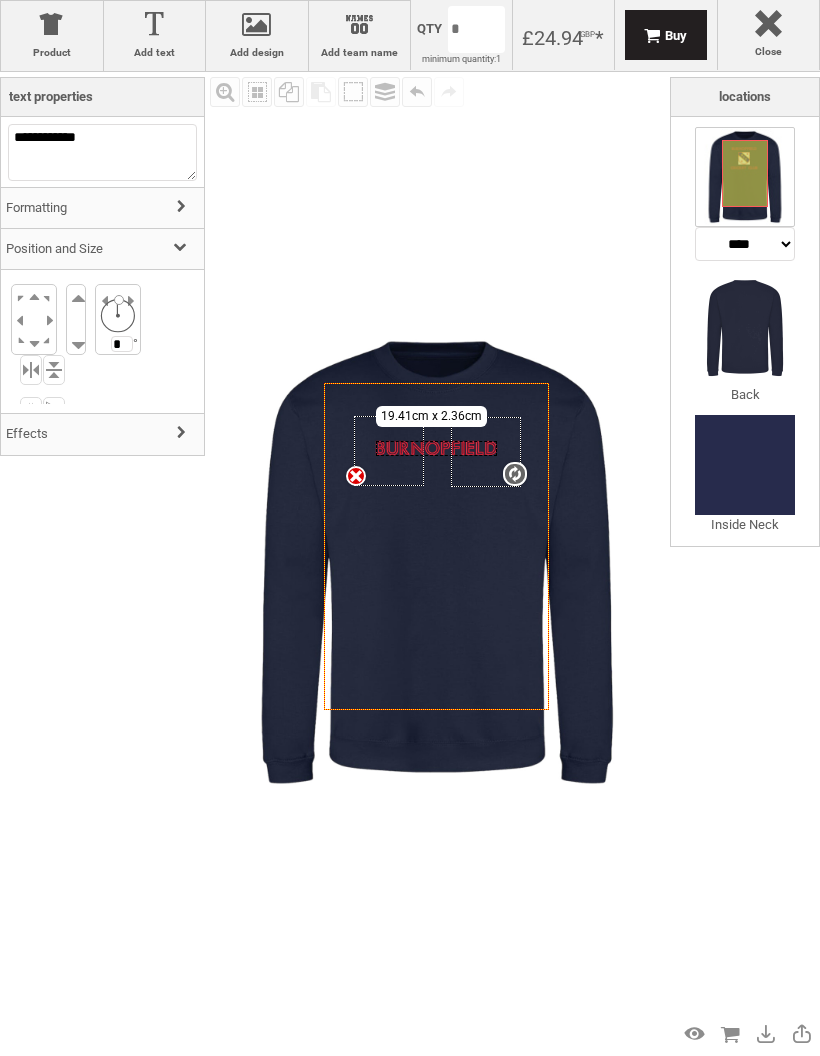 click at bounding box center [33, 296] 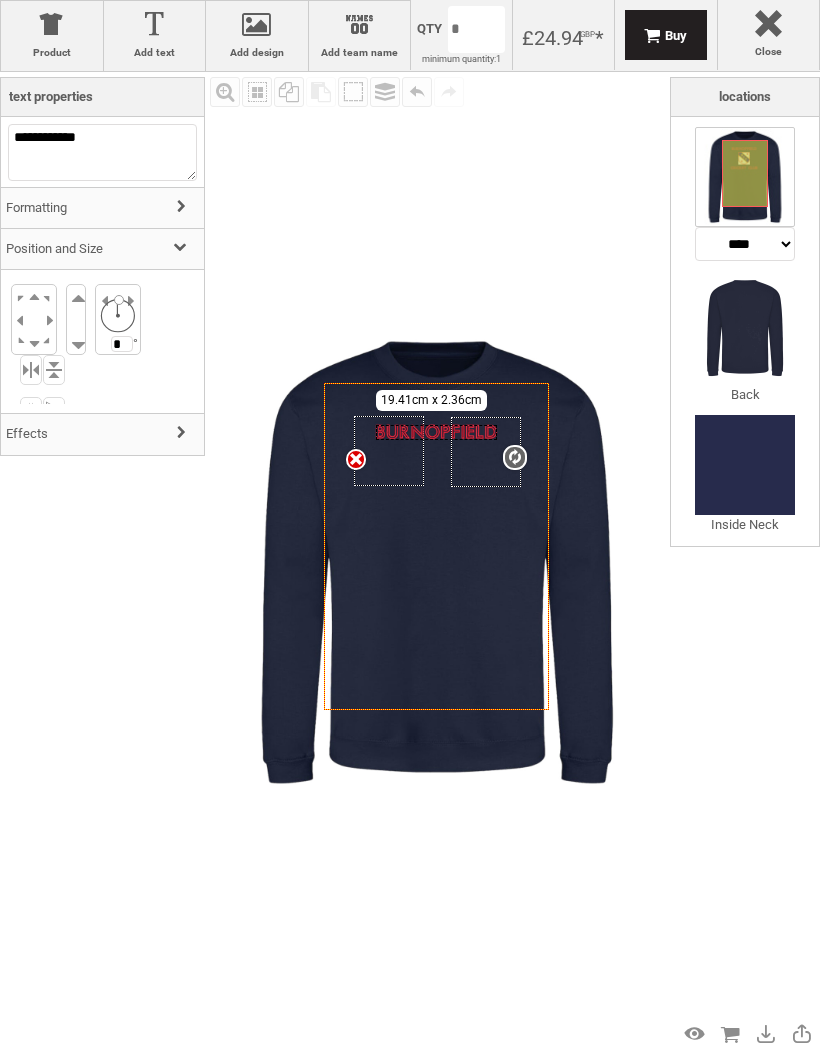 click at bounding box center [155, 28] 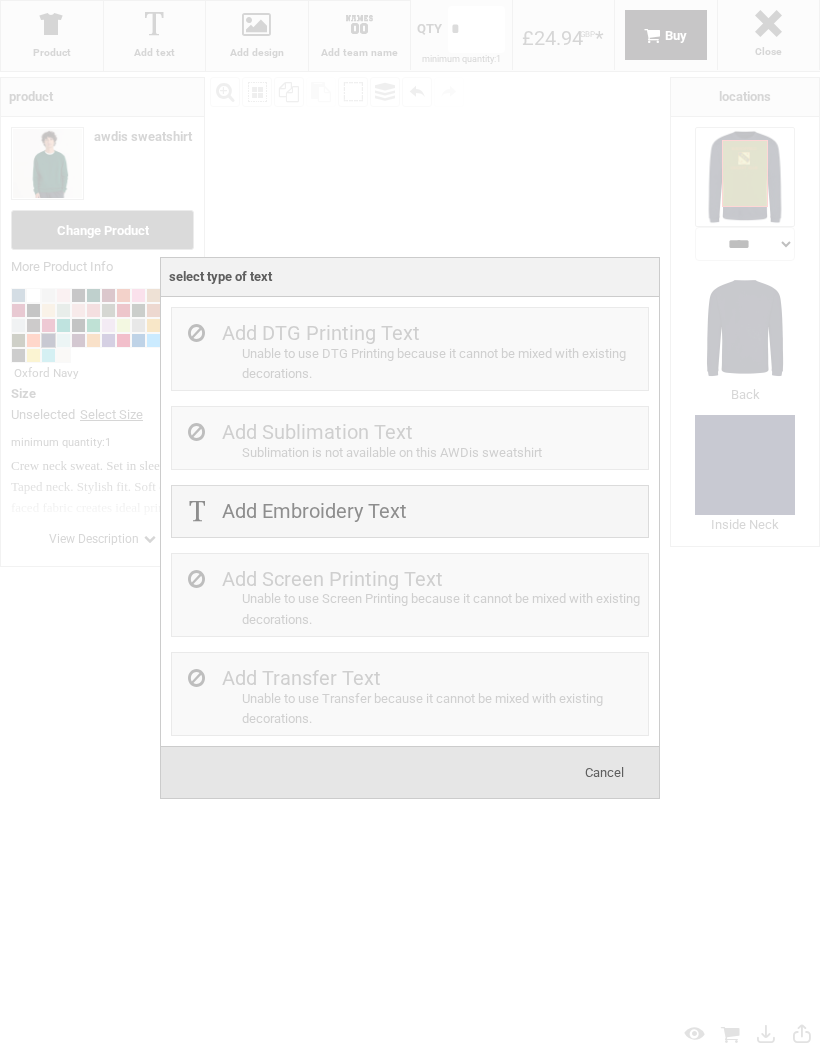 click on "Add Embroidery Text" at bounding box center (314, 511) 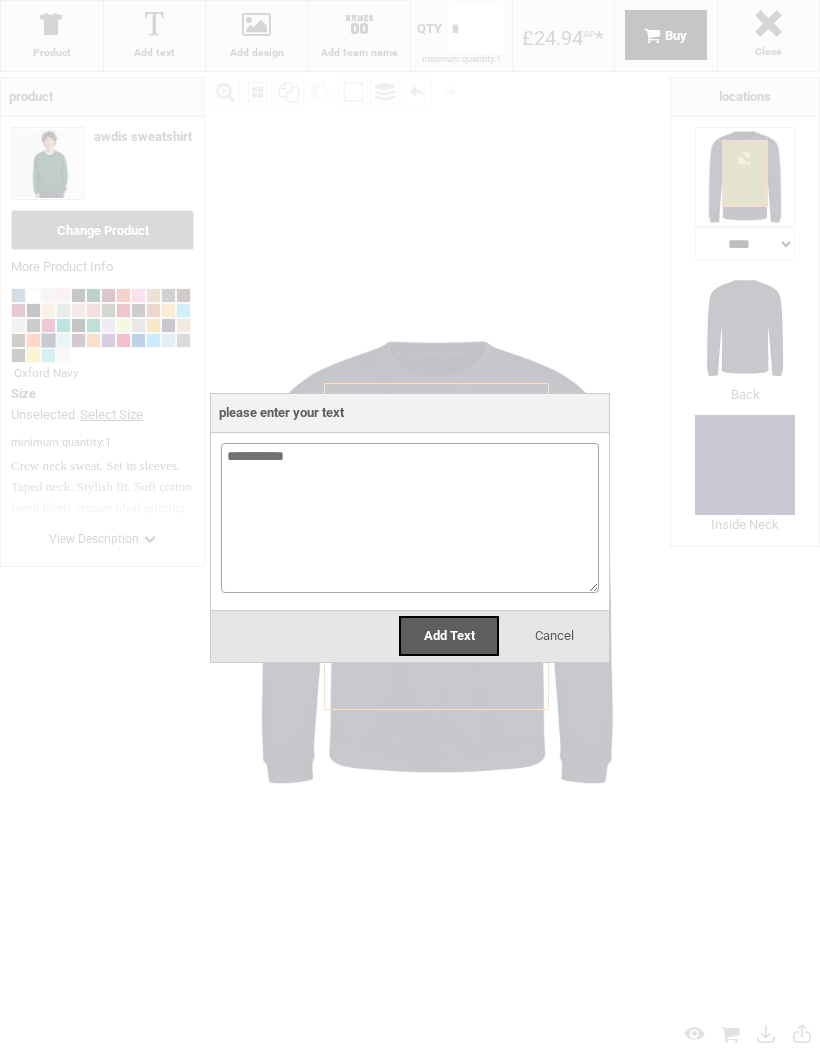 type on "**********" 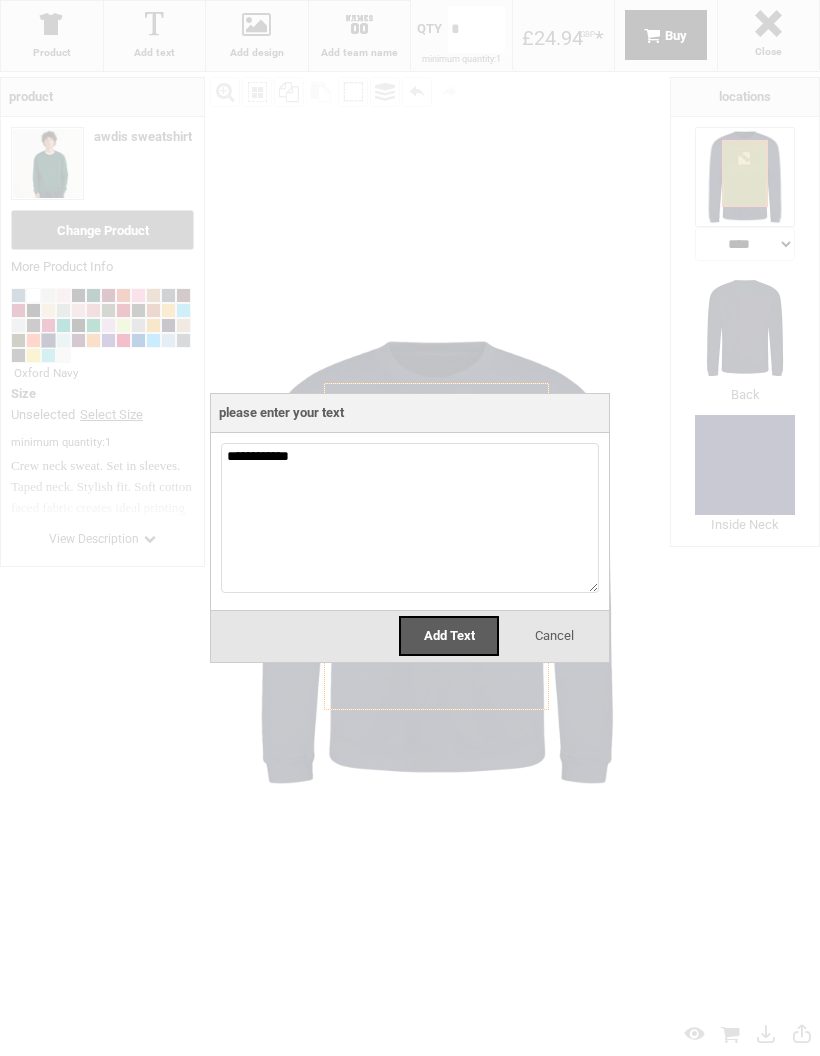 click on "Add Text" at bounding box center (449, 635) 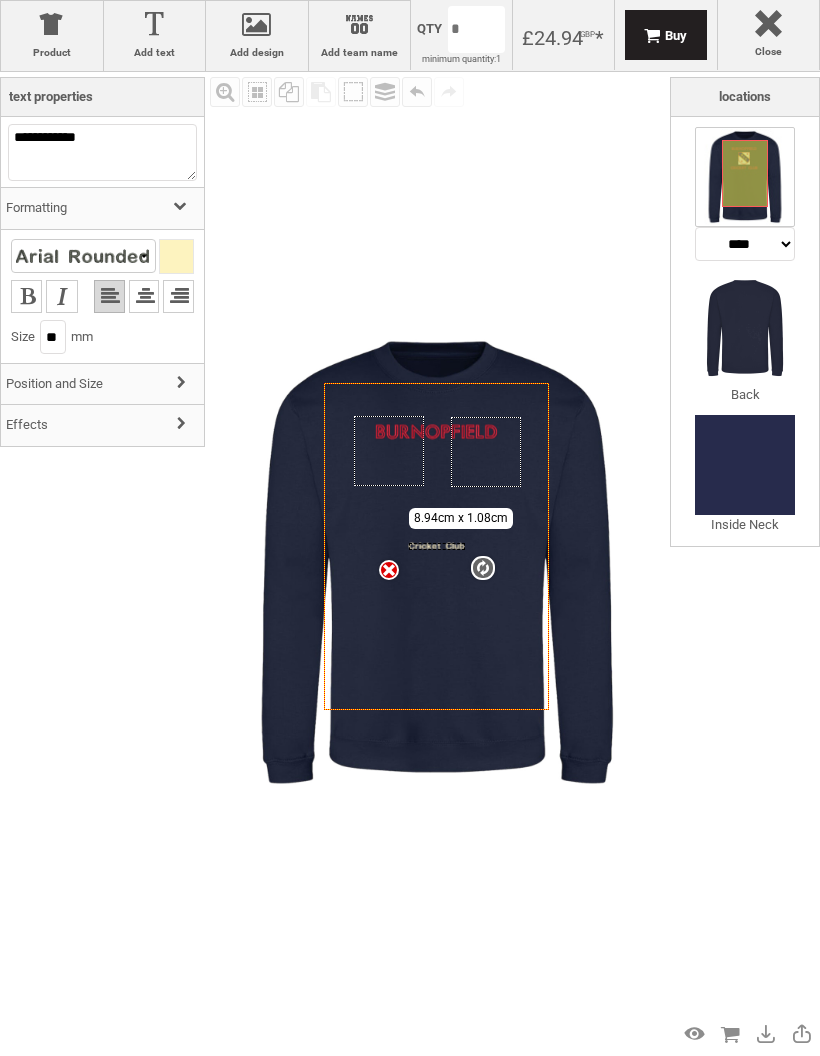 click at bounding box center (82, 256) 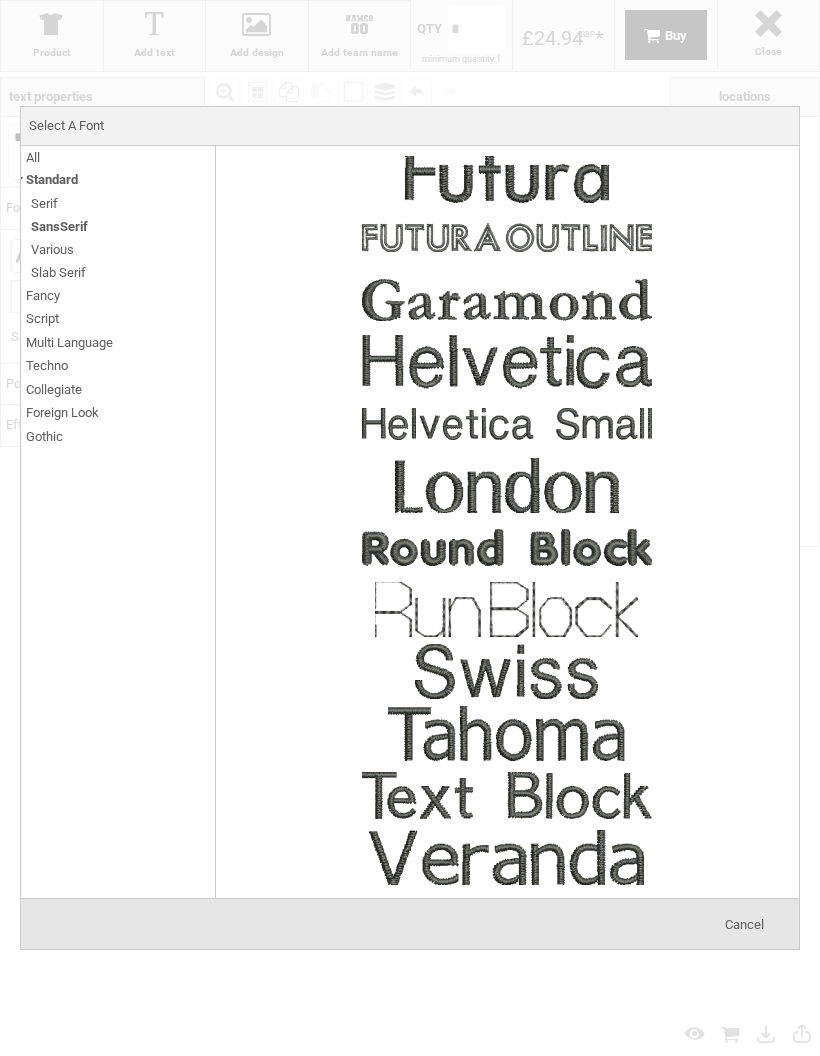 click at bounding box center (507, 238) 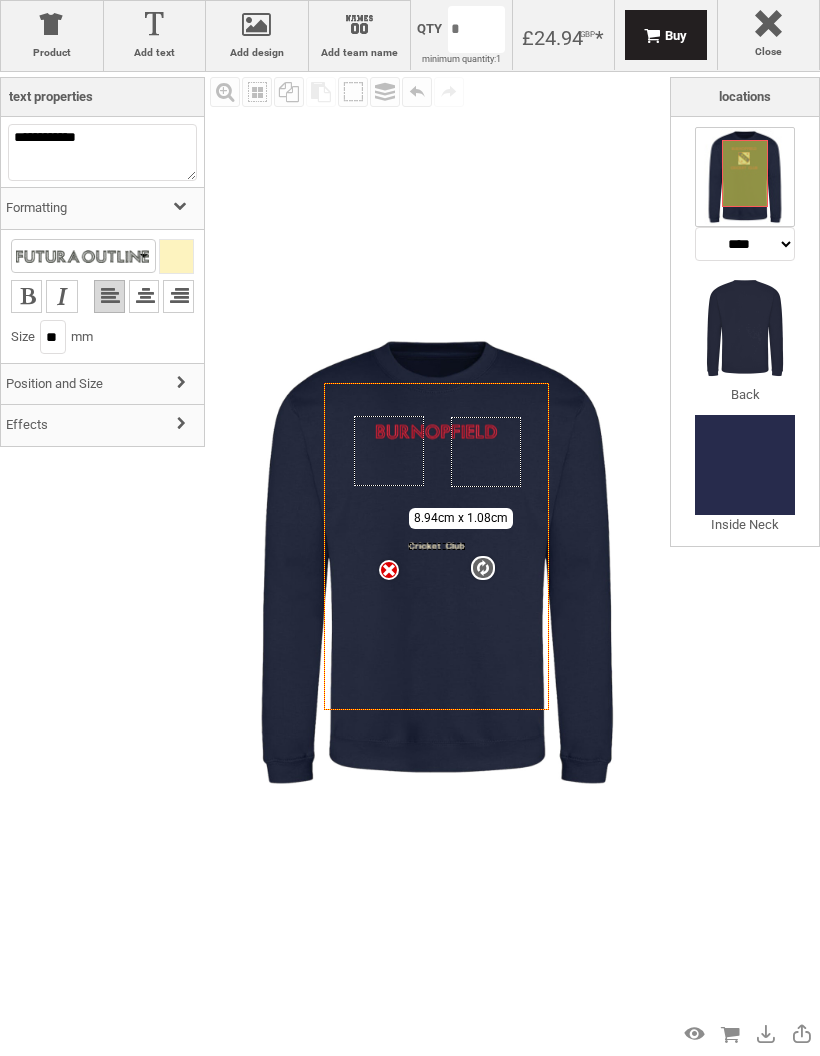 click at bounding box center (176, 256) 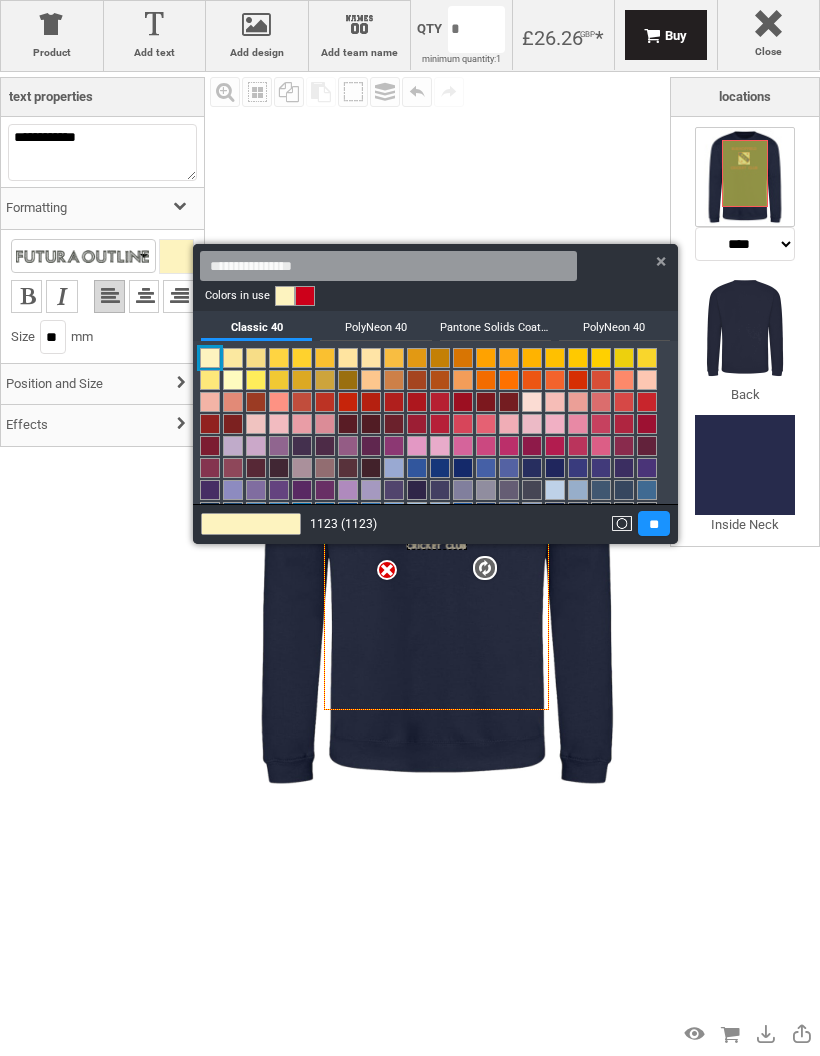 click on "Pantone Solids Coated V3" at bounding box center (495, 326) 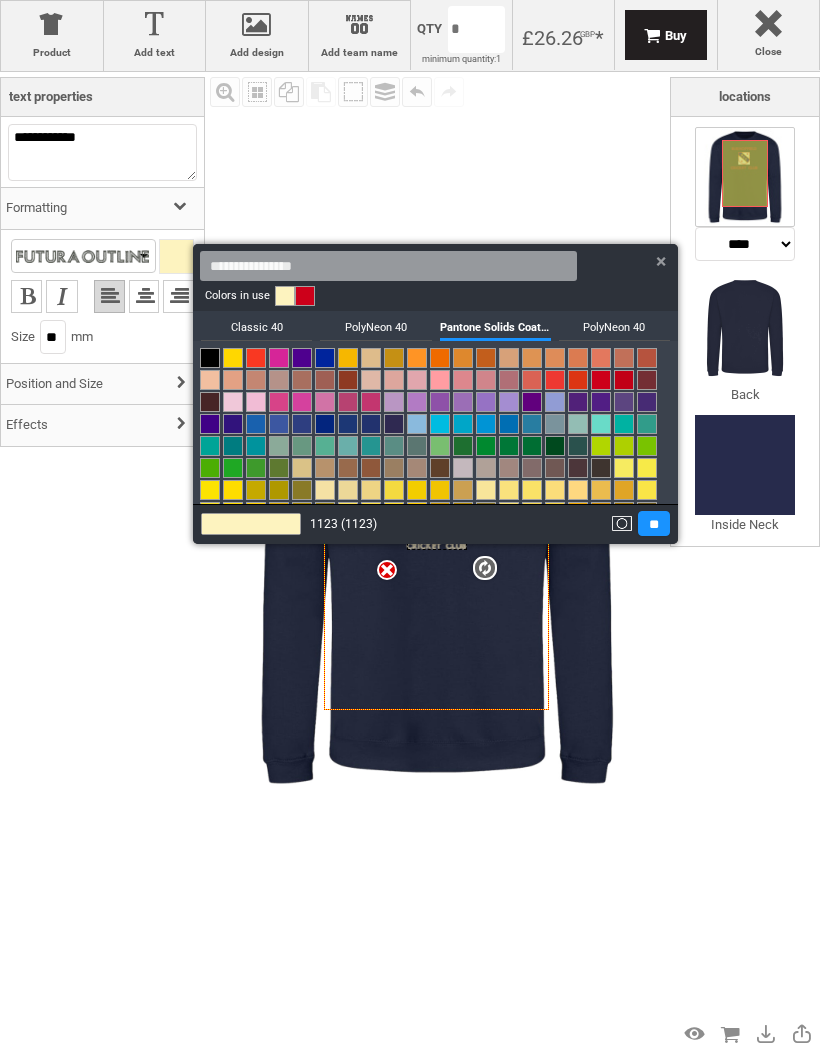 click at bounding box center [601, 380] 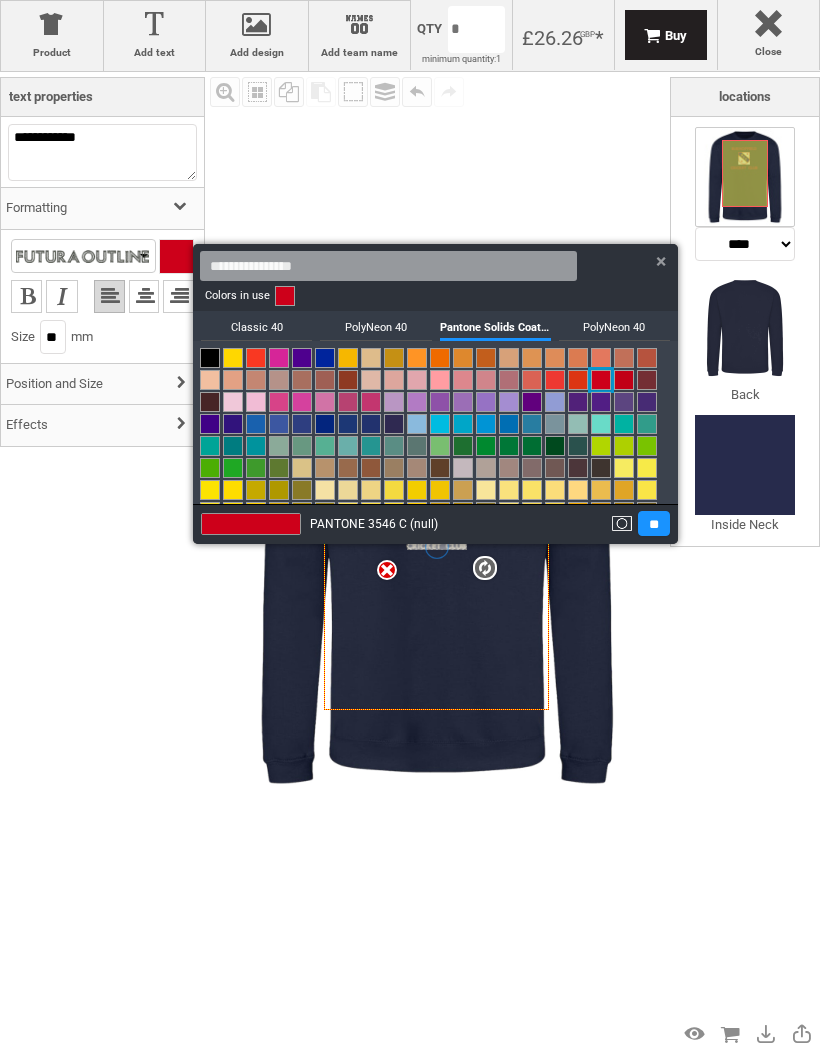 click on "**" at bounding box center (654, 523) 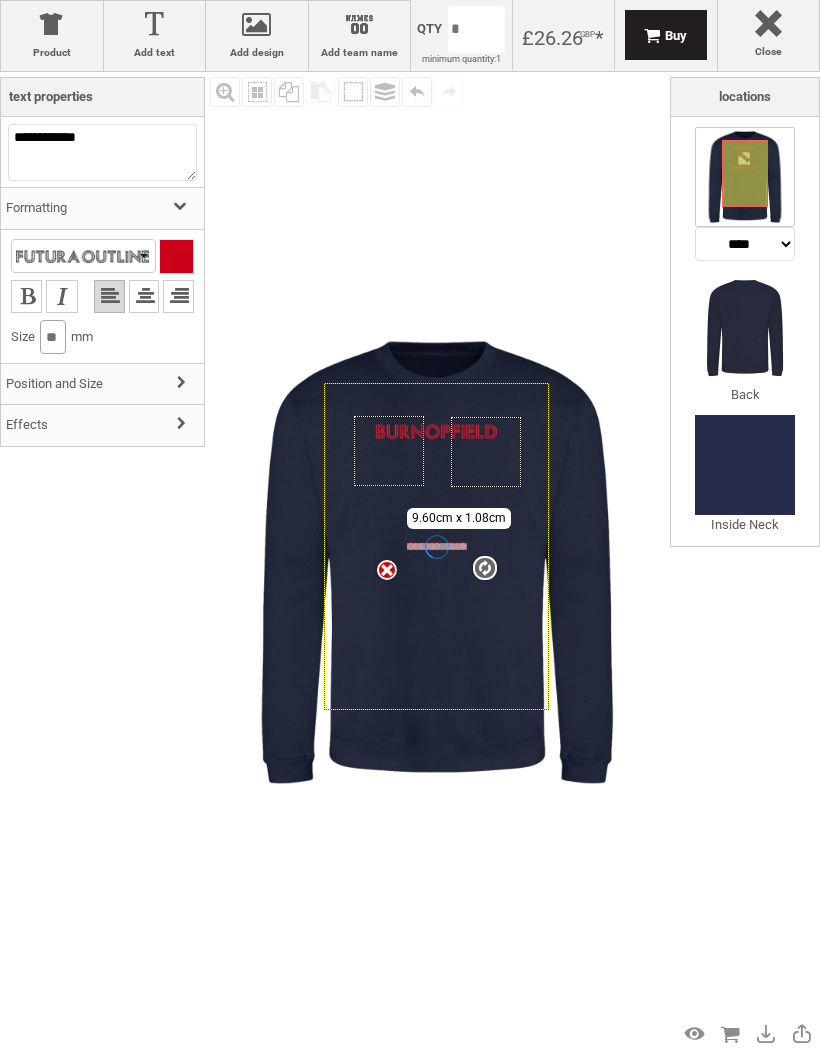 click on "**" at bounding box center [53, 337] 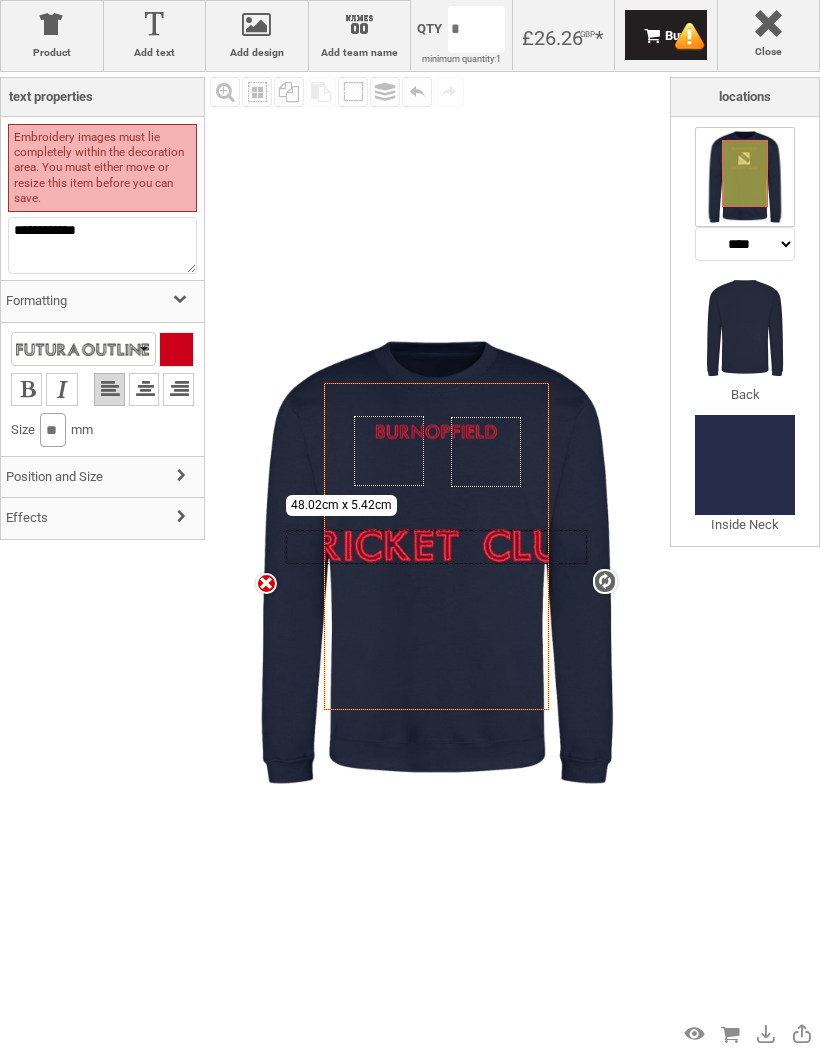 type on "*" 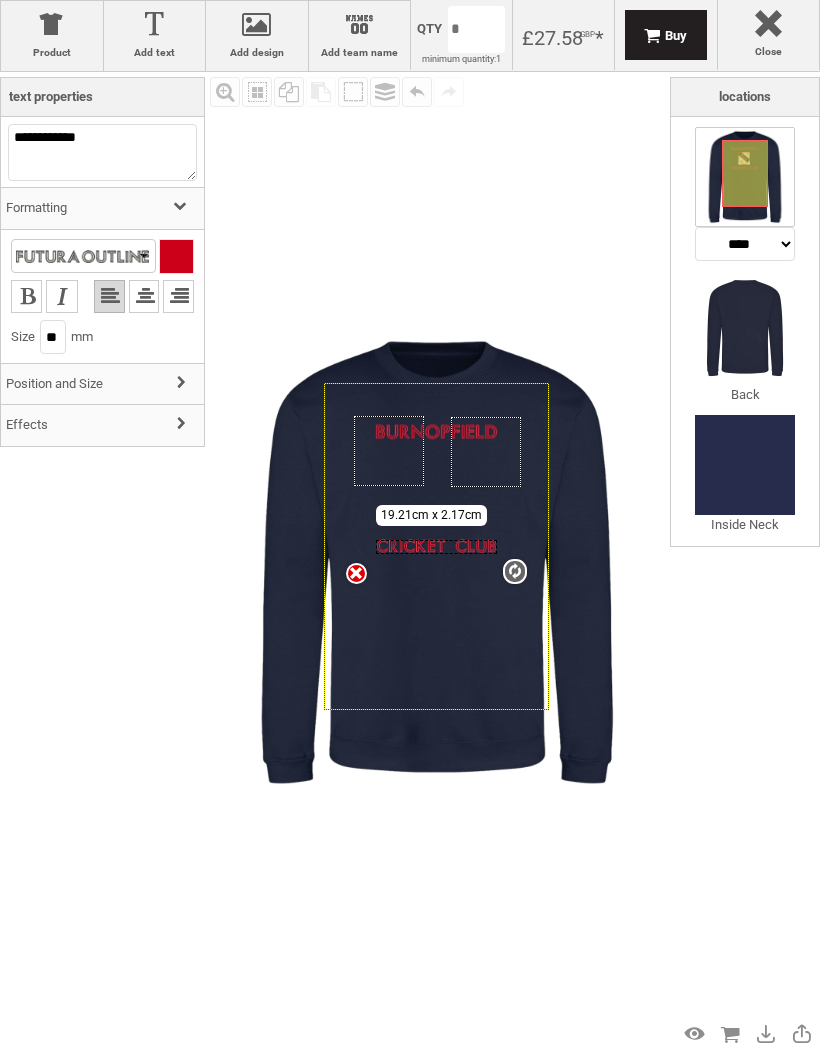 click on "Position and Size" at bounding box center [102, 384] 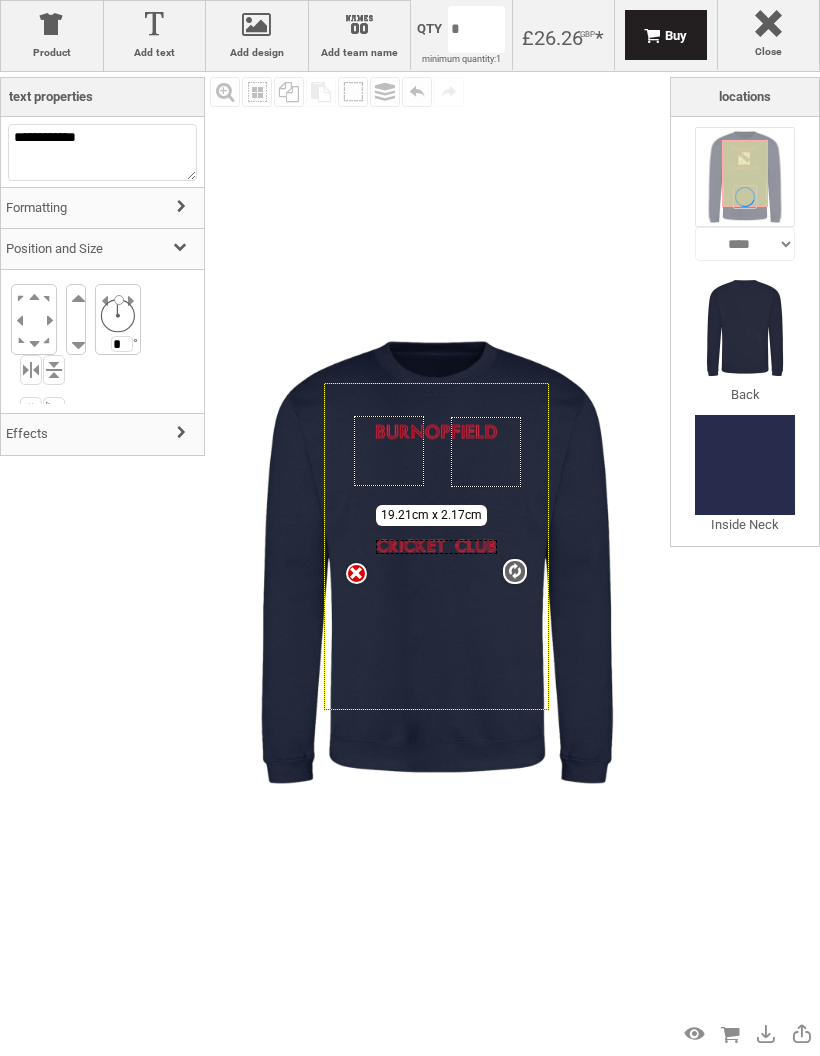 click at bounding box center [76, 302] 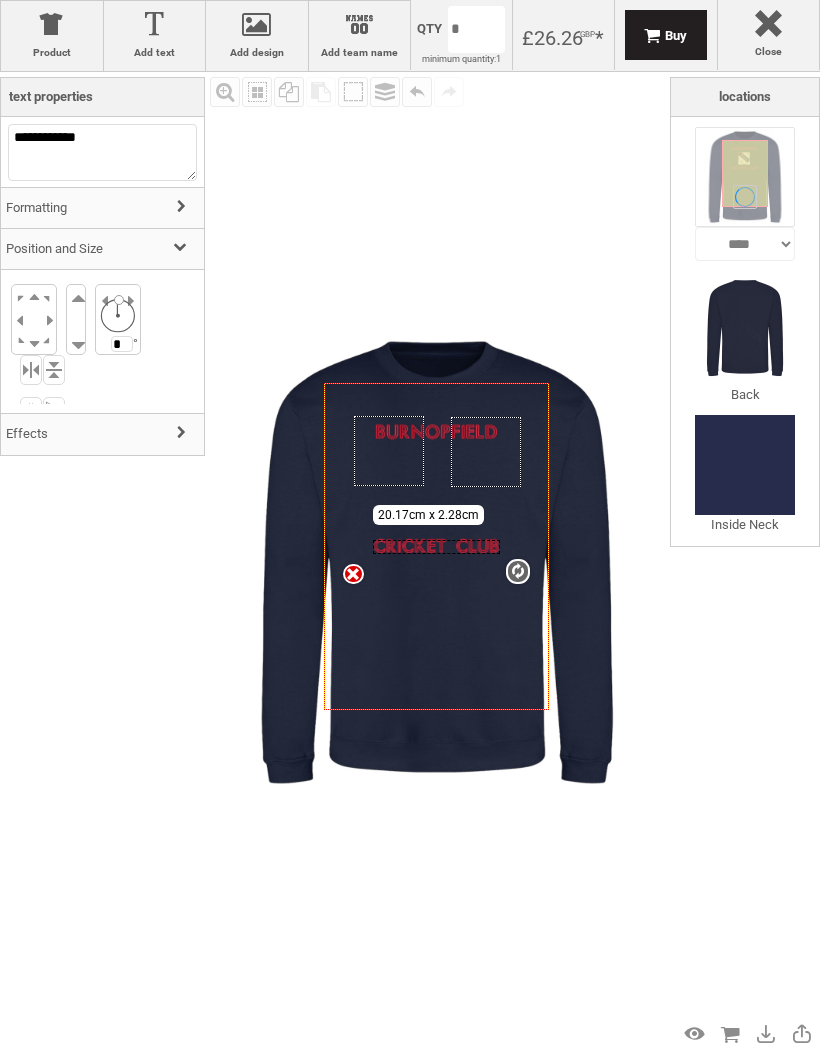 click at bounding box center [76, 302] 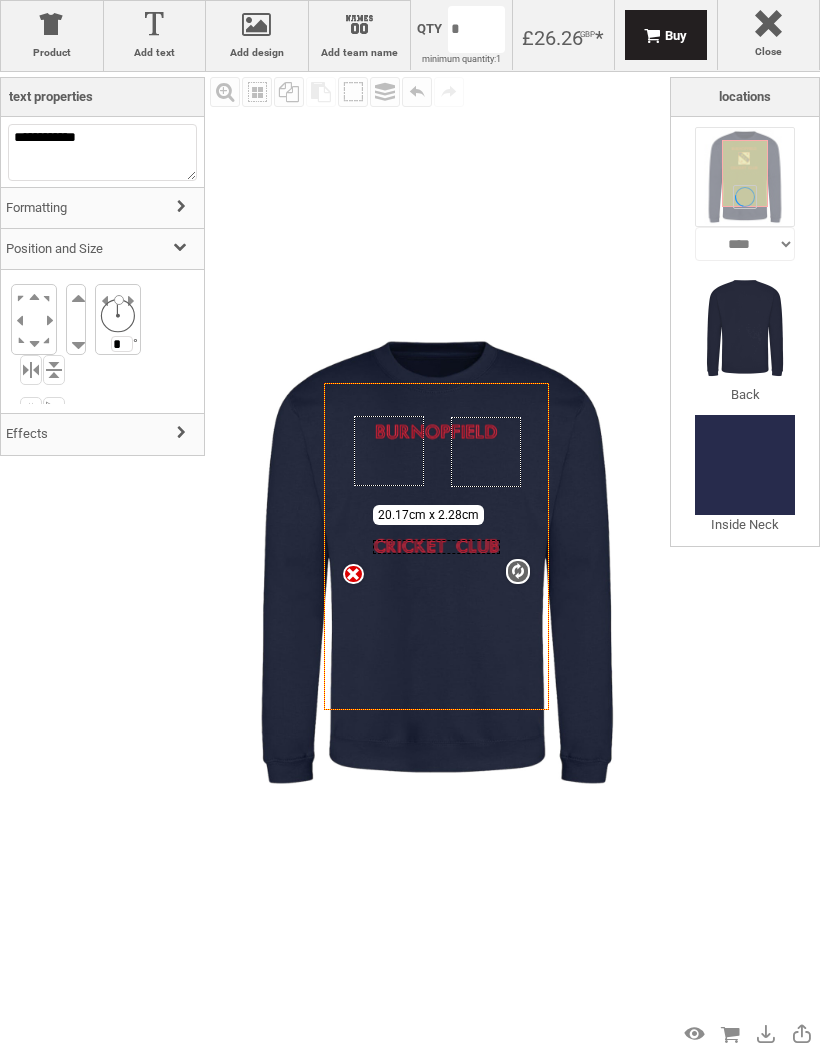 type on "**" 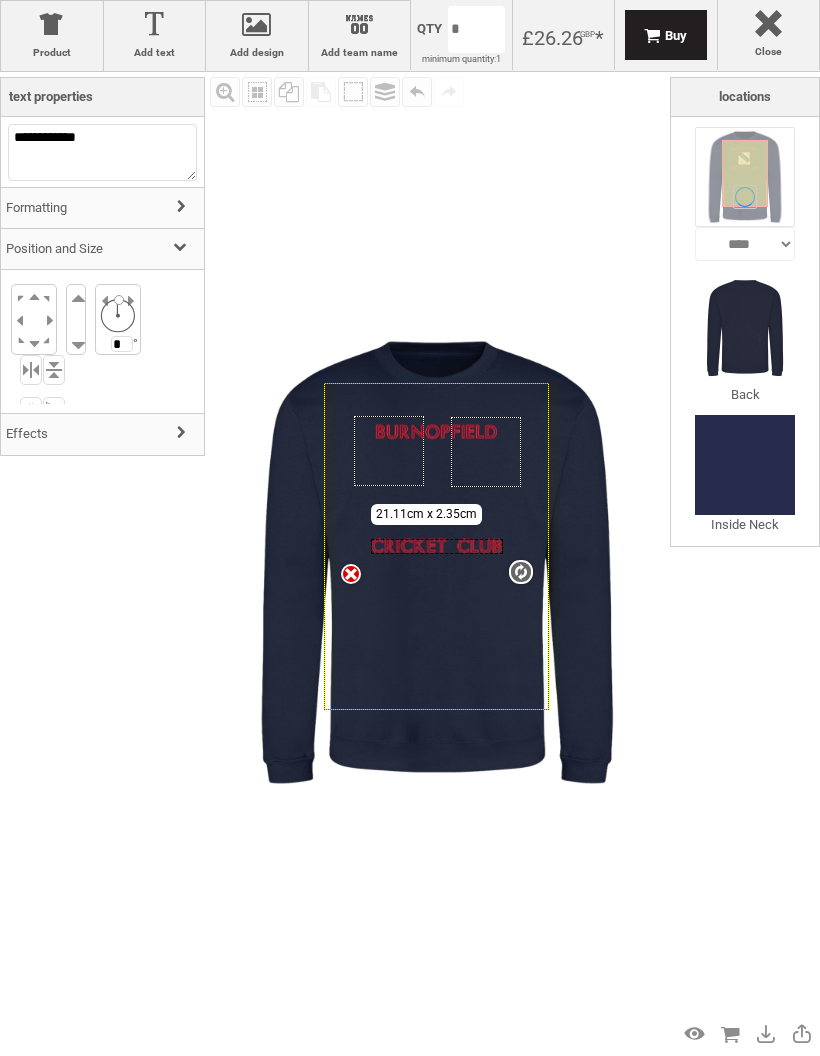 click at bounding box center (33, 296) 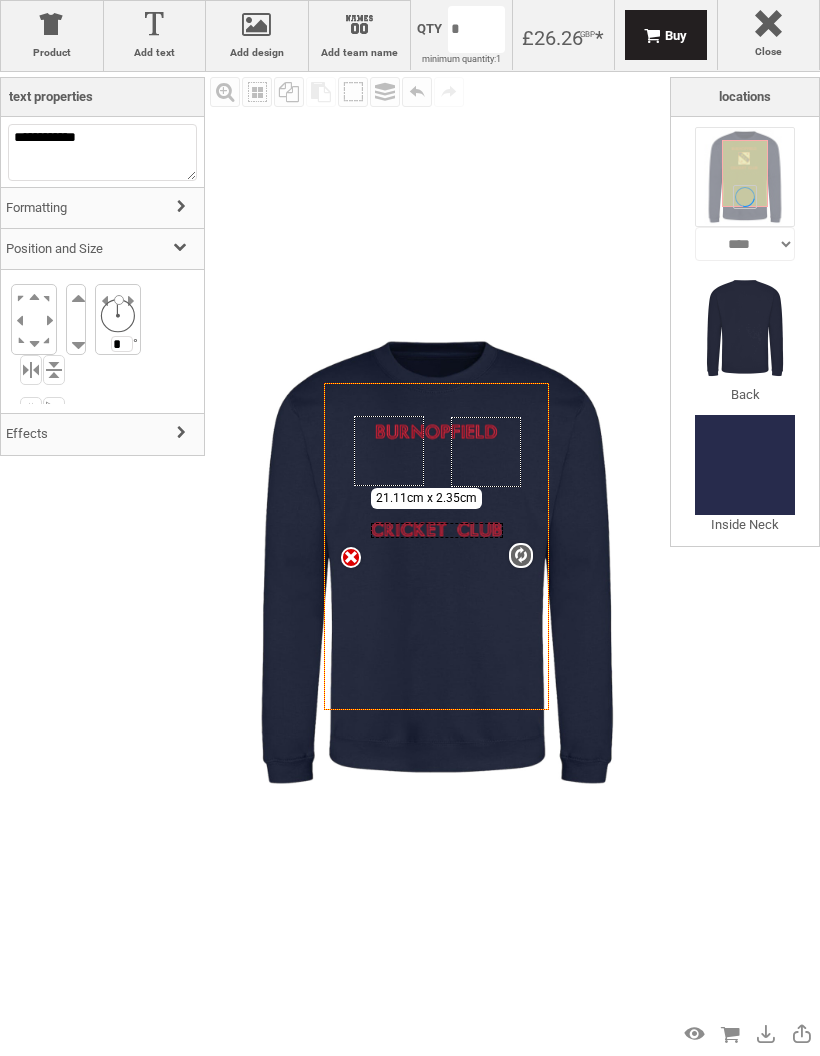 click at bounding box center (33, 296) 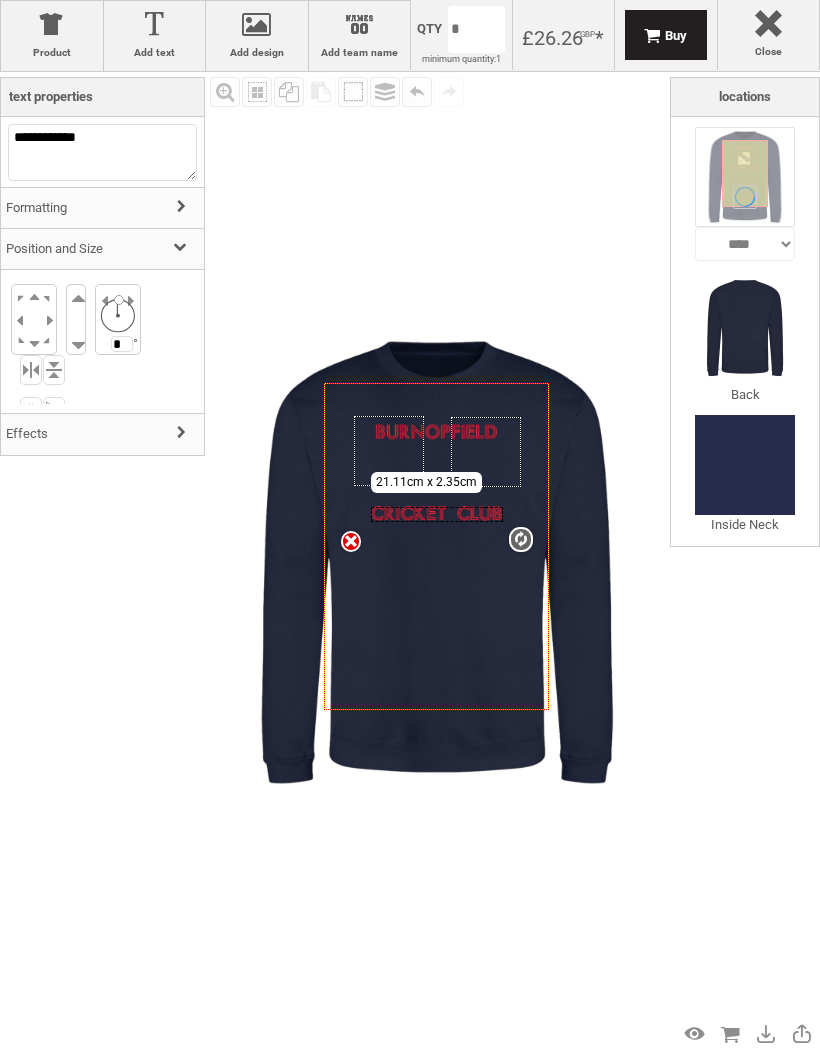 click on "Fill Background
Zoom in
Zoom out
Select All
Copy
All
Selected
Paste
Off
On
Group
Group
Undo
Redo
Created with Raphaël 2.1.2 Created with Raphaël 2.1.2 Created with Raphaël 2.1.2 Created with Raphaël 2.1.2 Created with Raphaël 2.1.2 Created with Raphaël 2.1.2         settings 21.11cm x 2.35cm Created with Raphaël 2.1.2 Created with Raphaël 2.1.2 Created with Raphaël 2.1.2 Created with Raphaël 2.1.2 Created with Raphaël 2.1.2 Created with Raphaël 2.1.2 Created with Raphaël 2.1.2 Created with Raphaël 2.1.2 Created with Raphaël 2.1.2 Created with Raphaël 2.1.2 Created with Raphaël 2.1.2 Created with Raphaël 2.1.2" at bounding box center (437, 562) 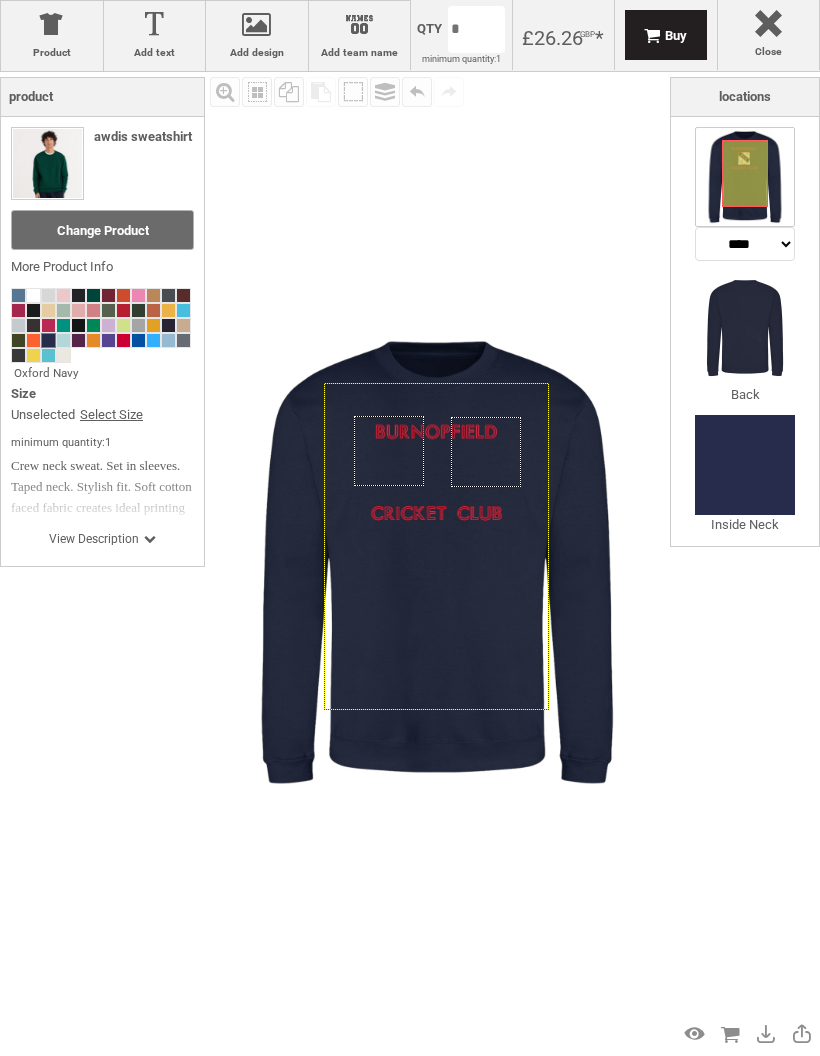 click at bounding box center (257, 28) 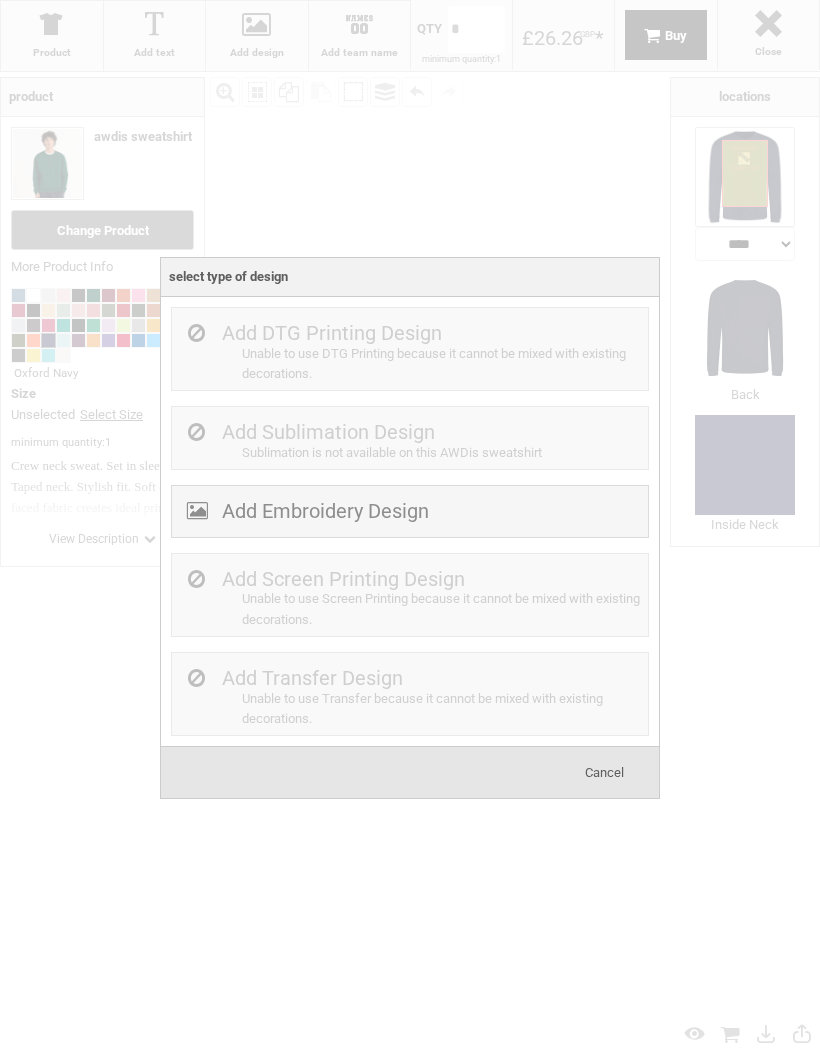 click on "Add Embroidery Design" at bounding box center (325, 511) 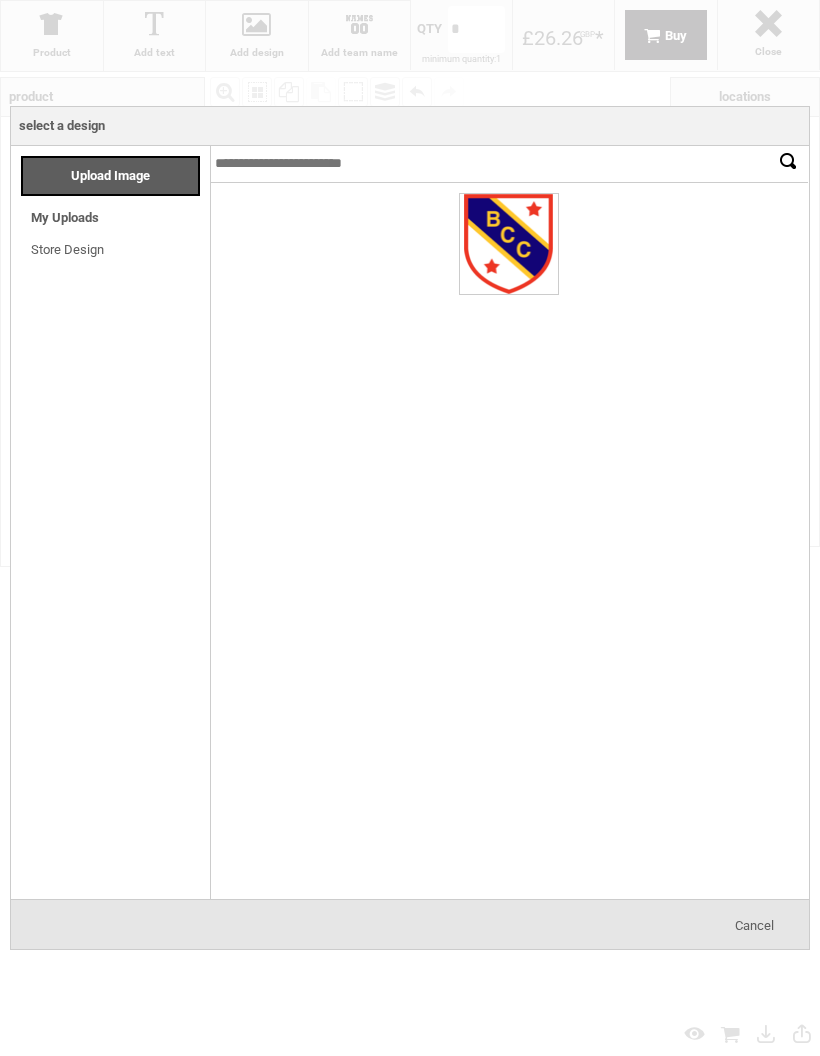click at bounding box center [509, 244] 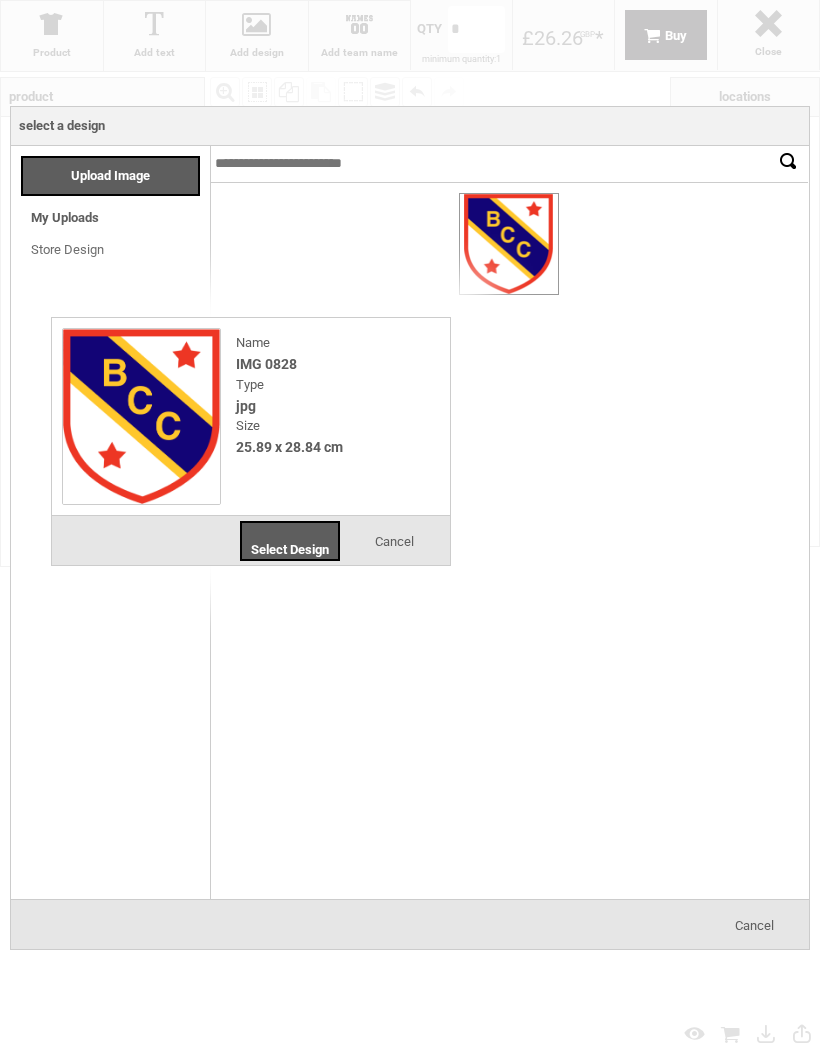 click on "Select Design" at bounding box center [290, 541] 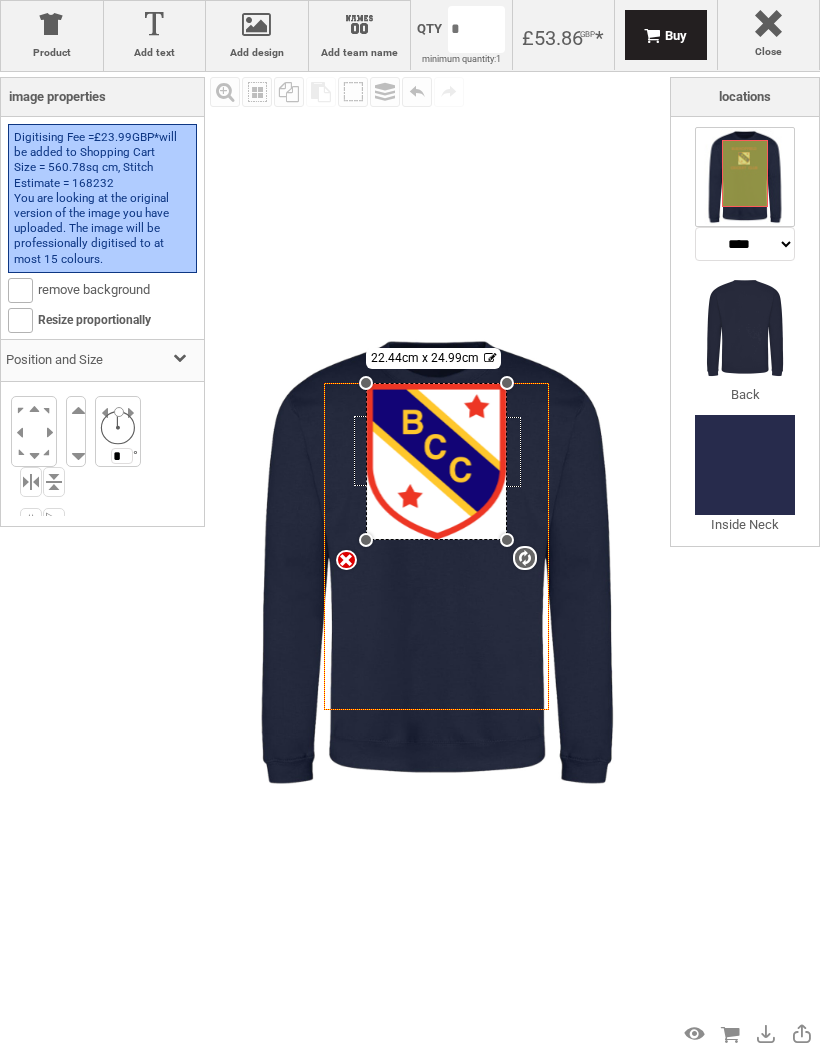 click at bounding box center (20, 290) 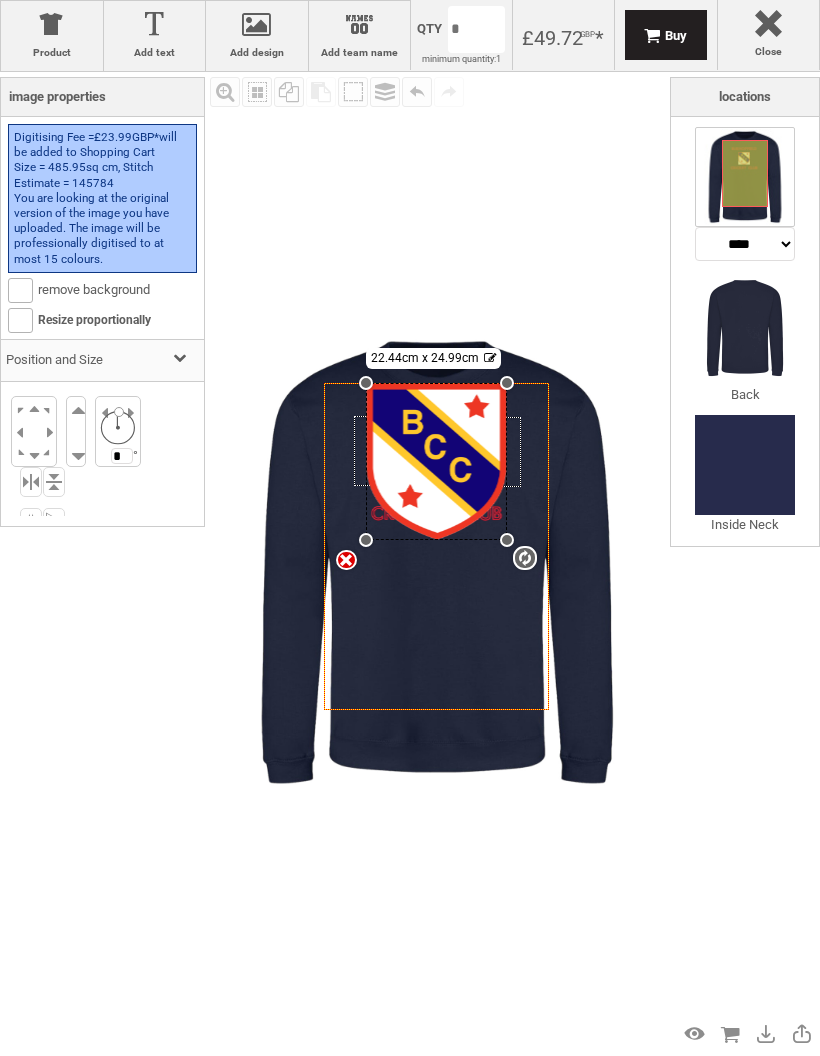 click at bounding box center (76, 448) 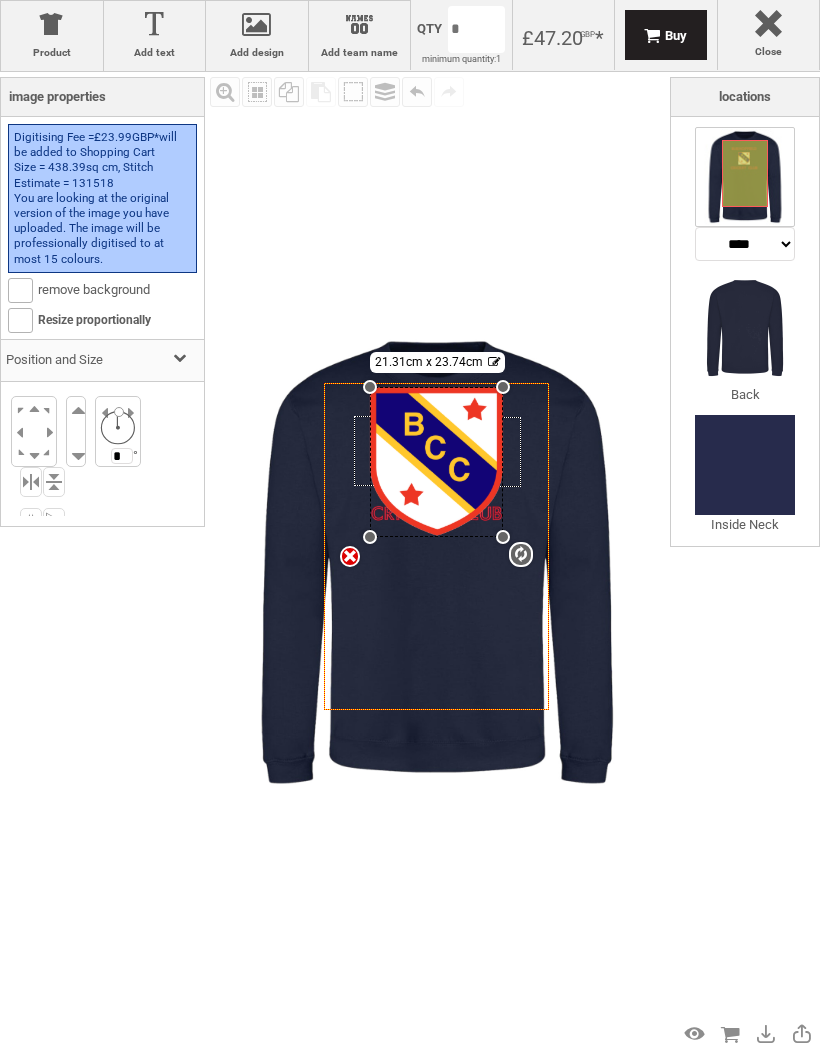 click at bounding box center (76, 448) 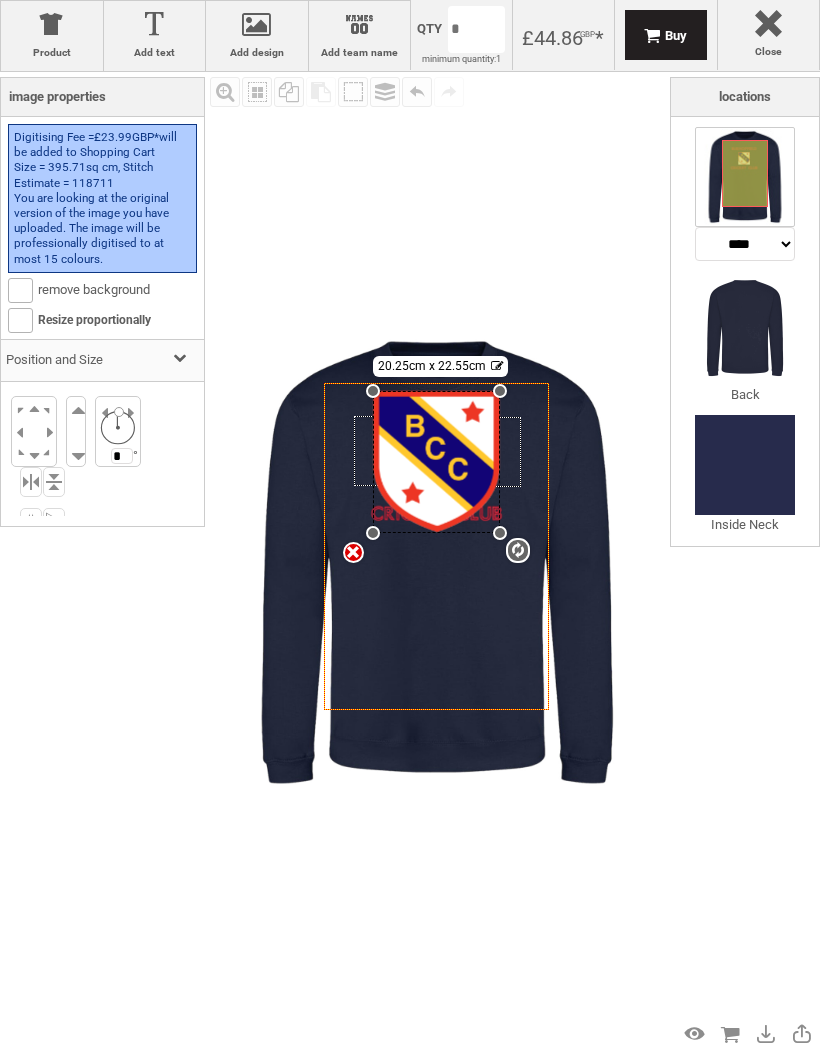 click at bounding box center [76, 448] 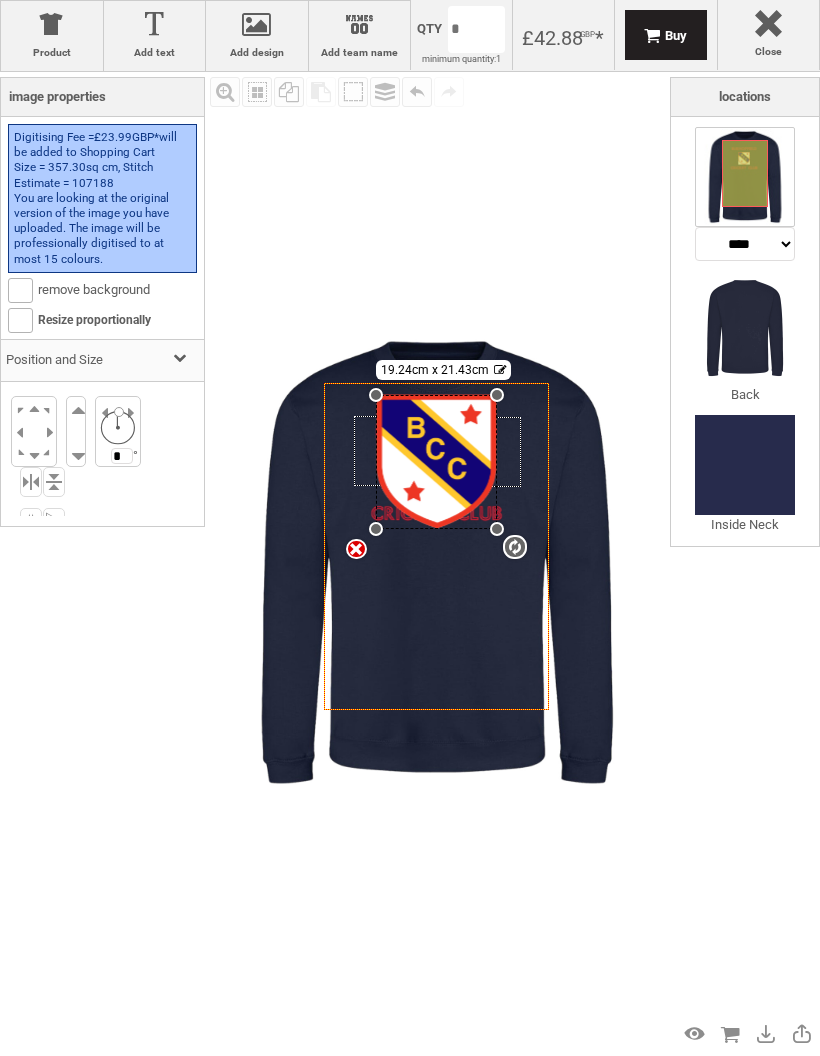 click at bounding box center [76, 448] 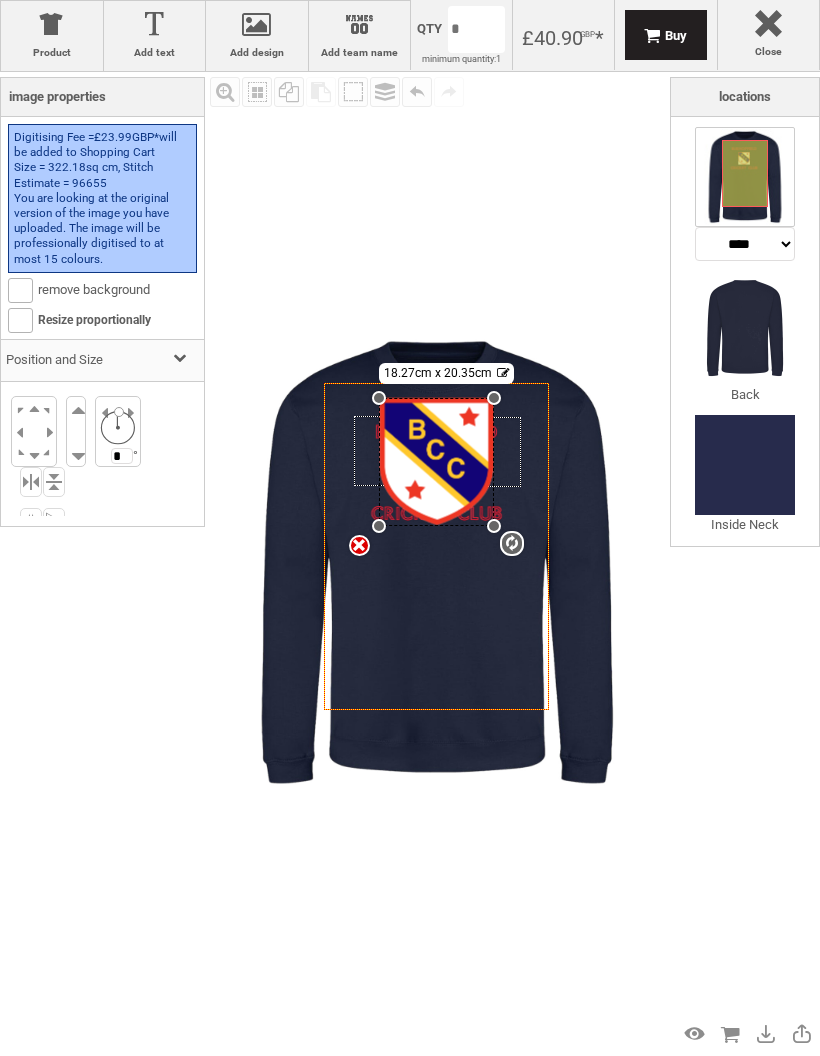 click at bounding box center (76, 448) 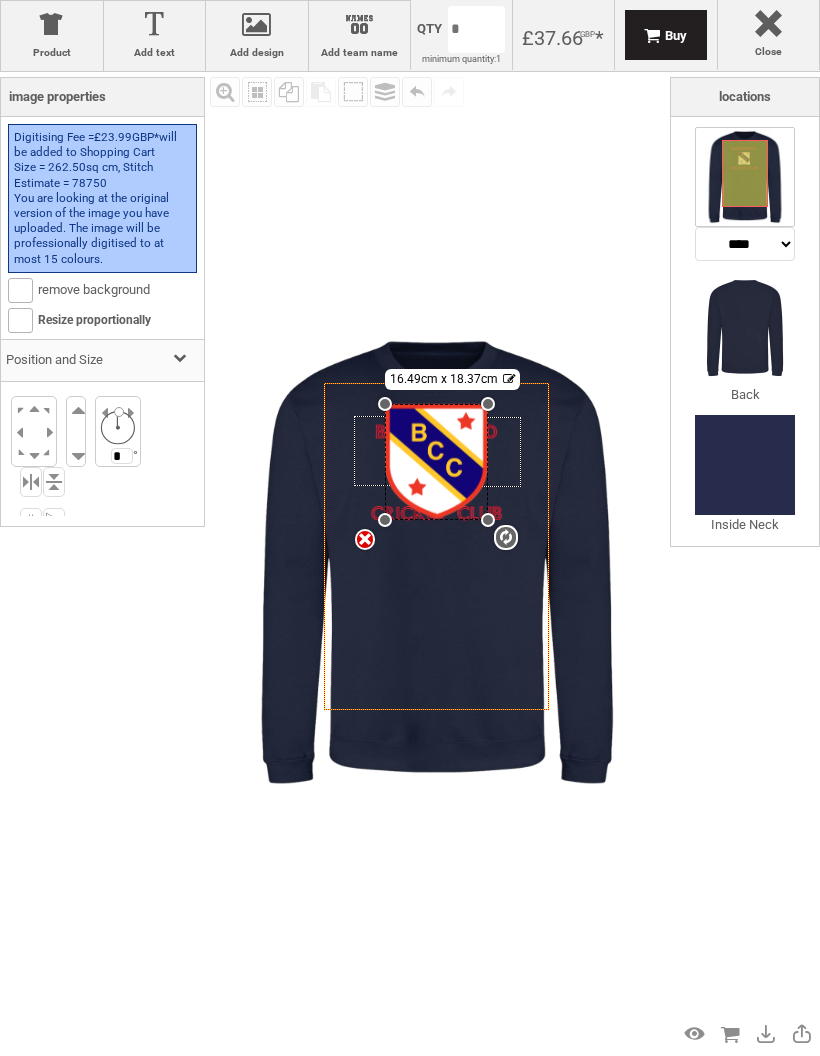click at bounding box center (76, 448) 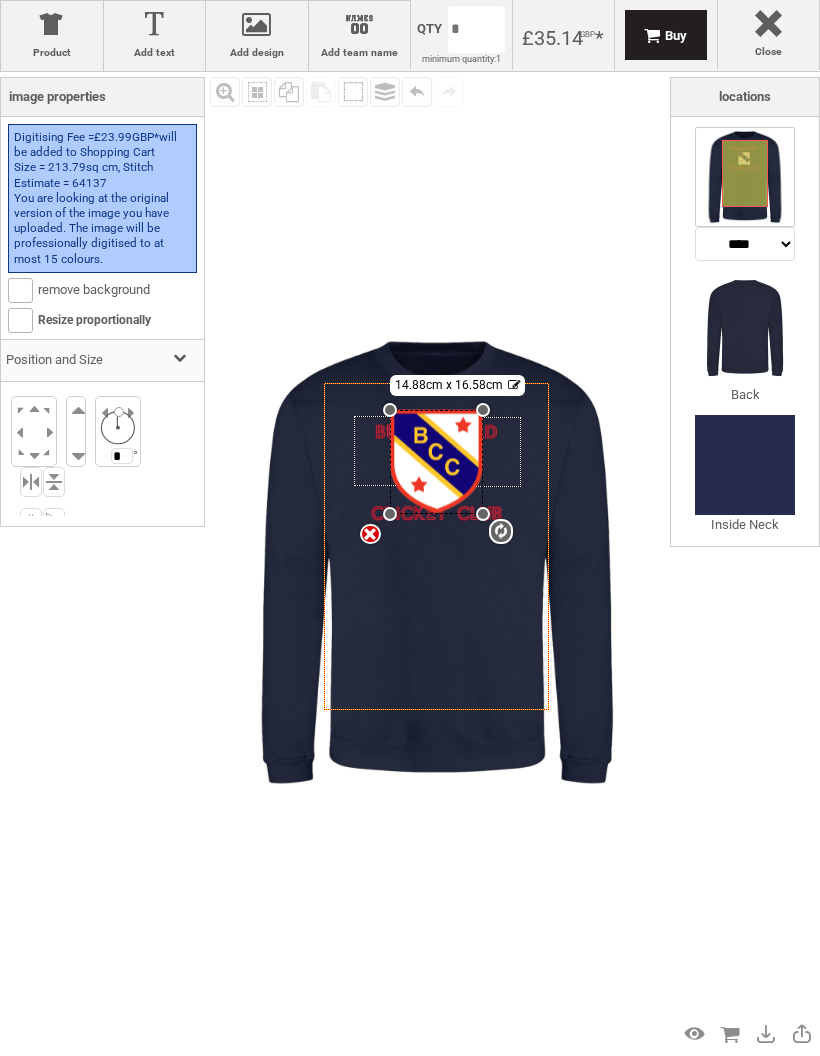 click at bounding box center [76, 448] 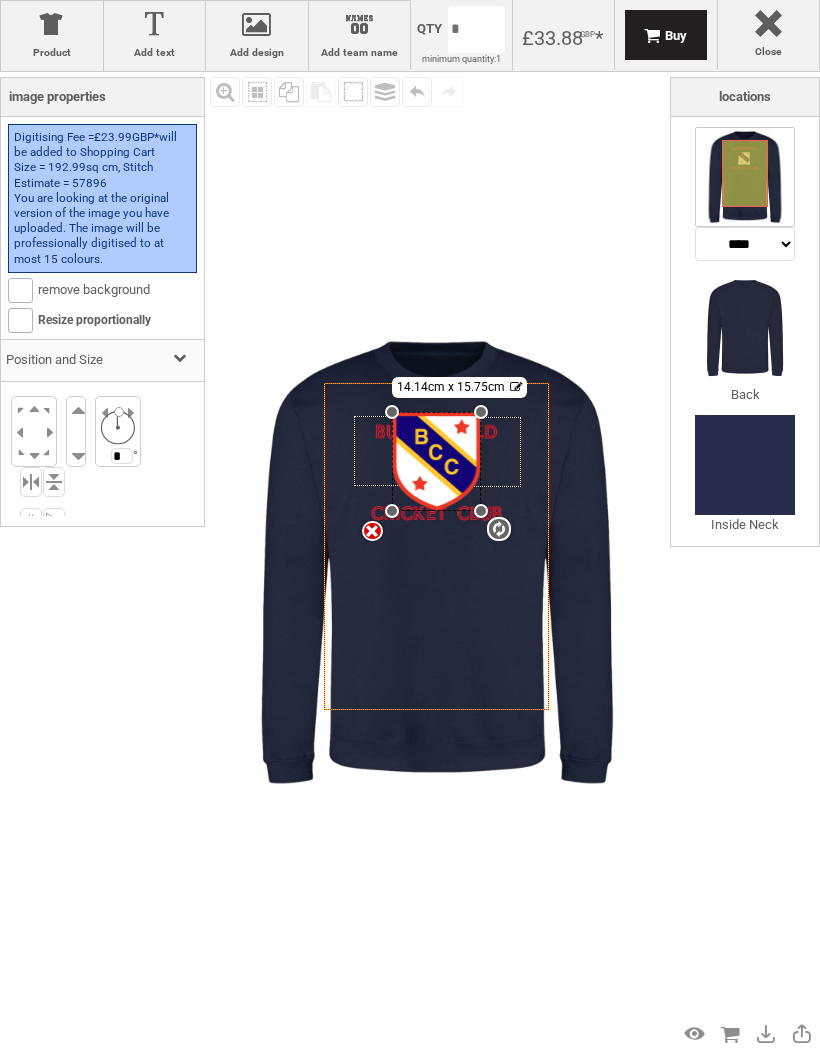 click at bounding box center [76, 448] 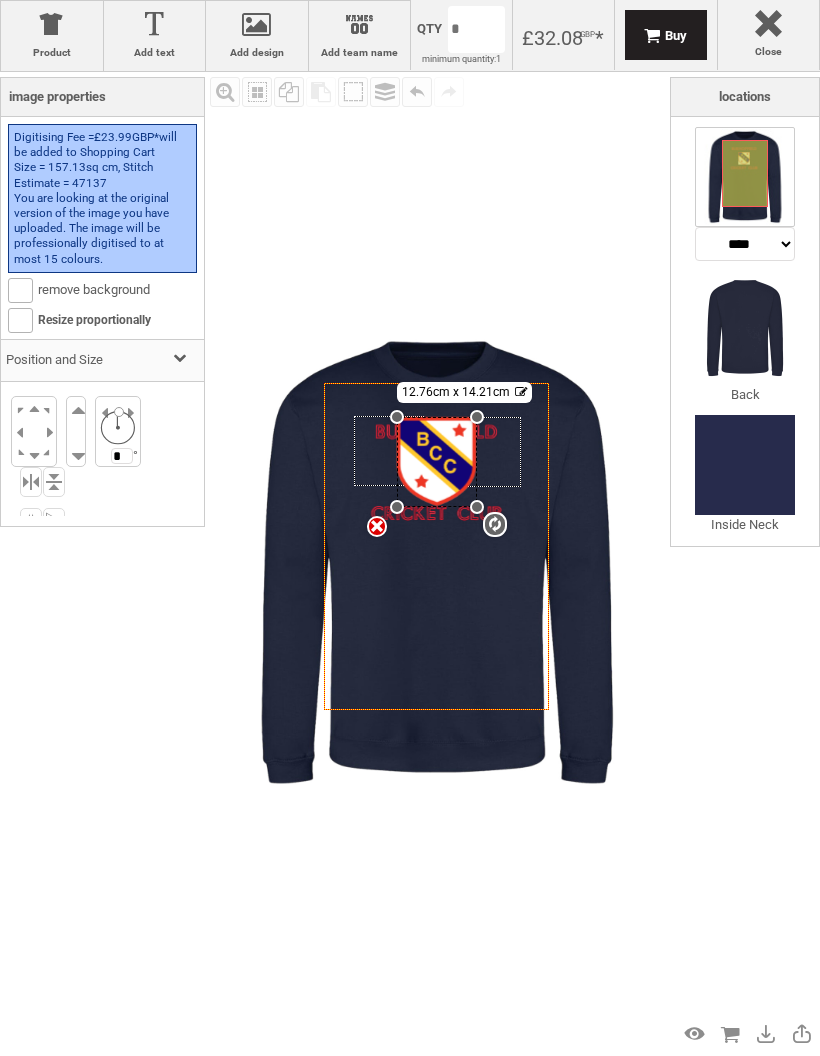 click at bounding box center [76, 448] 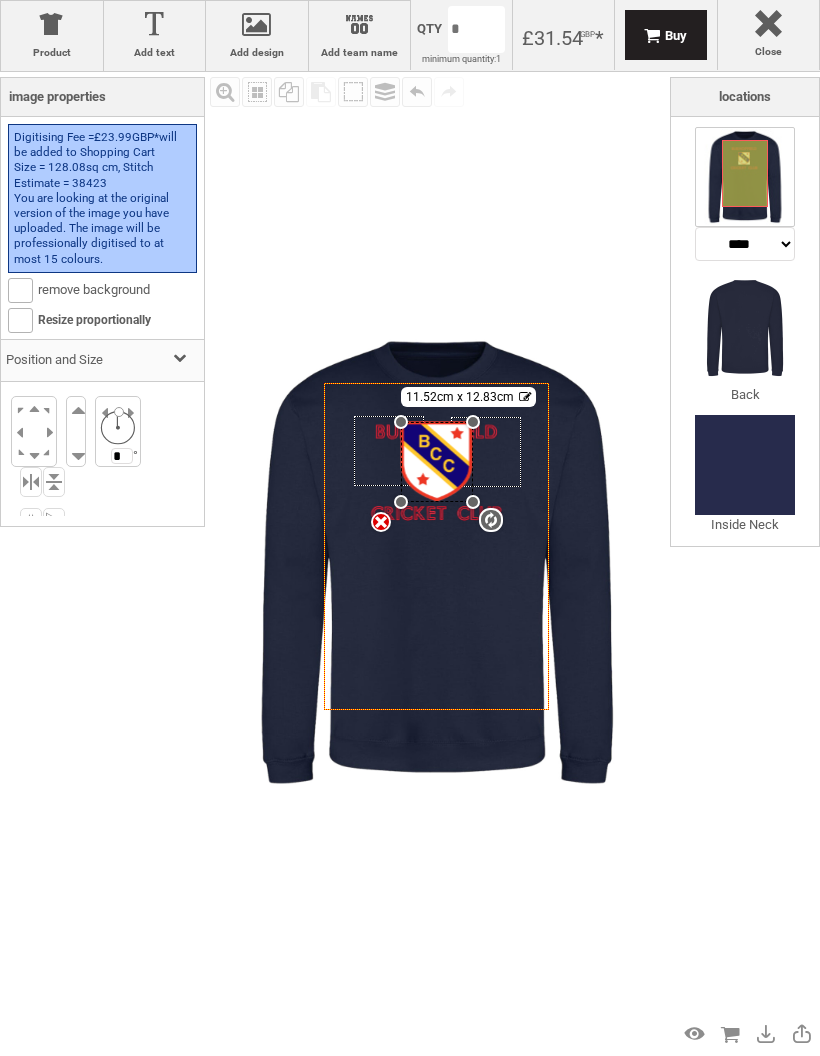 click at bounding box center (76, 448) 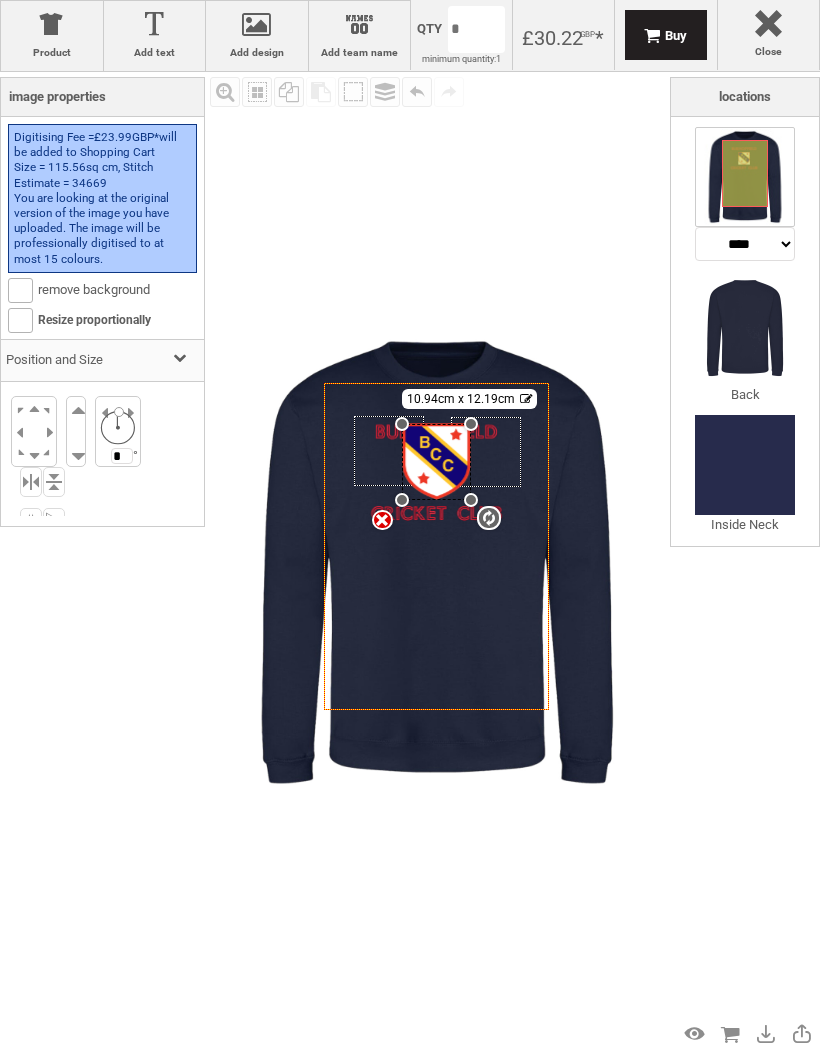 click at bounding box center (76, 448) 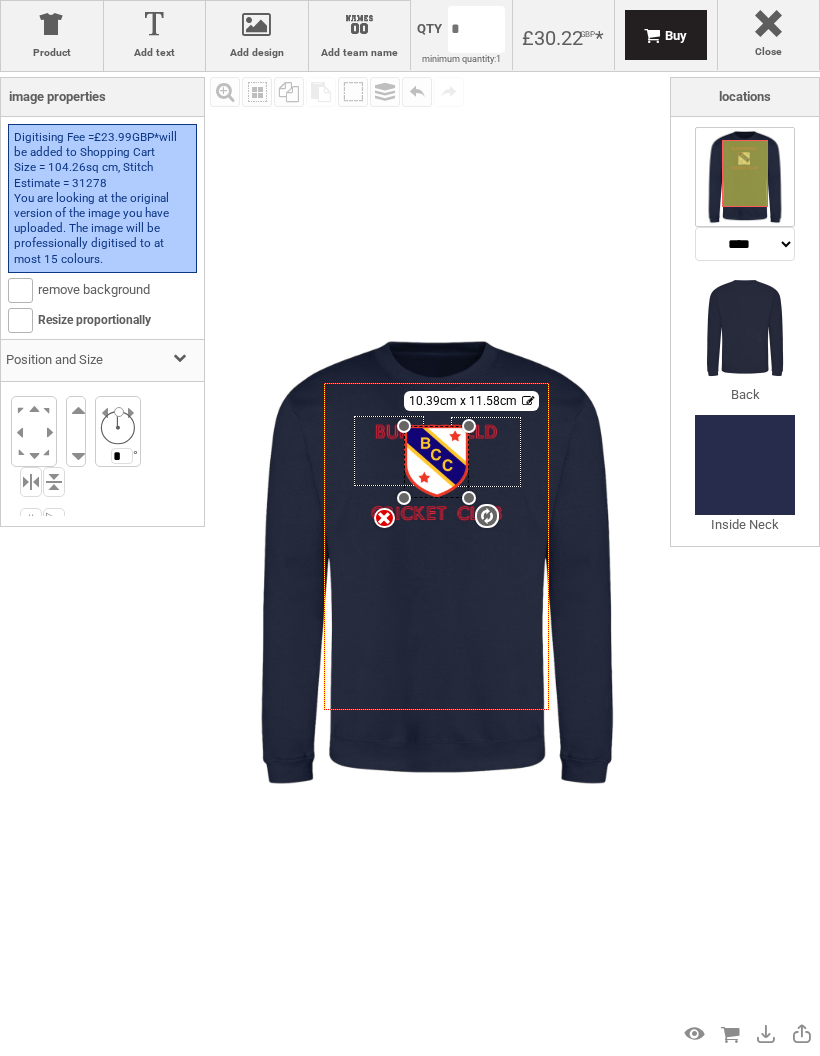 click at bounding box center [76, 448] 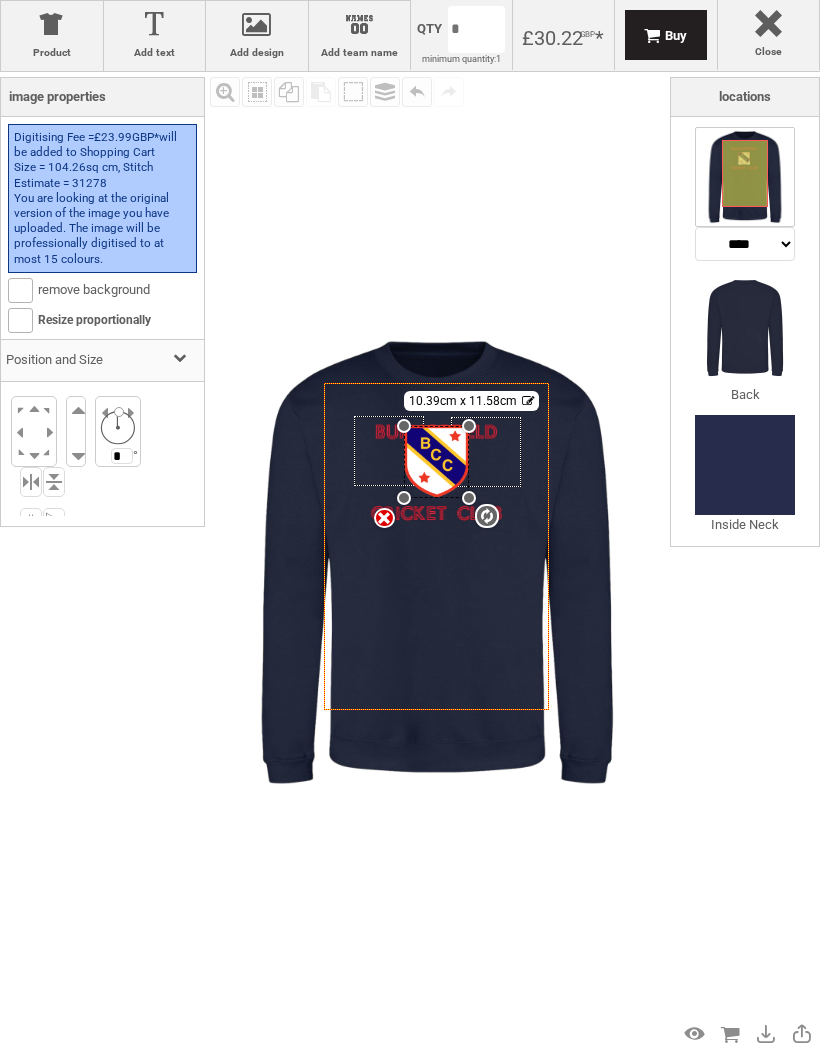 click at bounding box center (76, 448) 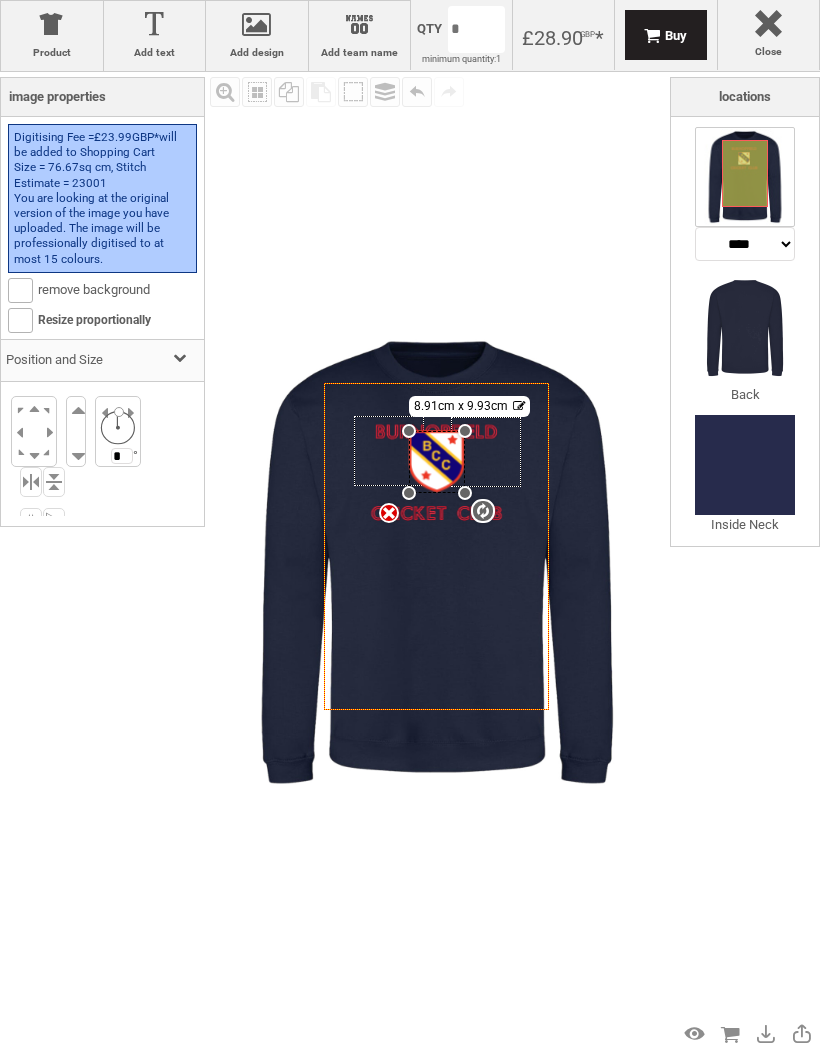 click at bounding box center (76, 448) 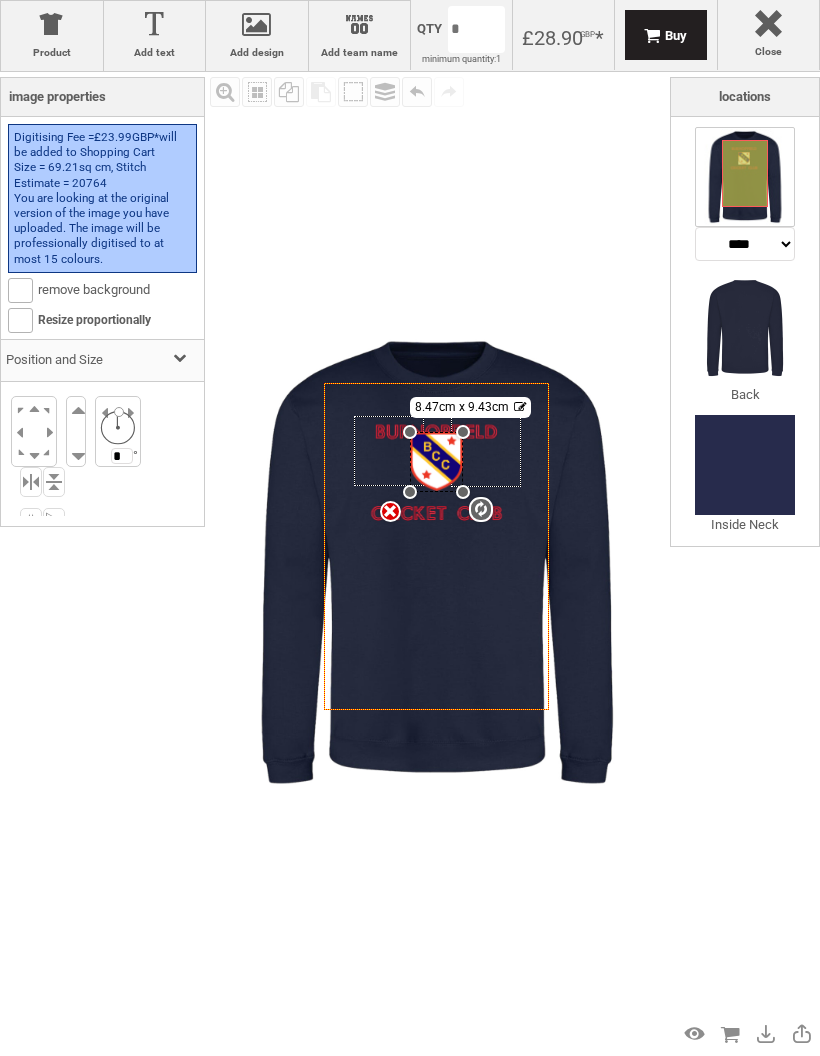 click at bounding box center [76, 448] 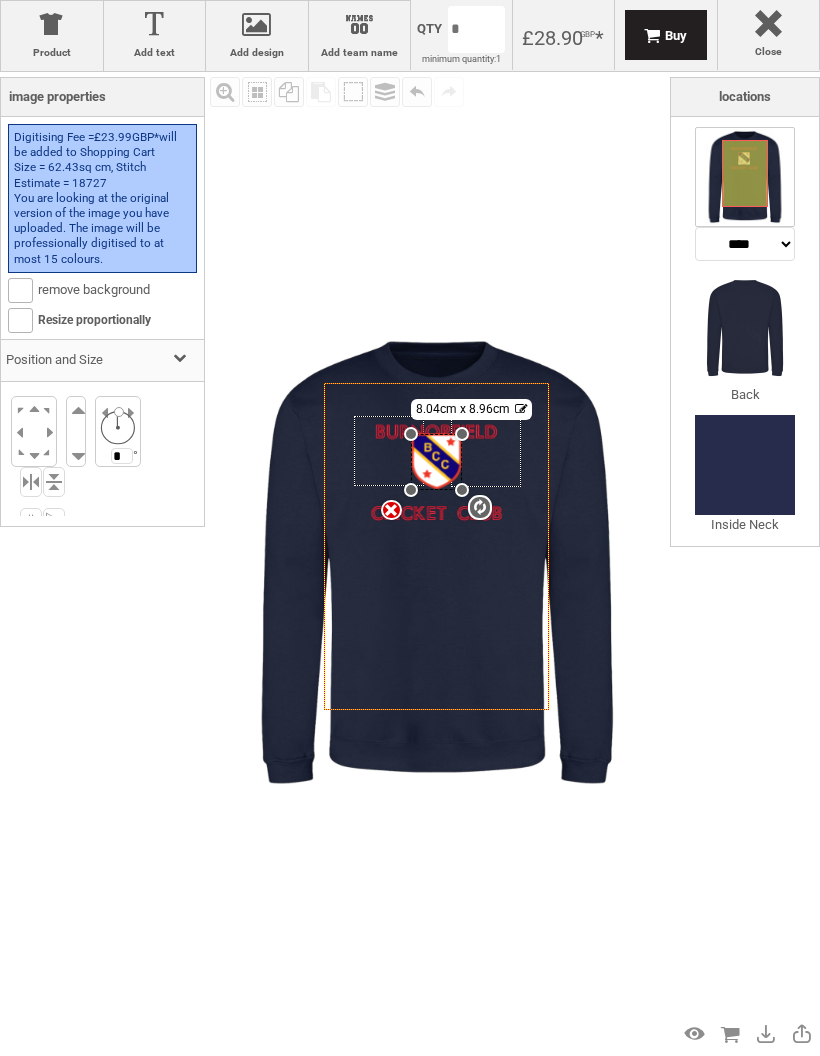 click at bounding box center (76, 448) 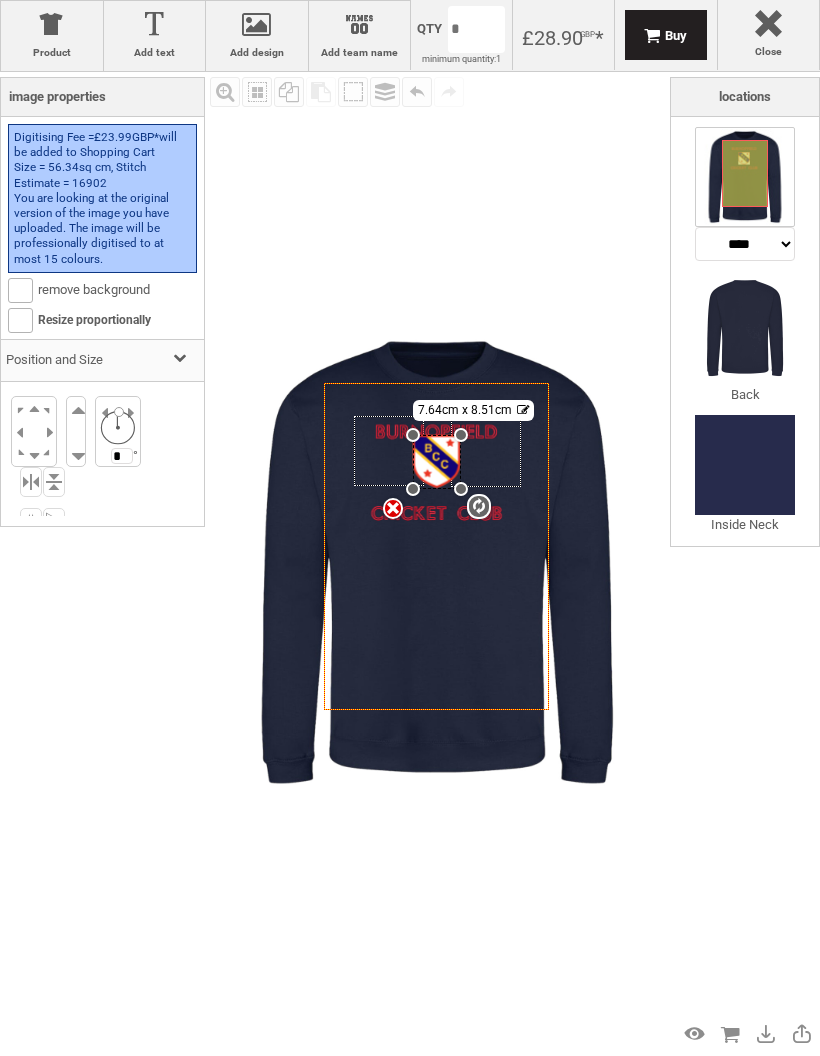 click at bounding box center [33, 454] 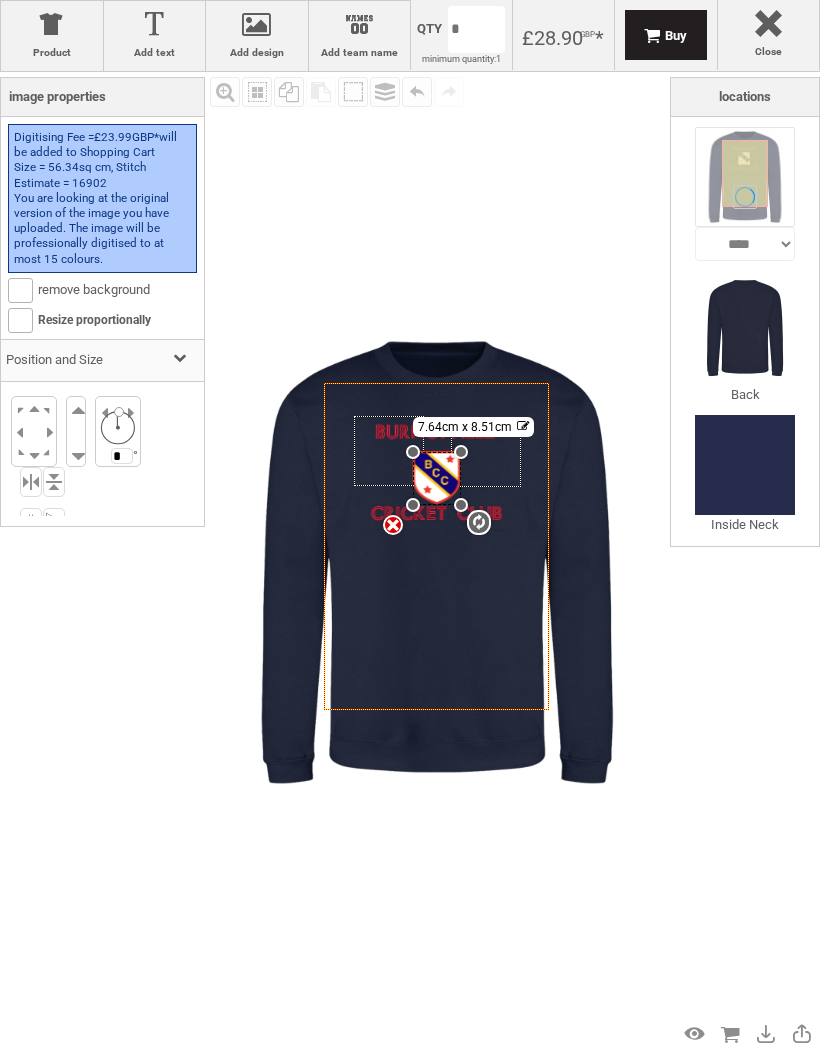 click on "Fill Background
Zoom in
Zoom out
Select All
Copy
All
Selected
Paste
Off
On
Group
Group
Undo
Redo
Created with Raphaël 2.1.2 Created with Raphaël 2.1.2 Created with Raphaël 2.1.2 Created with Raphaël 2.1.2 Created with Raphaël 2.1.2 Created with Raphaël 2.1.2 Created with Raphaël 2.1.2 Created with Raphaël 2.1.2 Created with Raphaël 2.1.2 Created with Raphaël 2.1.2 Created with Raphaël 2.1.2 Created with Raphaël 2.1.2" at bounding box center [437, 562] 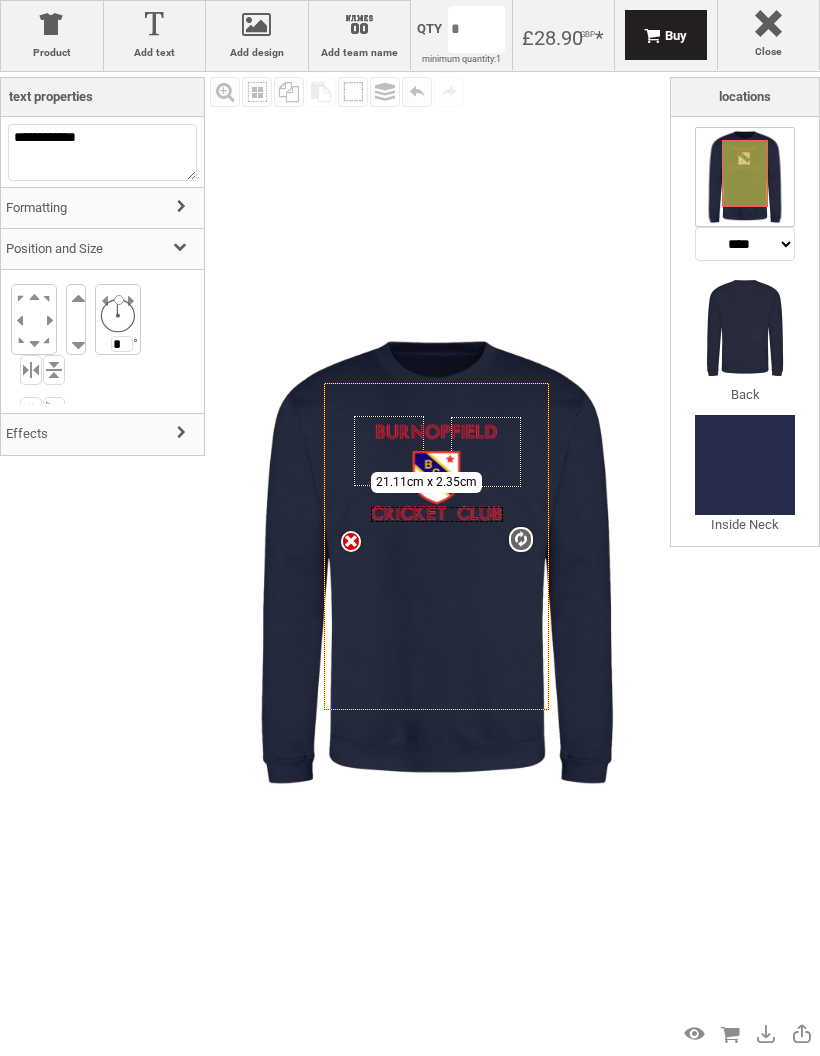 click at bounding box center [33, 342] 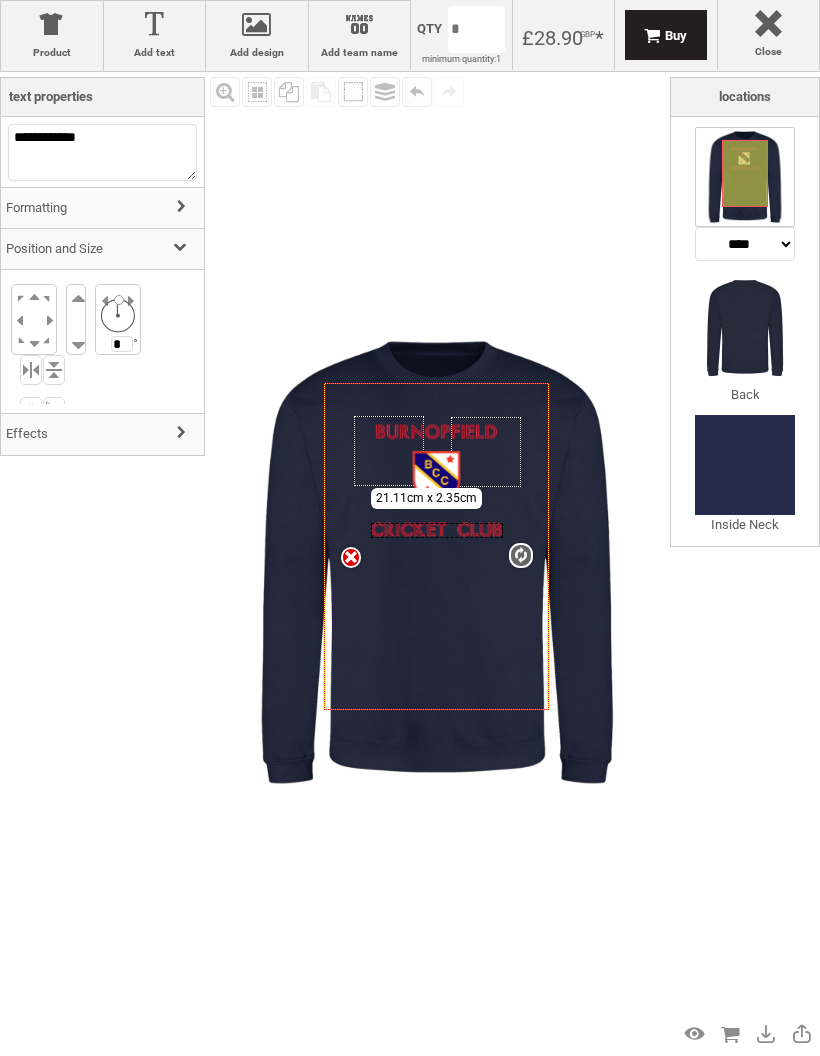 click on "Fill Background
Zoom in
Zoom out
Select All
Copy
All
Selected
Paste
Off
On
Group
Group
Undo
Redo
Created with Raphaël 2.1.2 Created with Raphaël 2.1.2 Created with Raphaël 2.1.2 Created with Raphaël 2.1.2 Created with Raphaël 2.1.2 Created with Raphaël 2.1.2         settings 21.11cm x 2.35cm Created with Raphaël 2.1.2 Created with Raphaël 2.1.2 Created with Raphaël 2.1.2 Created with Raphaël 2.1.2 Created with Raphaël 2.1.2 Created with Raphaël 2.1.2 Created with Raphaël 2.1.2 Created with Raphaël 2.1.2 Created with Raphaël 2.1.2 Created with Raphaël 2.1.2 Created with Raphaël 2.1.2 Created with Raphaël 2.1.2" at bounding box center (437, 562) 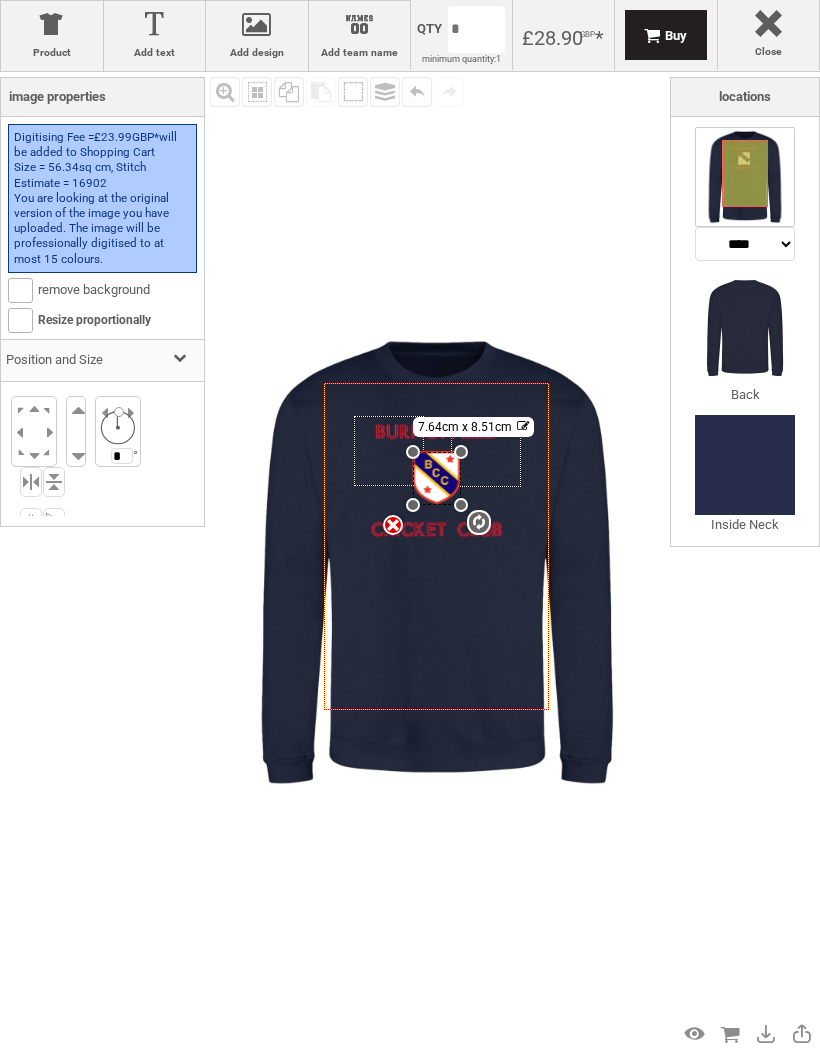 click at bounding box center [76, 414] 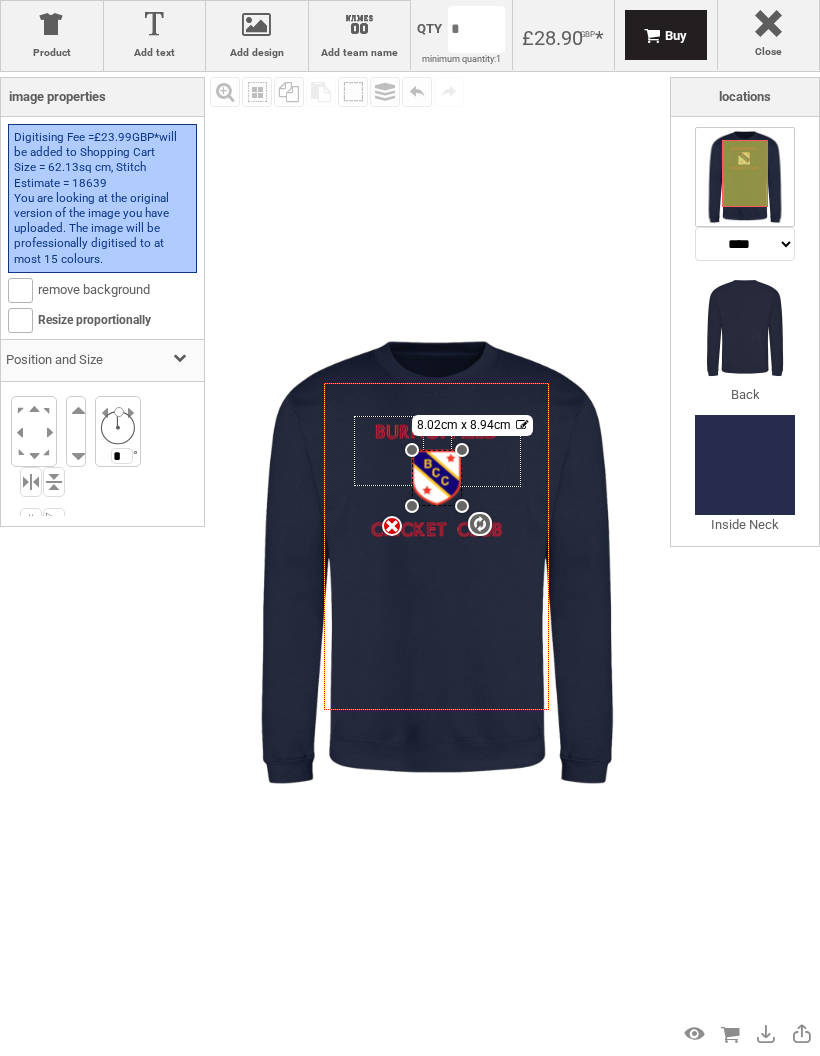 click at bounding box center [76, 414] 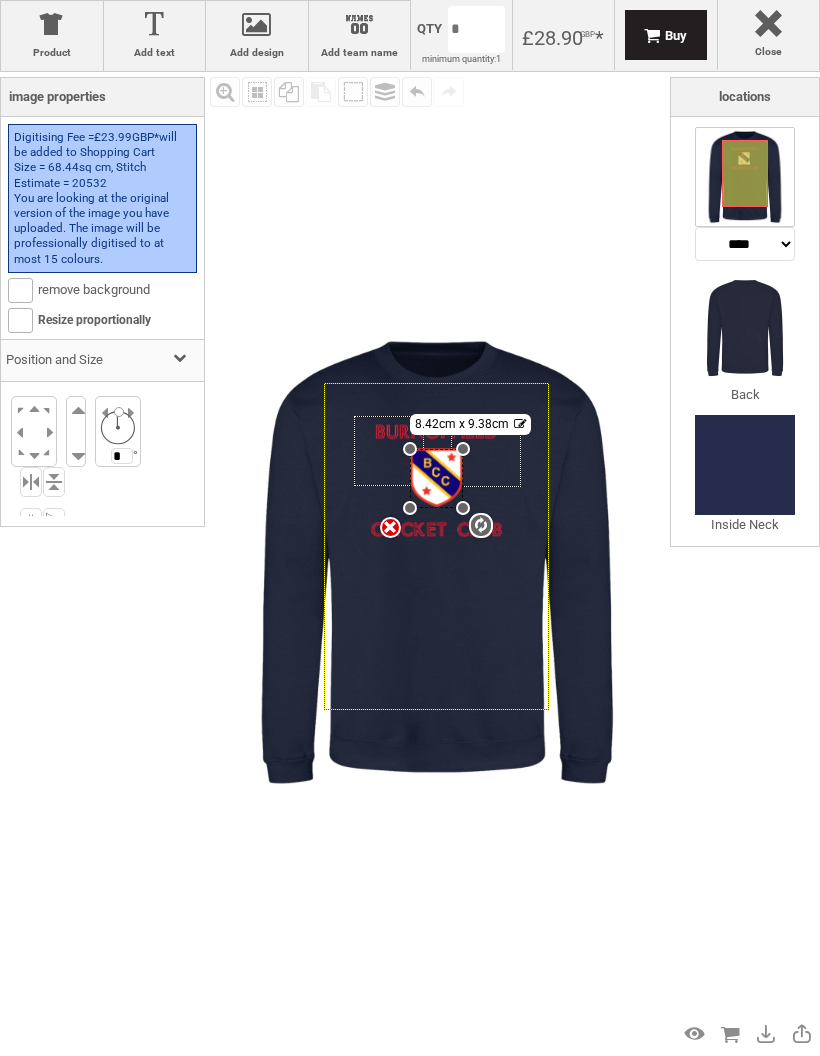 click at bounding box center (76, 414) 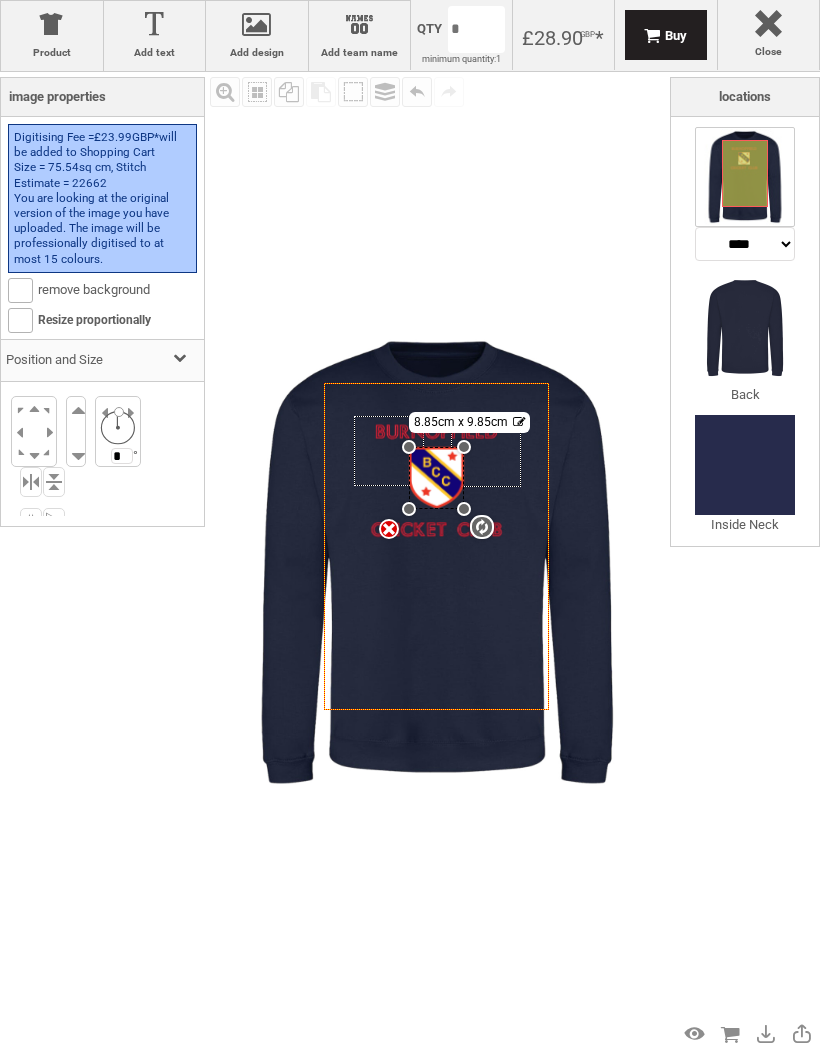 click on "Fill Background
Zoom in
Zoom out
Select All
Copy
All
Selected
Paste
Off
On
Group
Group
Undo
Redo
Created with Raphaël 2.1.2 Created with Raphaël 2.1.2 Created with Raphaël 2.1.2 Created with Raphaël 2.1.2 Created with Raphaël 2.1.2 Created with Raphaël 2.1.2         settings 8.85cm x 9.85cm Created with Raphaël 2.1.2 Created with Raphaël 2.1.2 Created with Raphaël 2.1.2 Created with Raphaël 2.1.2 Created with Raphaël 2.1.2 Created with Raphaël 2.1.2 Created with Raphaël 2.1.2 Created with Raphaël 2.1.2 Created with Raphaël 2.1.2 Created with Raphaël 2.1.2 Created with Raphaël 2.1.2 Created with Raphaël 2.1.2" at bounding box center (437, 562) 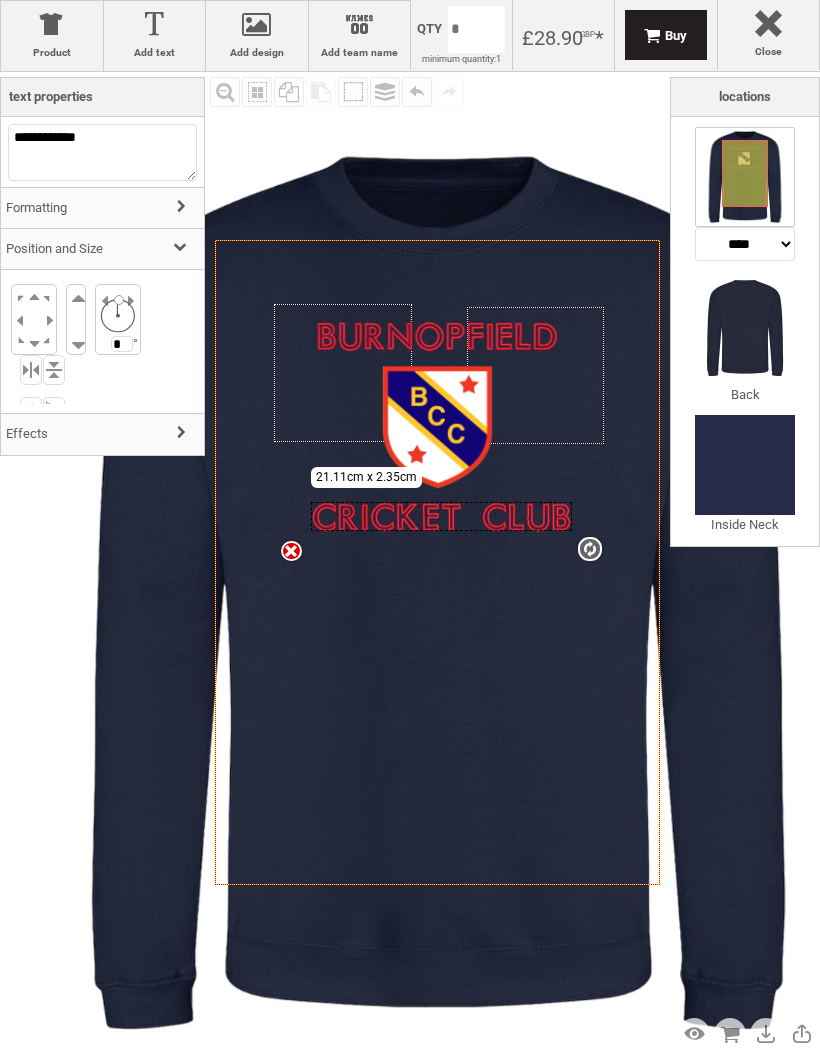 click at bounding box center [31, 370] 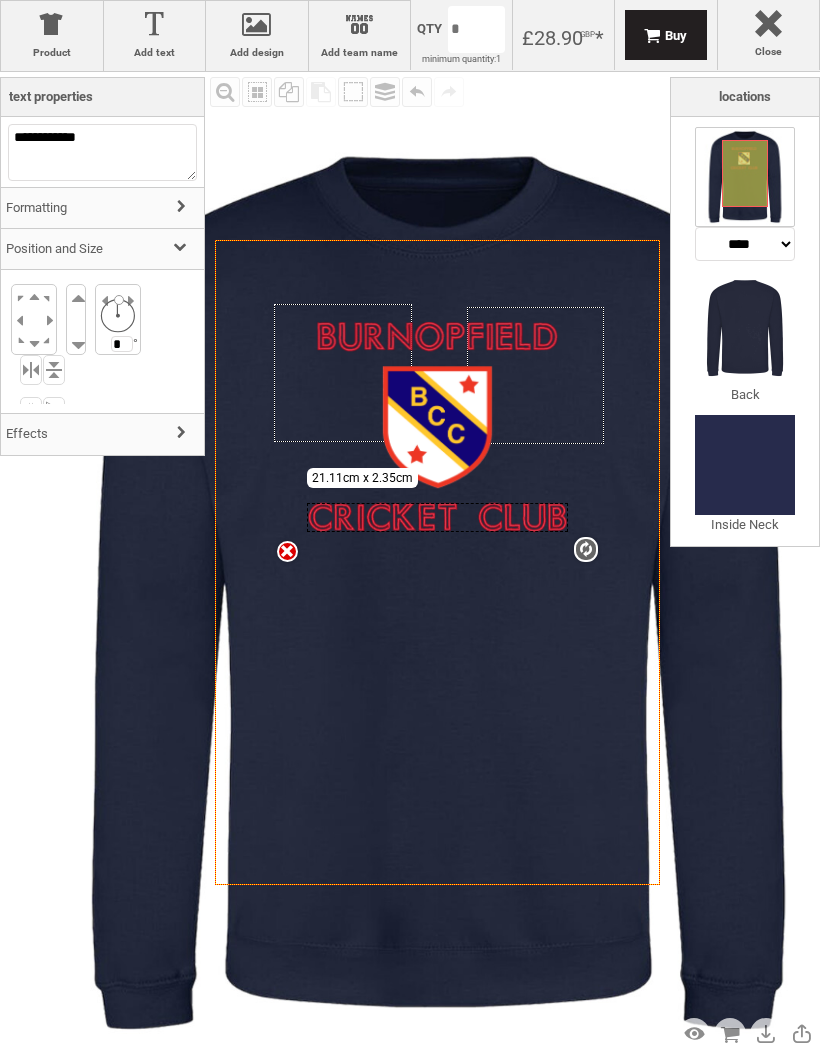 click on "Fill Background
Zoom in
Zoom out
Select All
Copy
All
Selected
Paste
Off
On
Group
Group
Undo
Redo
Created with Raphaël 2.1.2 Created with Raphaël 2.1.2 Created with Raphaël 2.1.2 Created with Raphaël 2.1.2 Created with Raphaël 2.1.2 Created with Raphaël 2.1.2         settings 21.11cm x 2.35cm Created with Raphaël 2.1.2 Created with Raphaël 2.1.2 Created with Raphaël 2.1.2 Created with Raphaël 2.1.2 Created with Raphaël 2.1.2 Created with Raphaël 2.1.2 Created with Raphaël 2.1.2 Created with Raphaël 2.1.2 Created with Raphaël 2.1.2 Created with Raphaël 2.1.2 Created with Raphaël 2.1.2 Created with Raphaël 2.1.2" at bounding box center (437, 562) 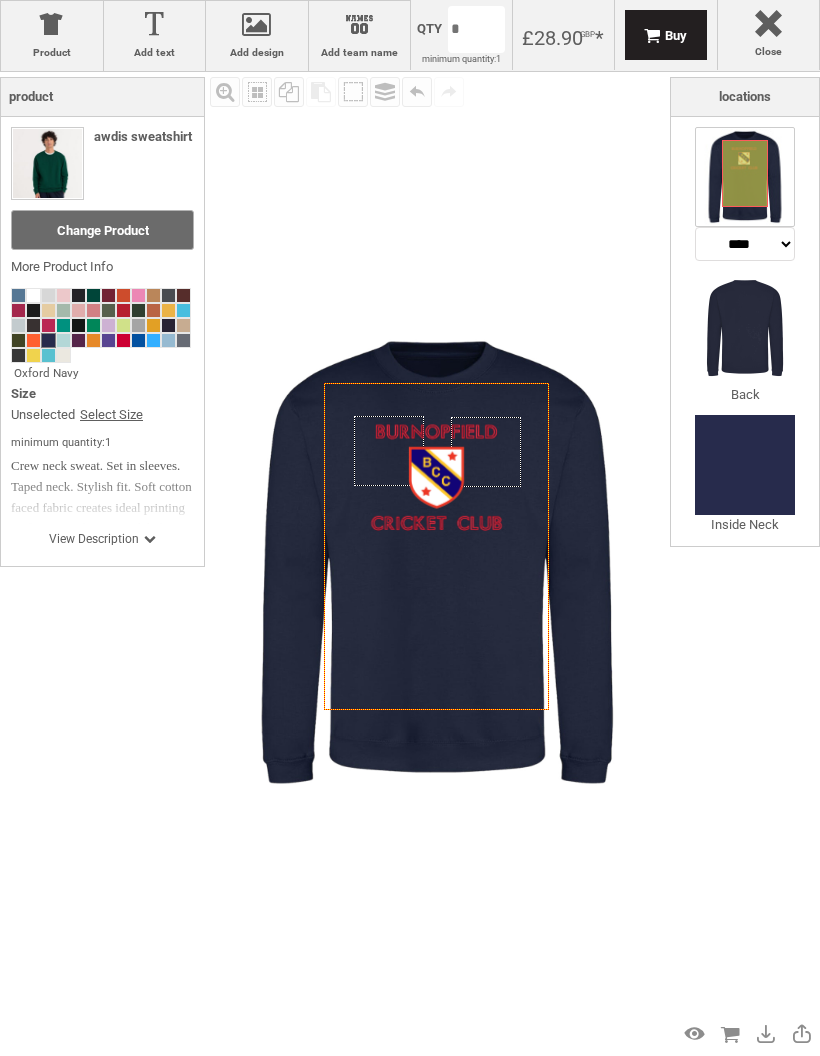 click on "**********" at bounding box center (745, 549) 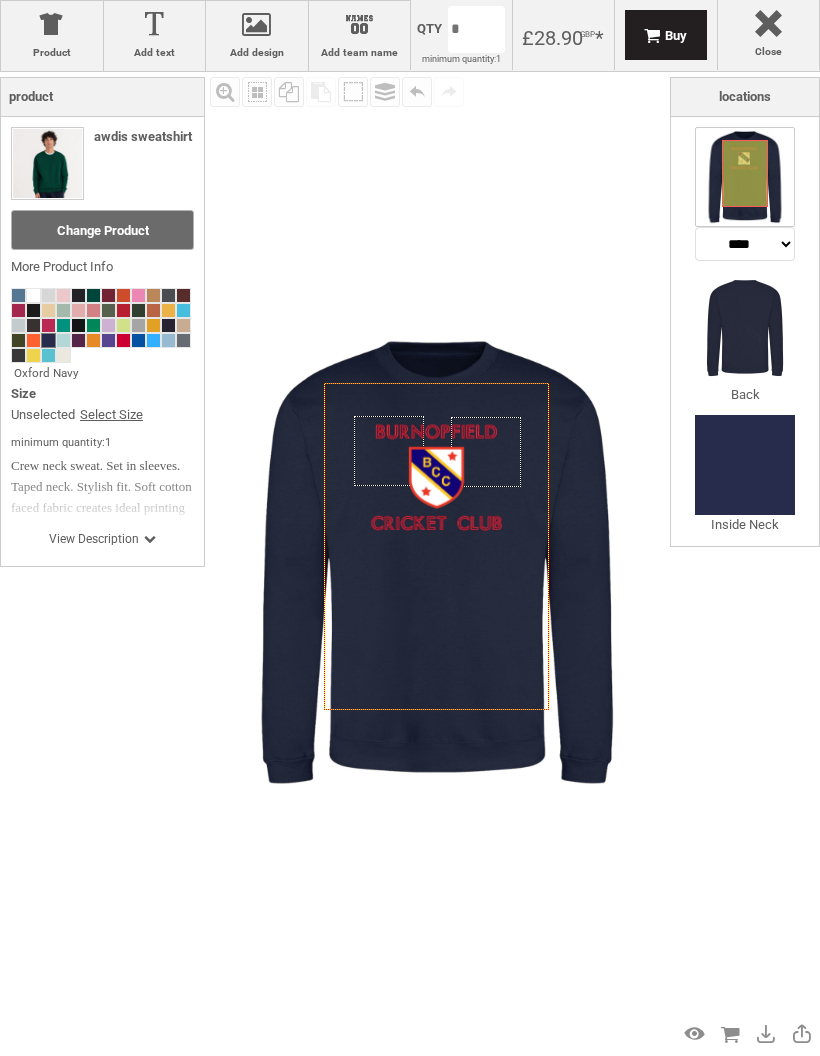 click on "View Description" at bounding box center (102, 539) 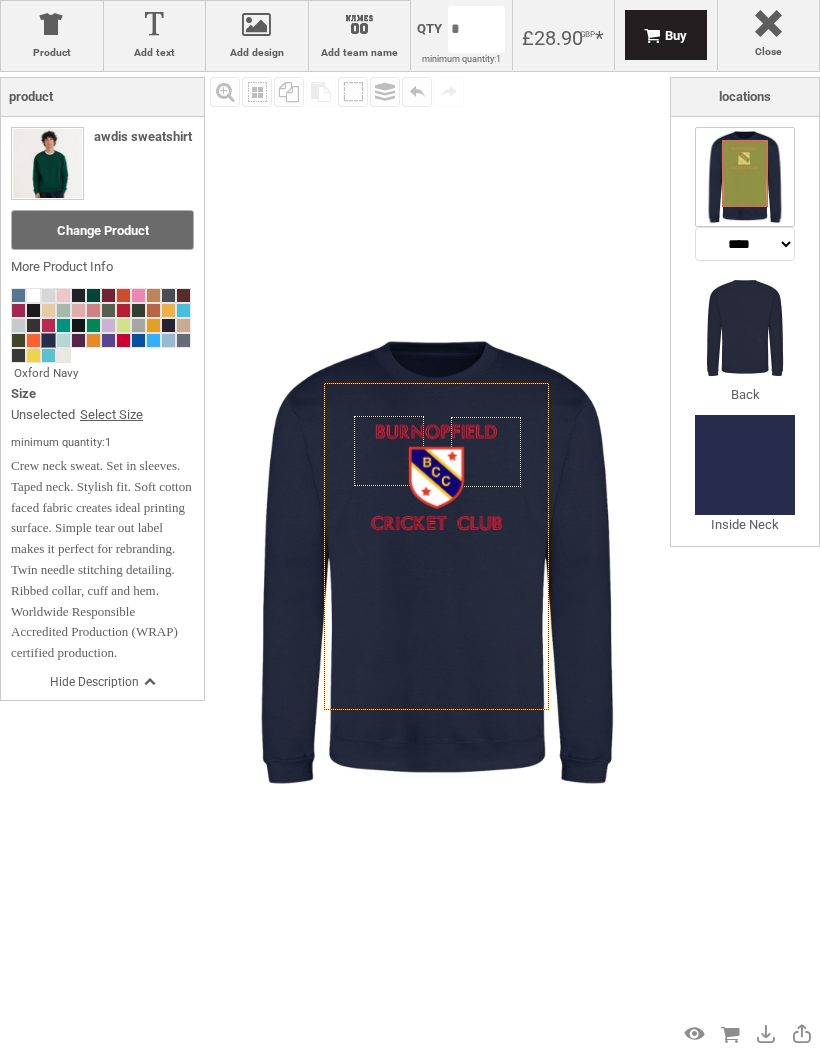 click on "Hide Description" at bounding box center [103, 682] 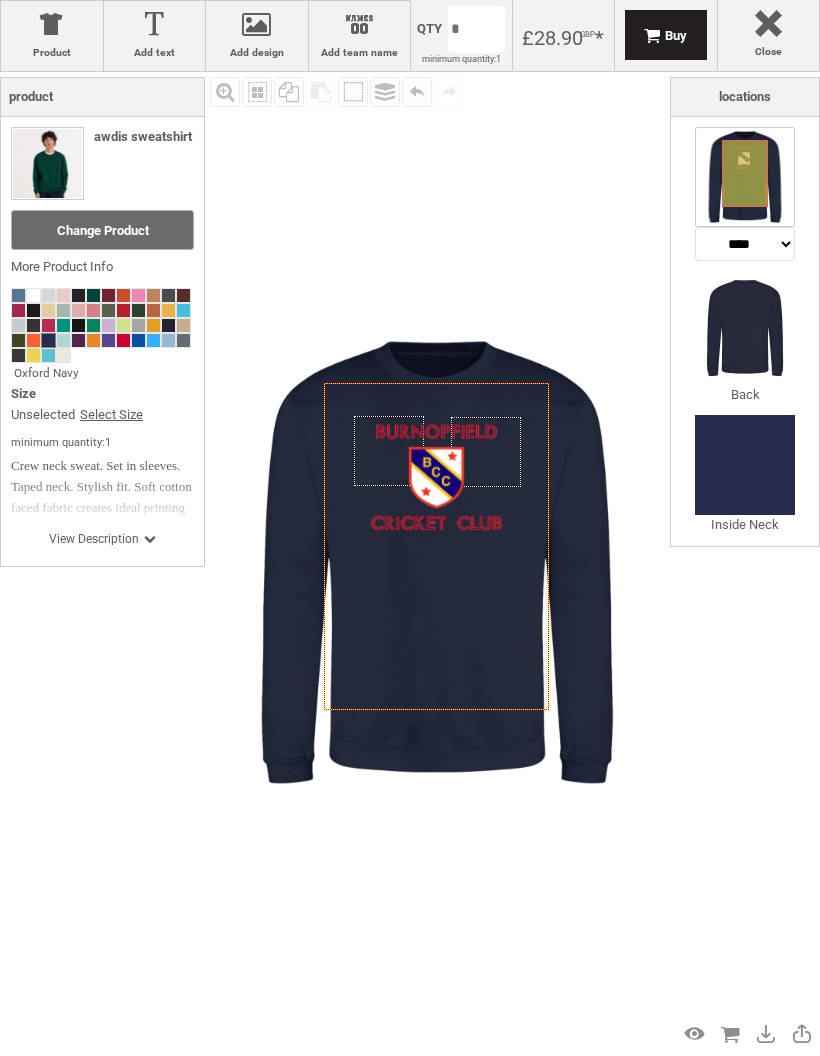 click at bounding box center [745, 328] 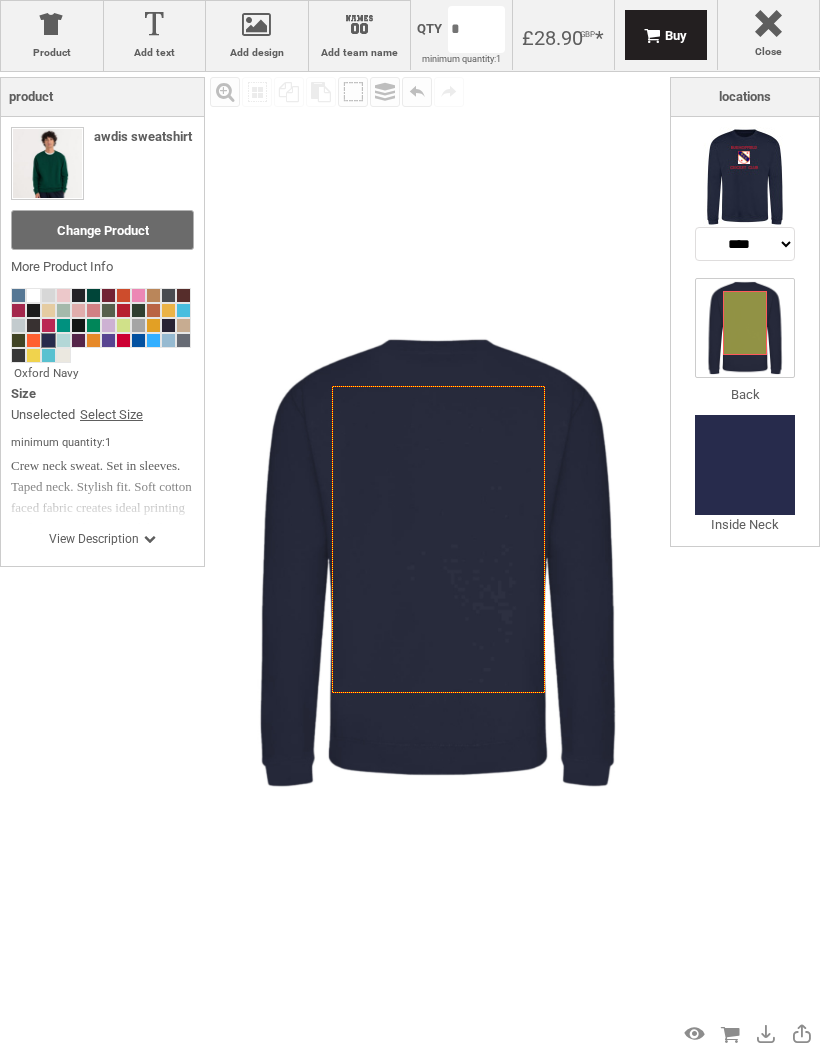 click at bounding box center [360, 28] 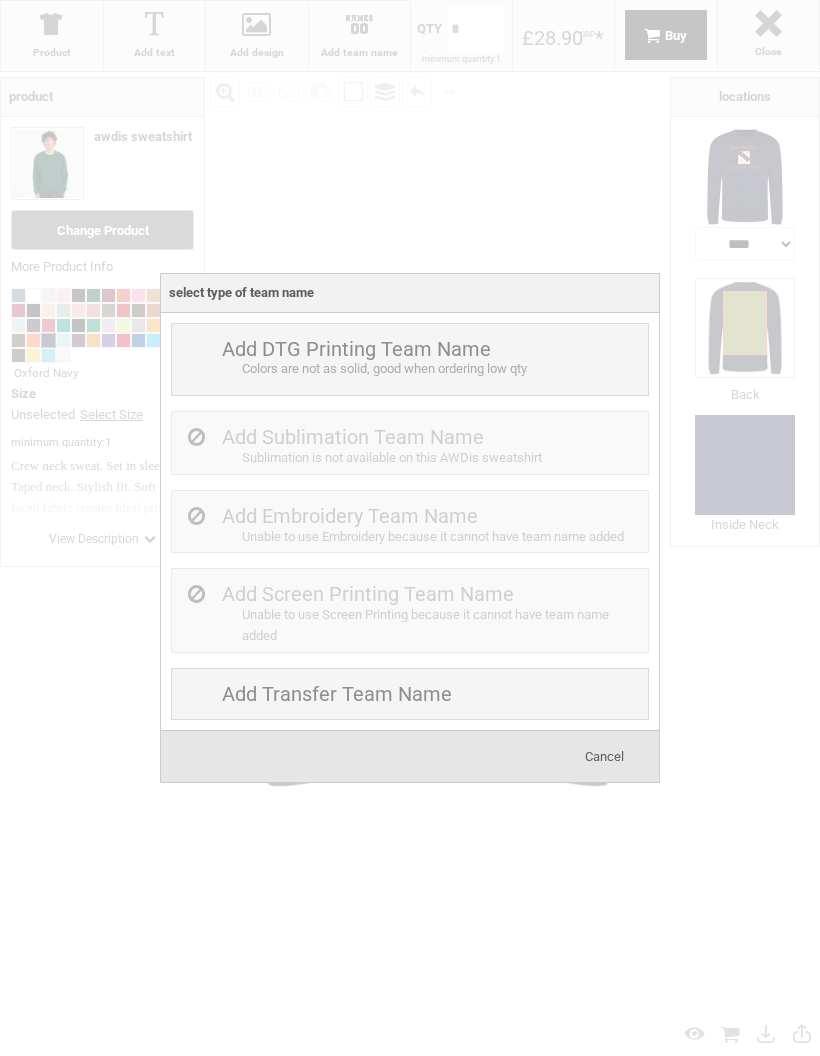 click on "Add Transfer Team name" at bounding box center (410, 694) 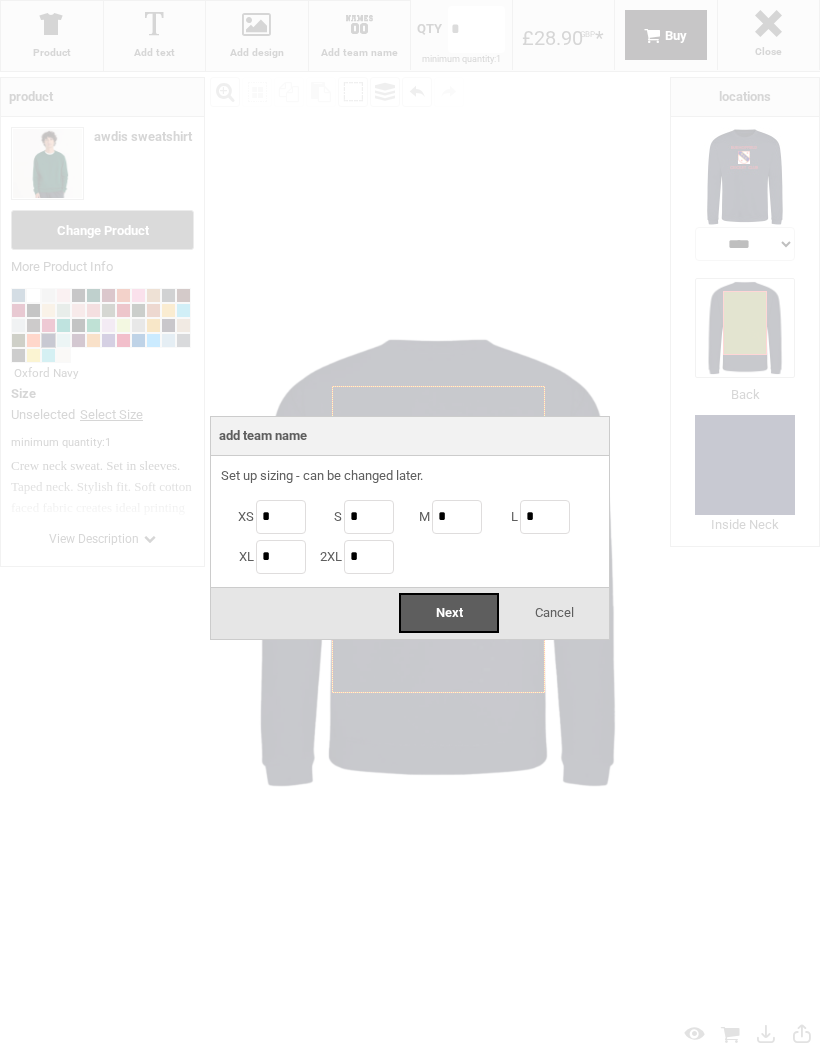 click on "*" at bounding box center [457, 517] 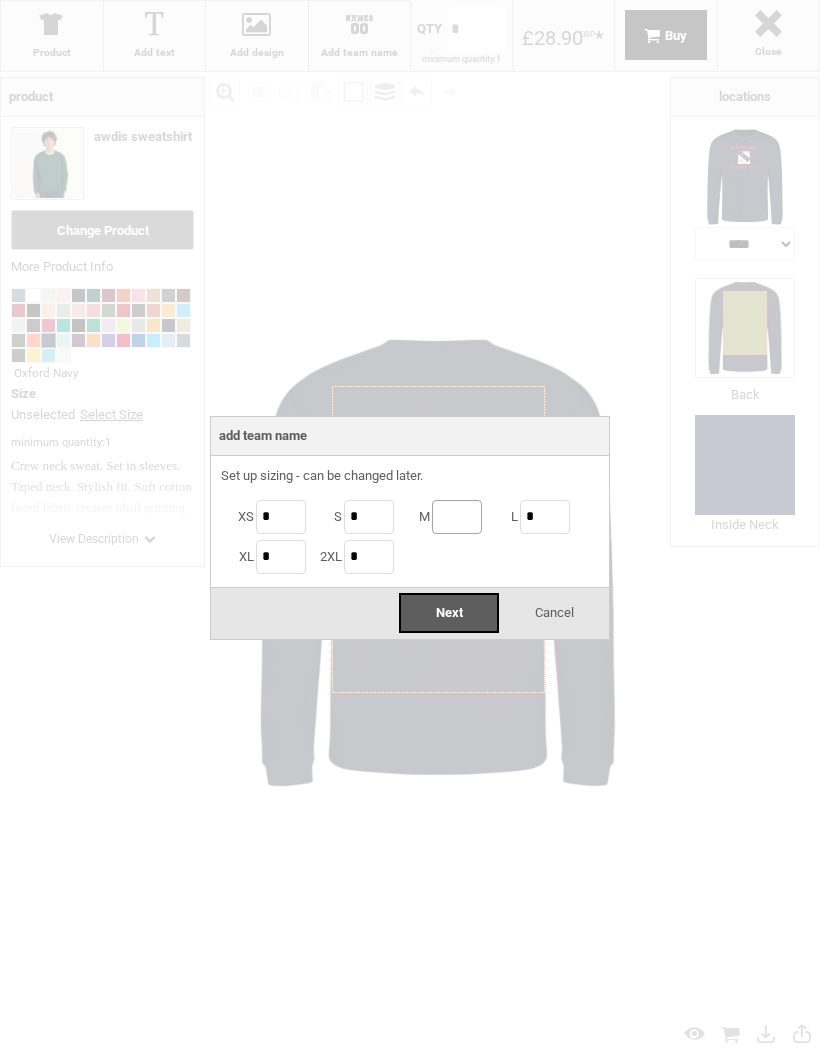 type on "*" 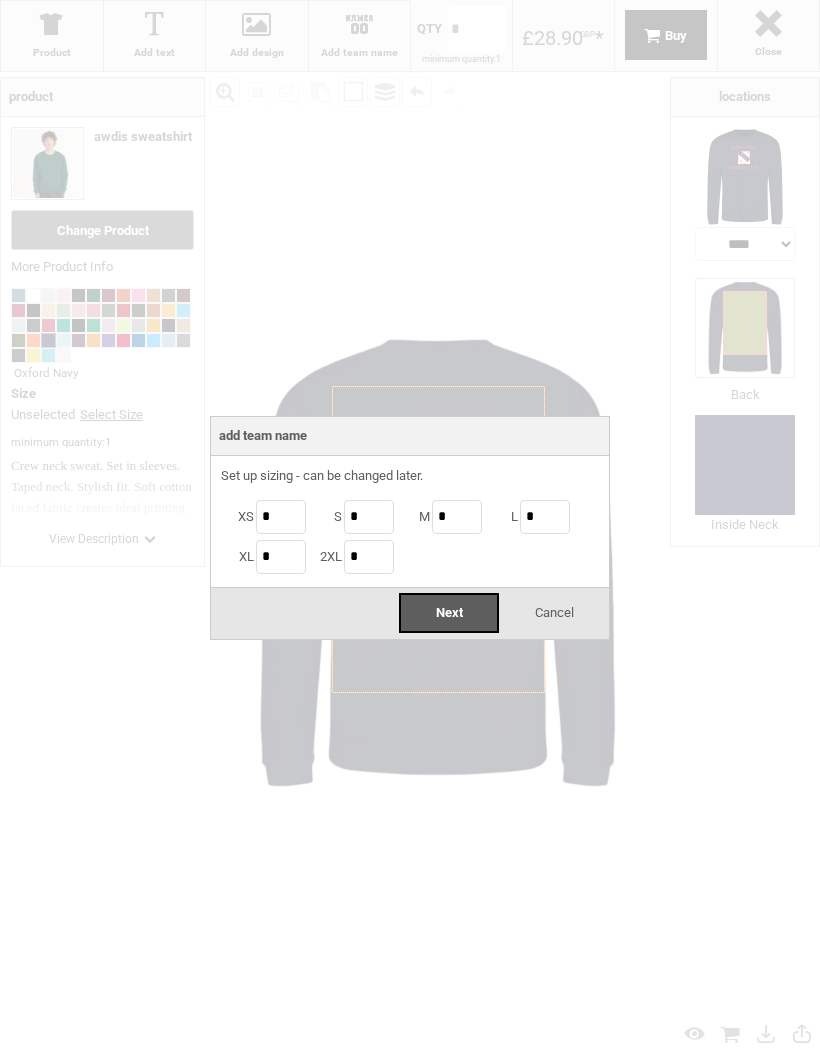 click on "Next" at bounding box center [449, 612] 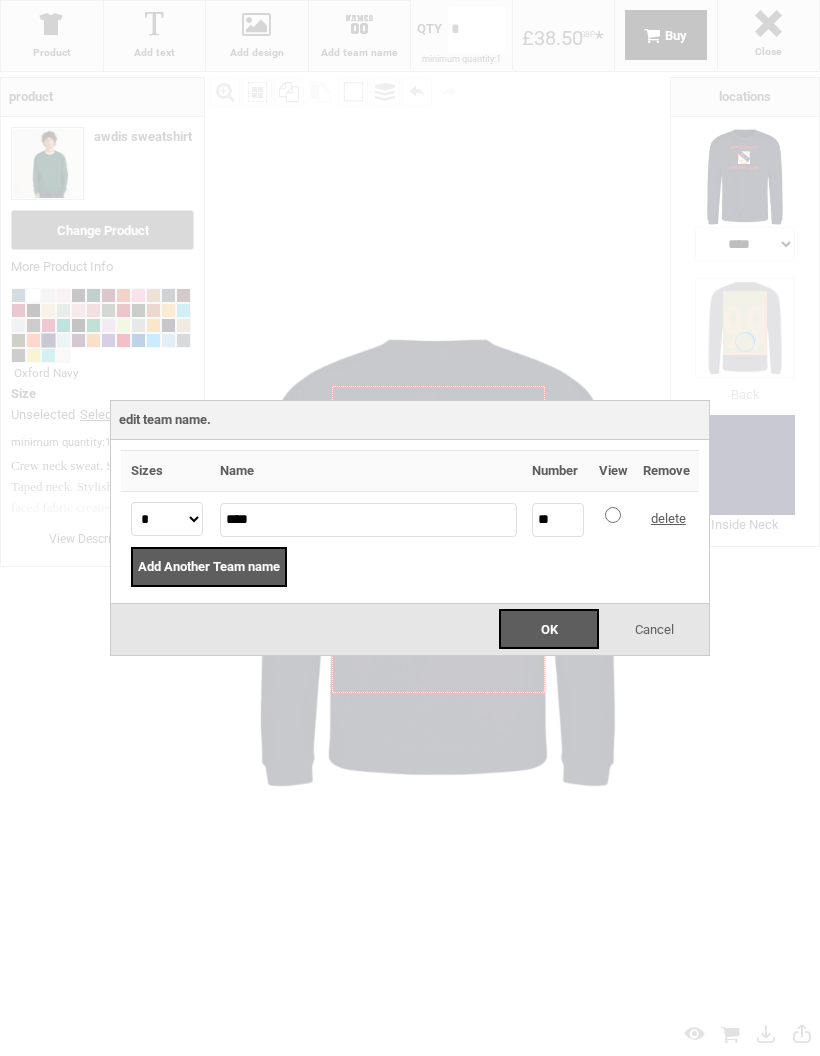 click on "****" at bounding box center (369, 520) 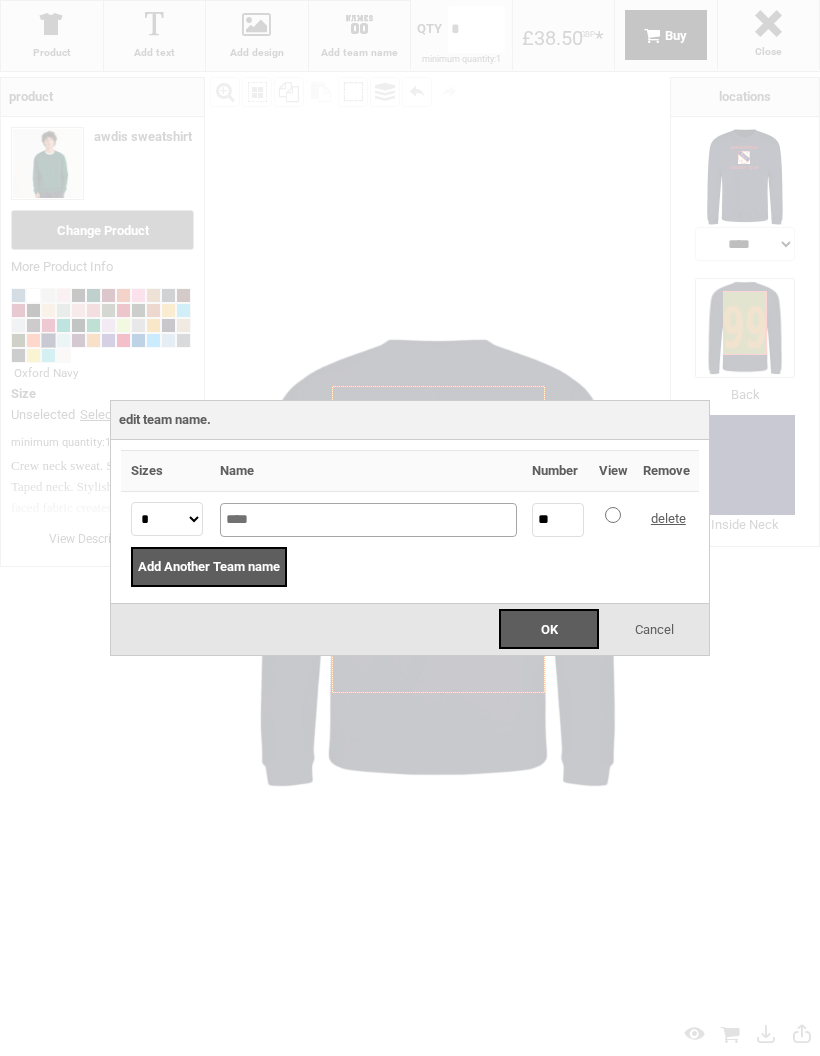 click on "****" at bounding box center [369, 520] 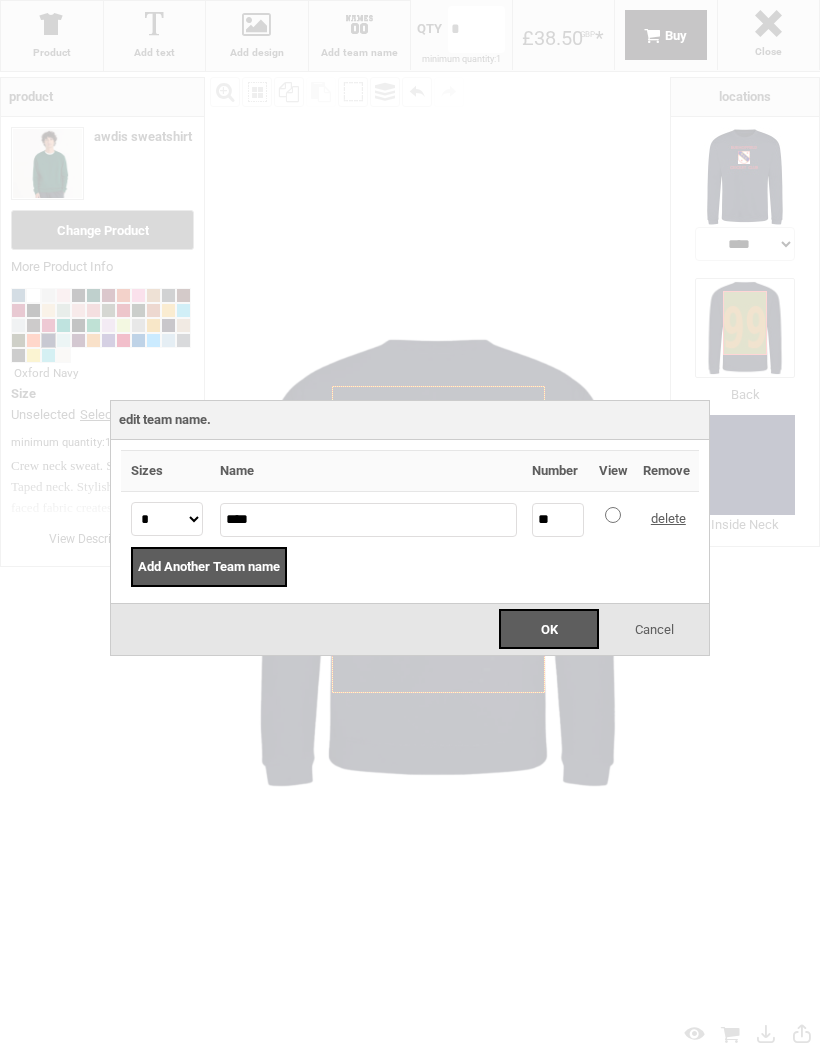 click on "**
*
*
*
**
***" at bounding box center (167, 519) 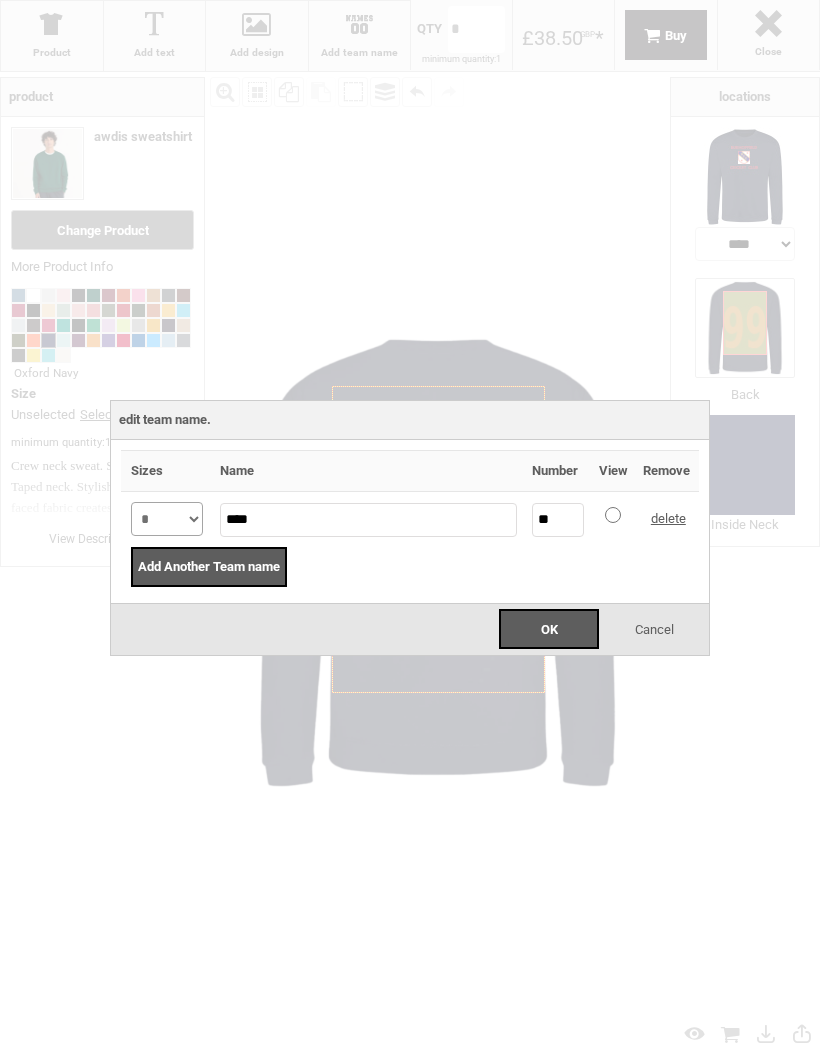 select on "*" 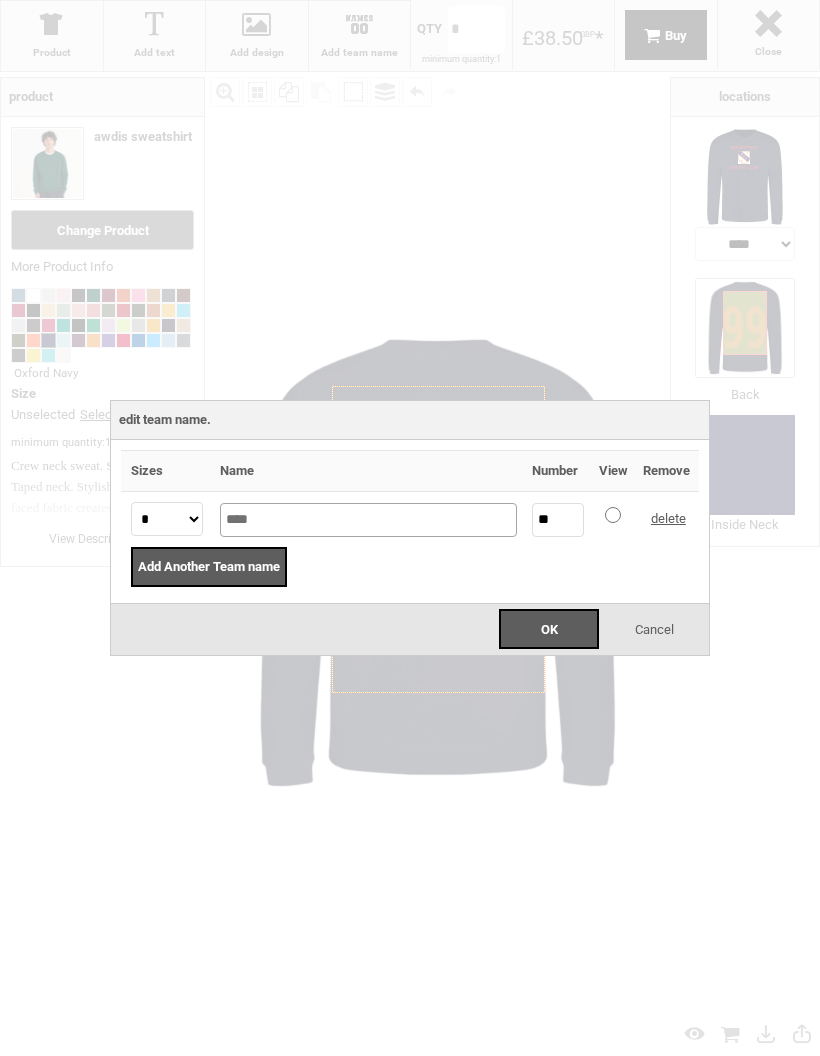 click on "****" at bounding box center [369, 520] 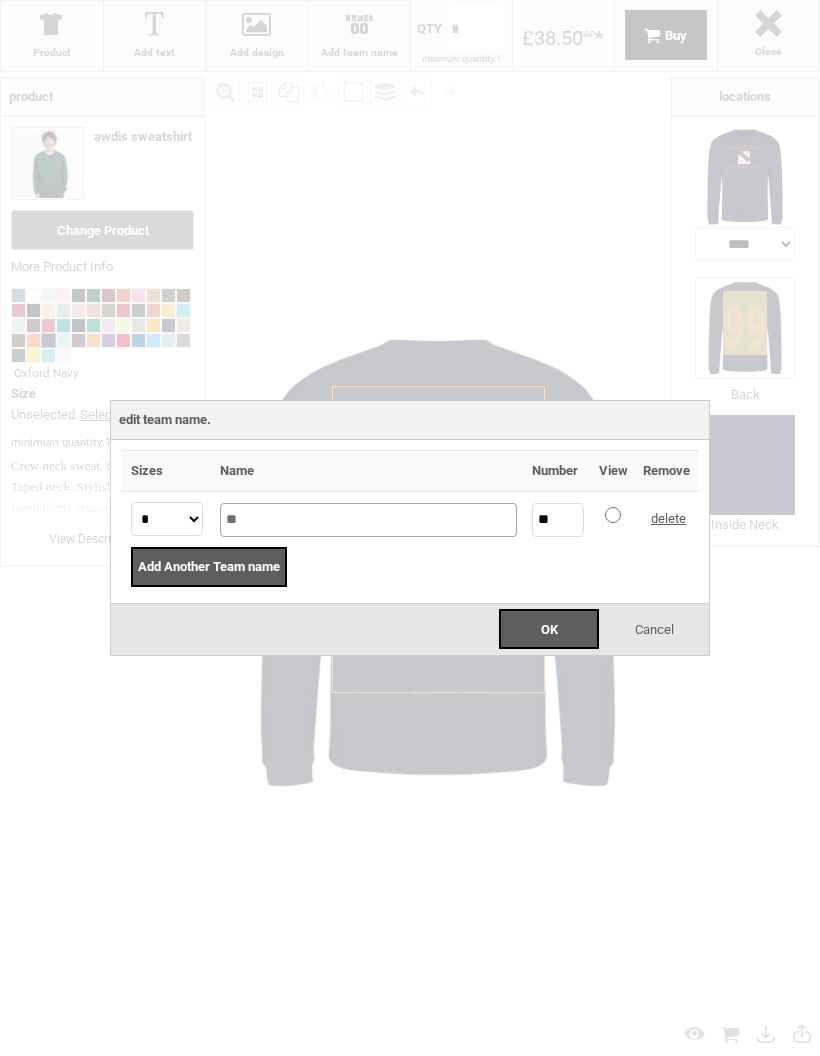 type on "*" 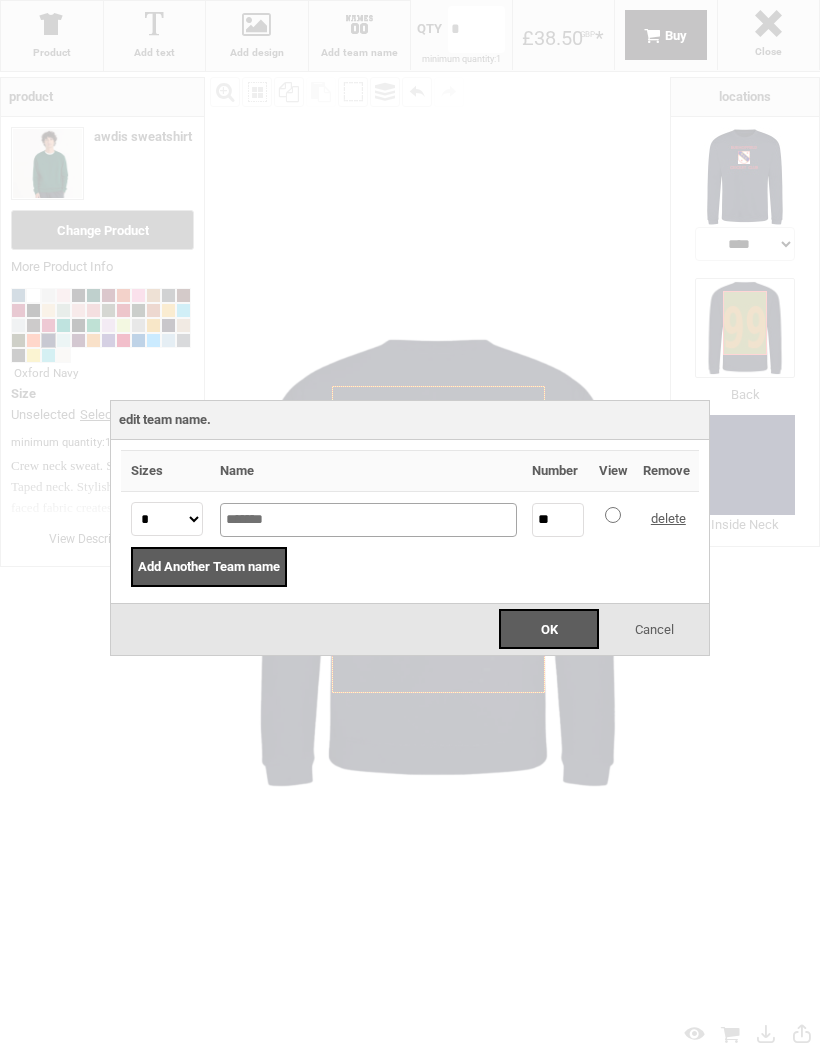 type on "*******" 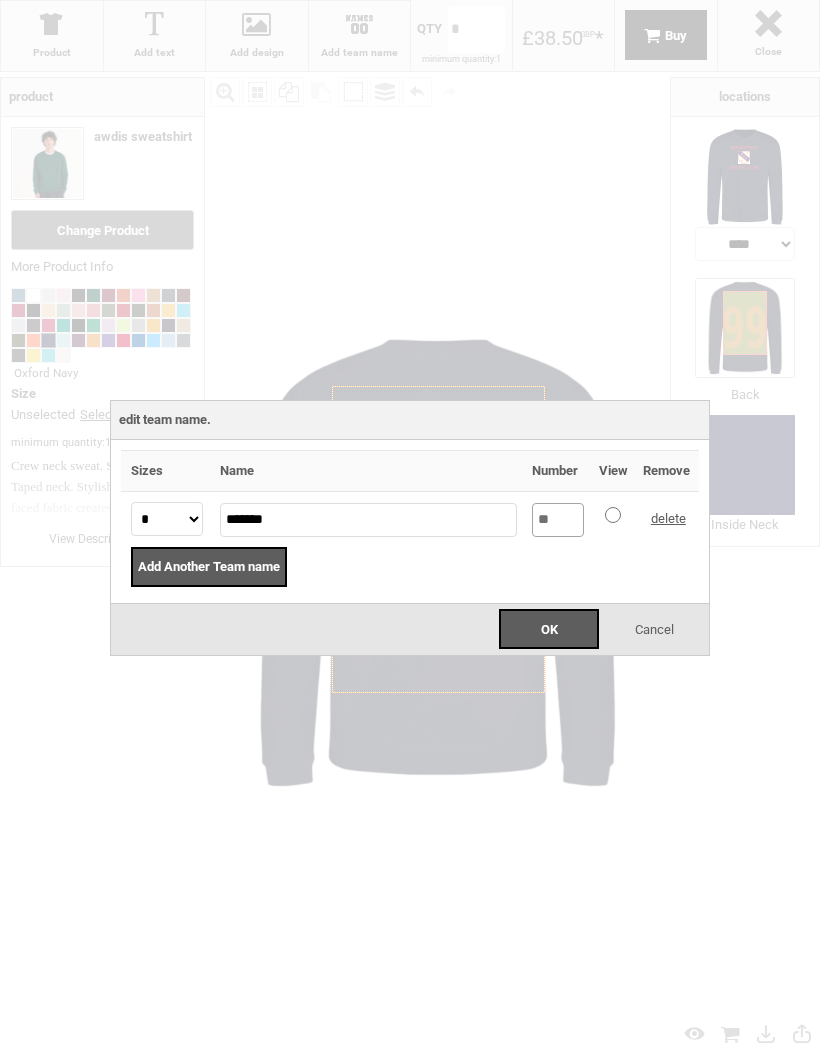 click on "**" at bounding box center (557, 520) 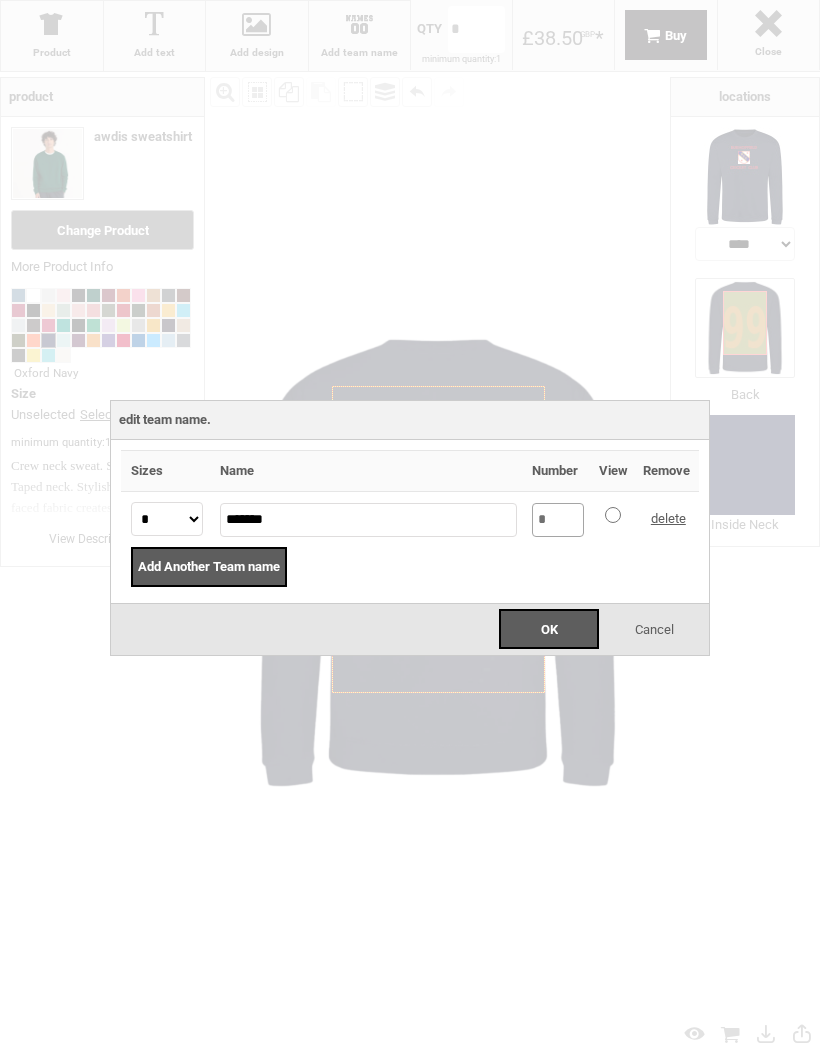 type on "**" 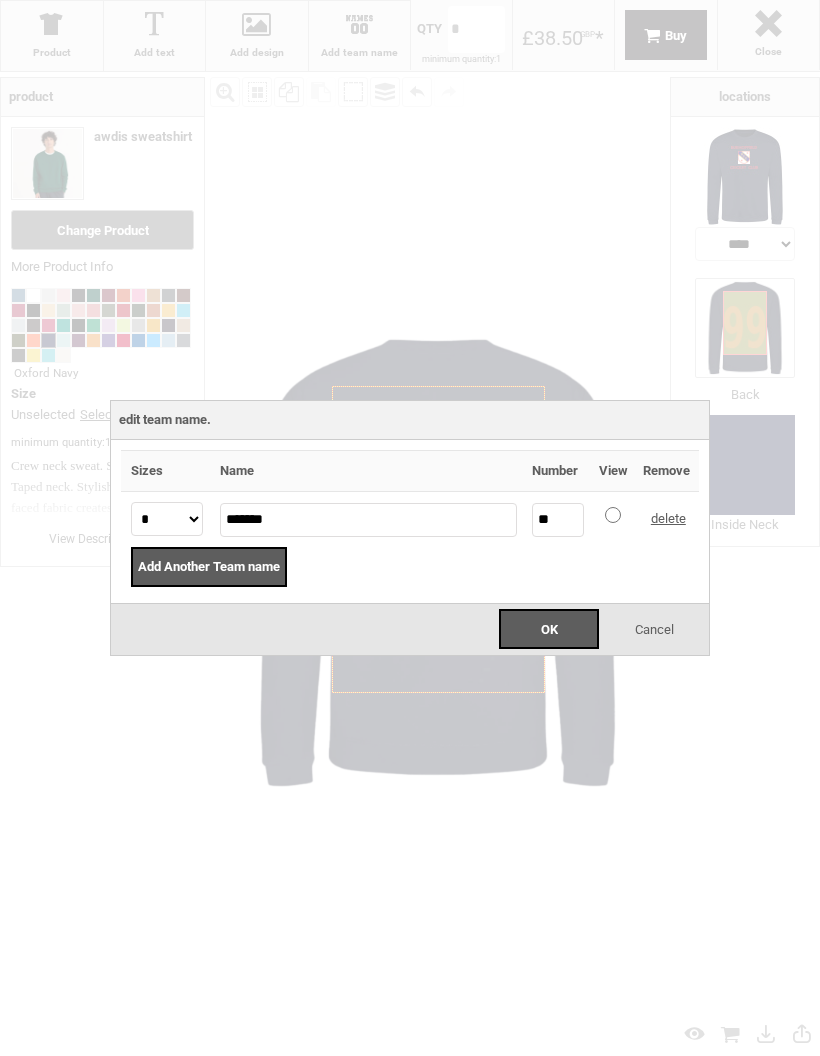 click on "OK" at bounding box center [549, 629] 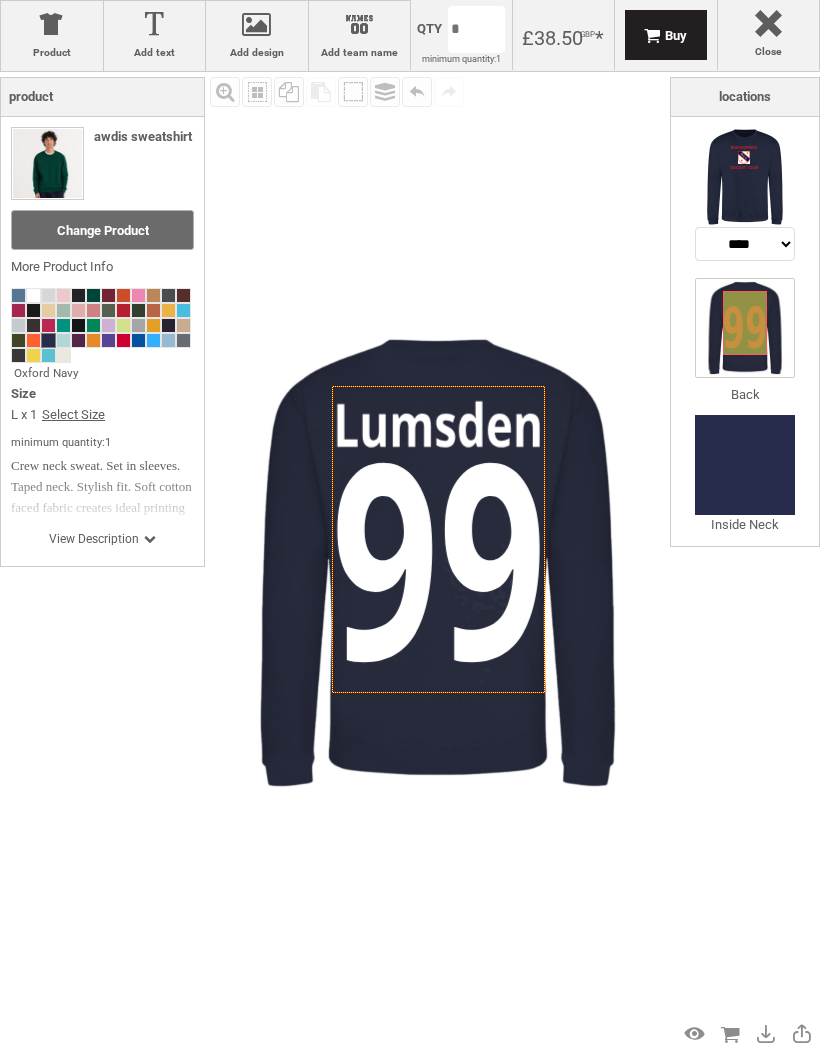 click at bounding box center [123, 340] 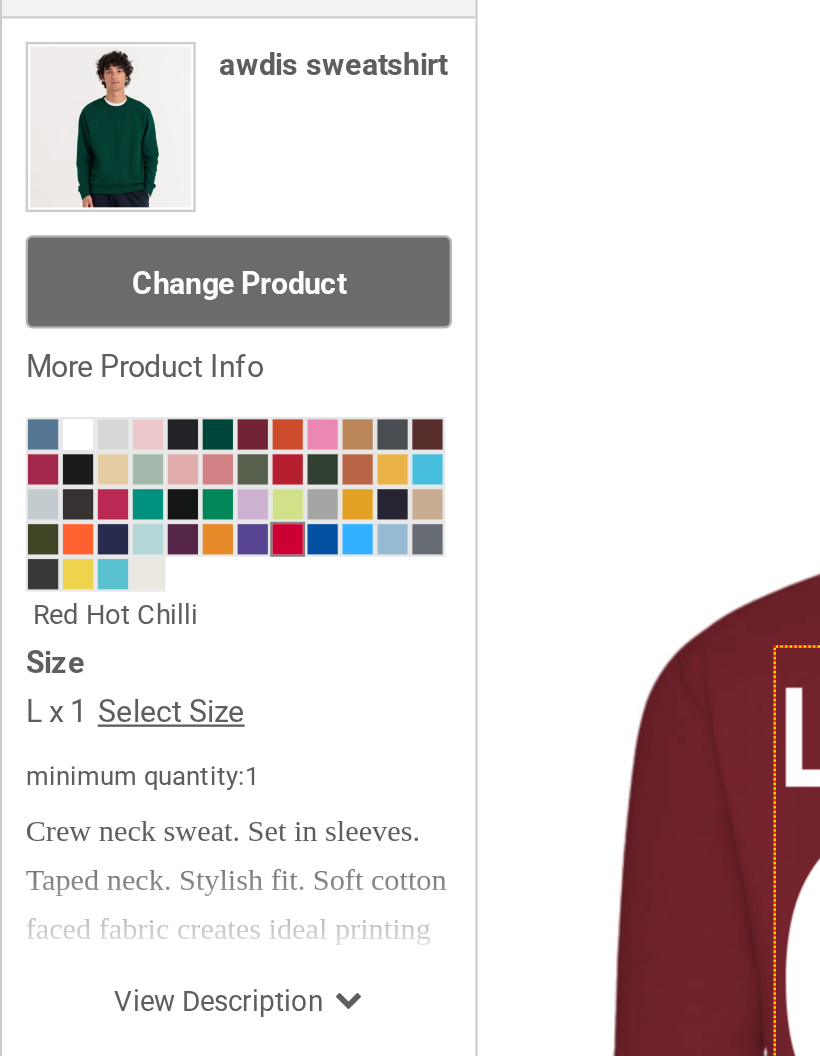 click at bounding box center (123, 340) 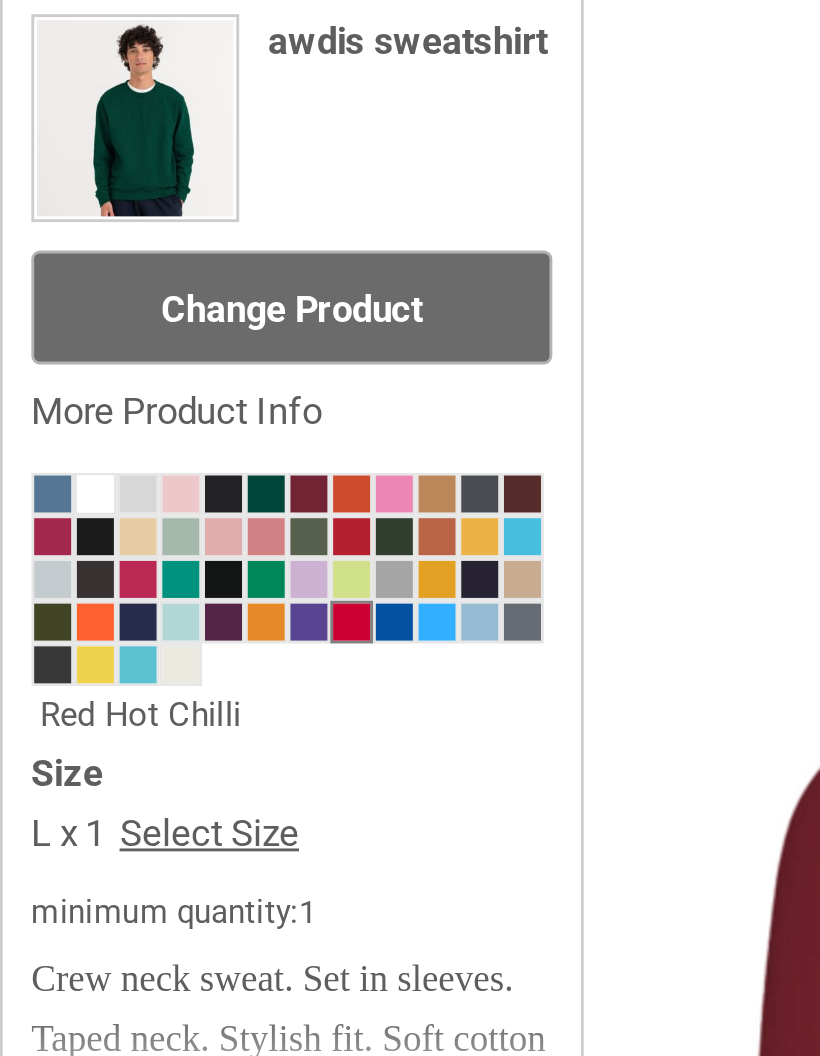 click at bounding box center [48, 340] 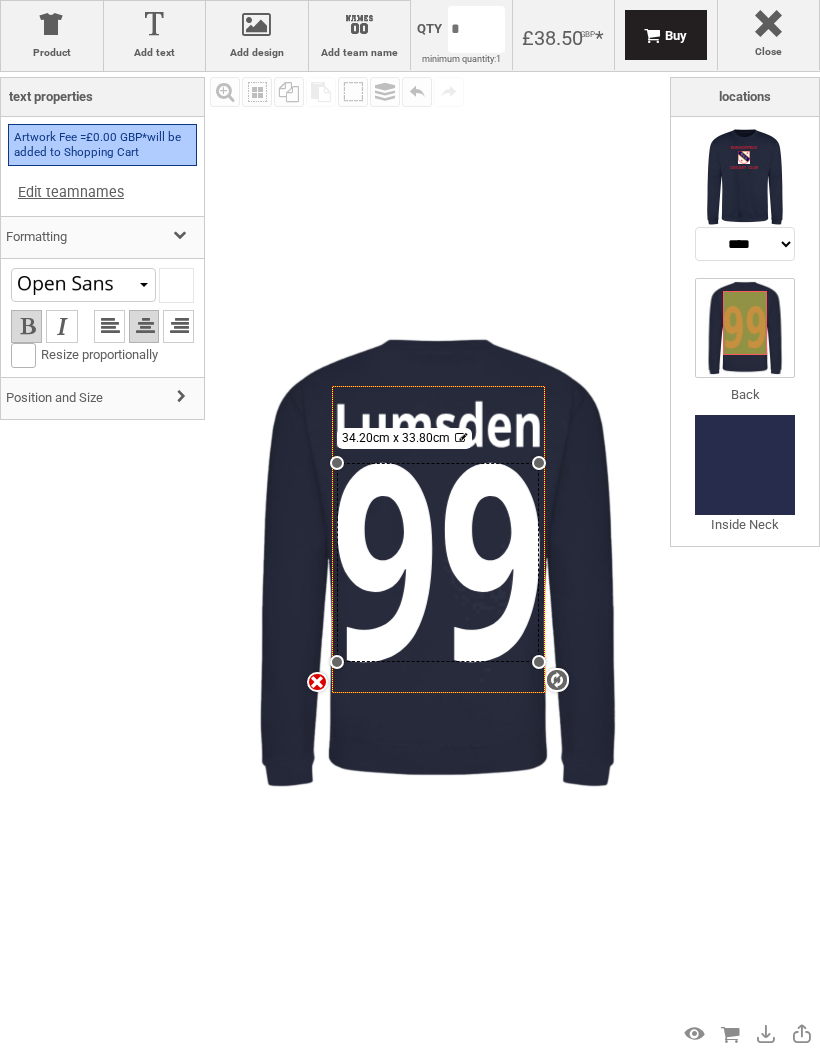 click at bounding box center [176, 285] 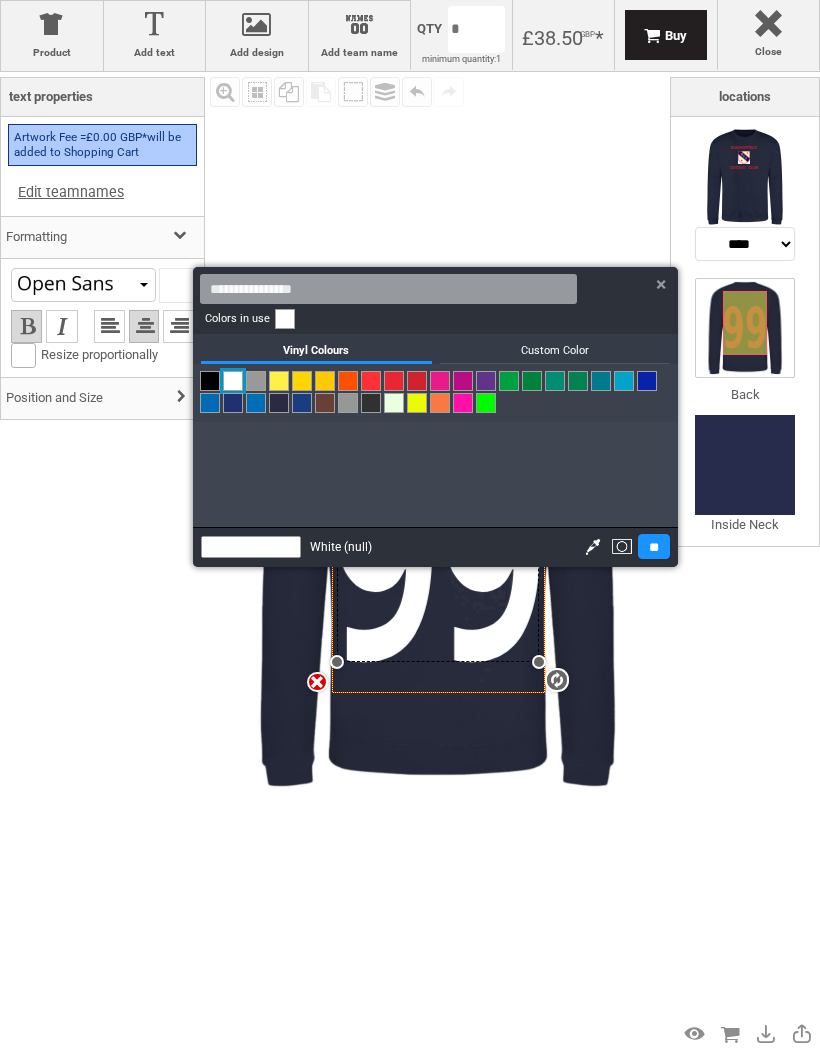 click at bounding box center [394, 381] 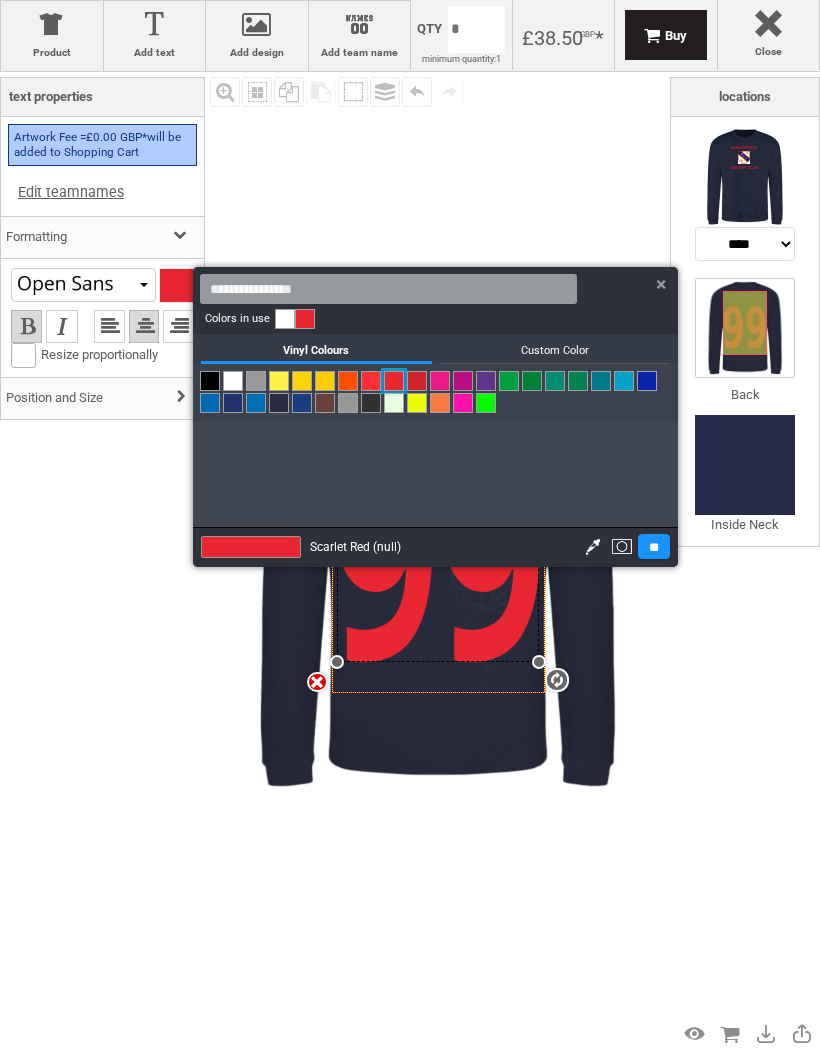 click at bounding box center (417, 381) 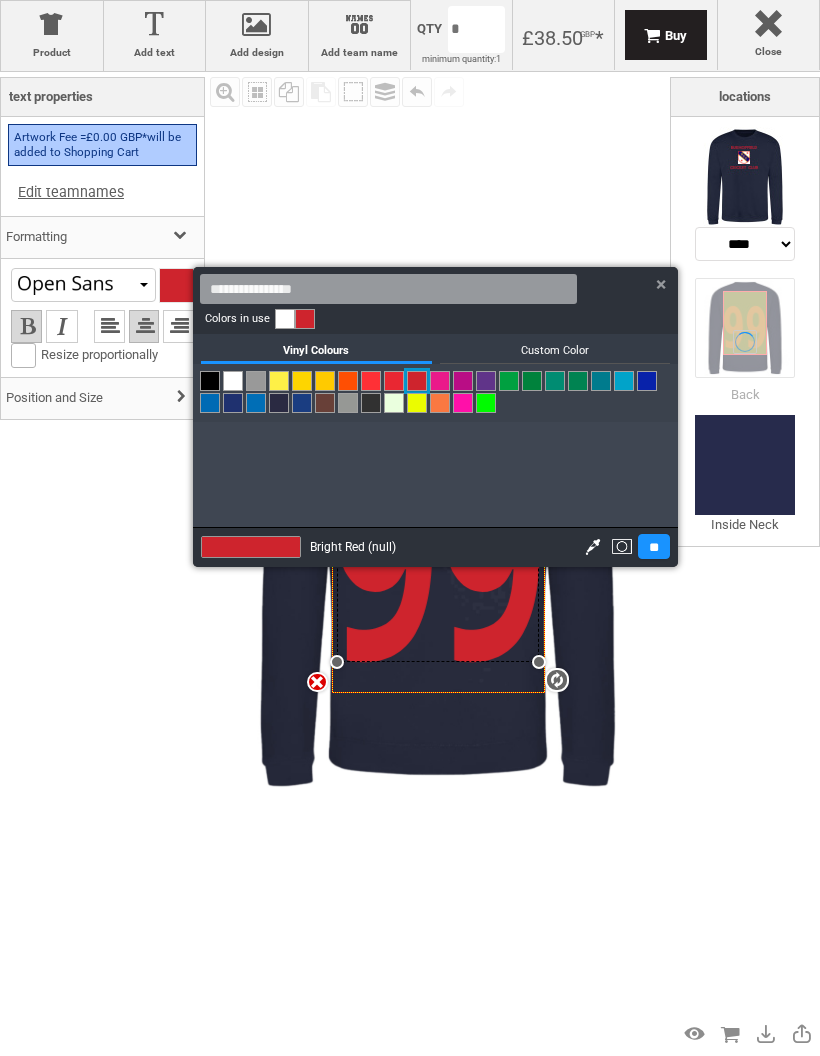click on "**" at bounding box center [654, 546] 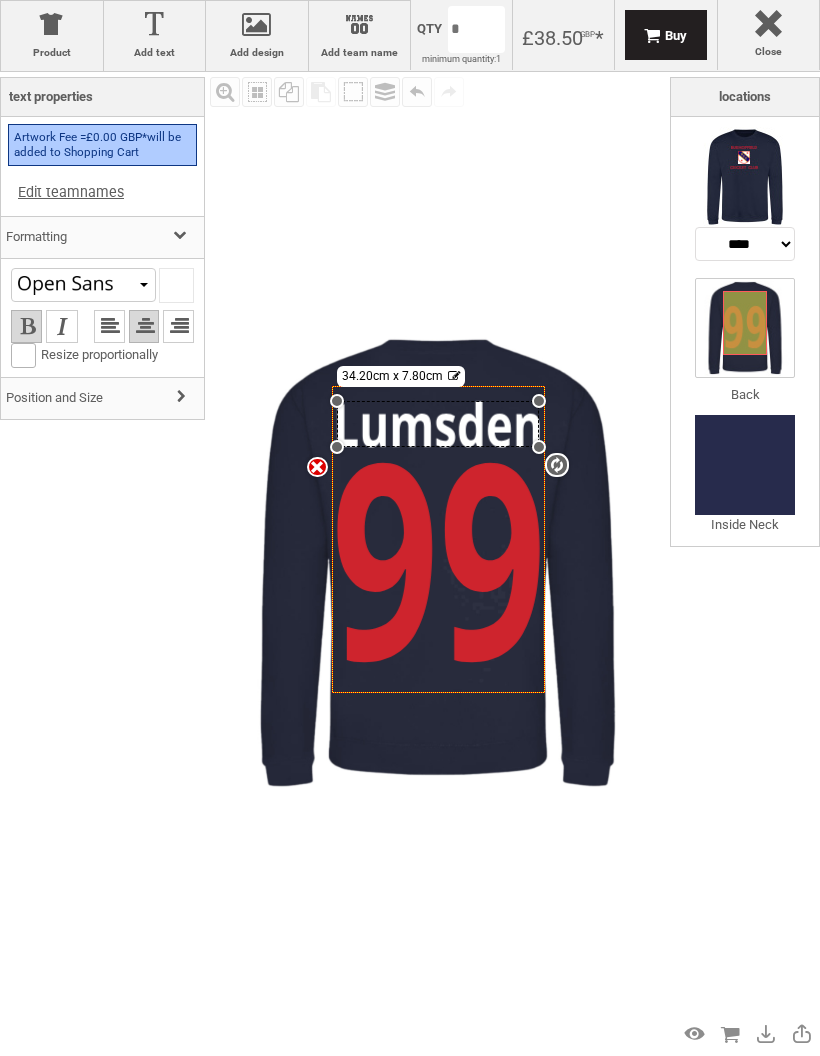 click at bounding box center (176, 285) 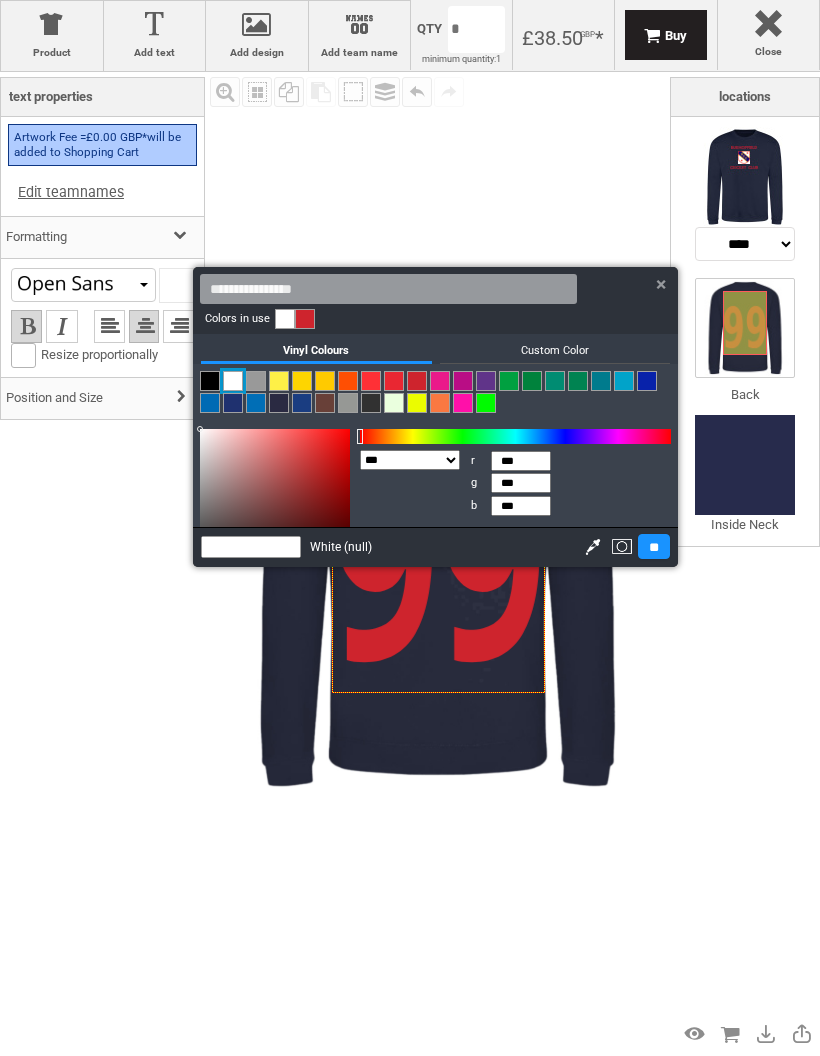 click at bounding box center [417, 381] 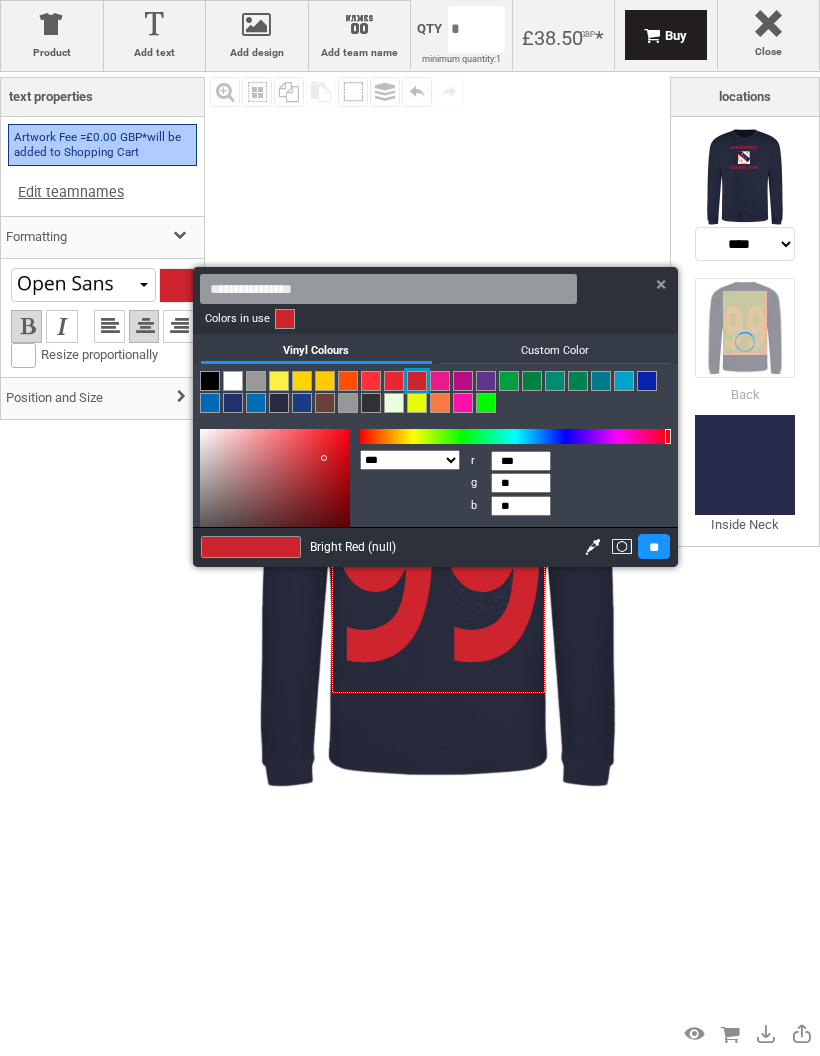click on "Custom Color" at bounding box center [555, 349] 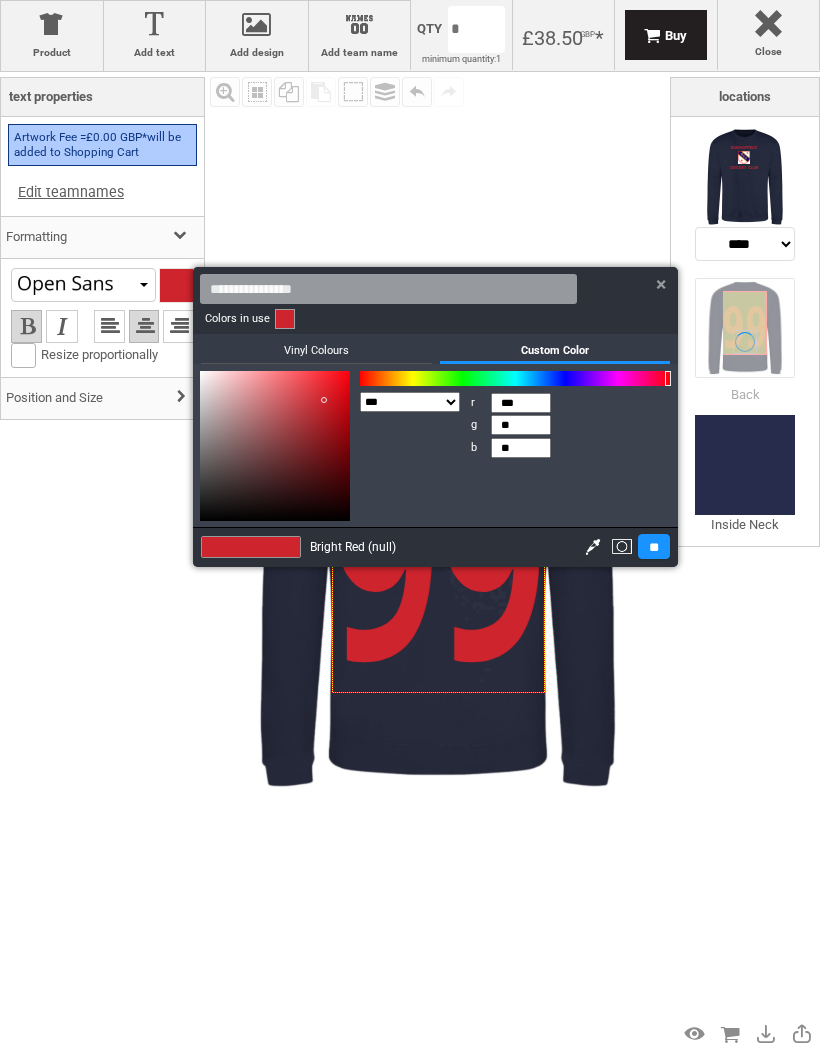 click on "**" at bounding box center [654, 546] 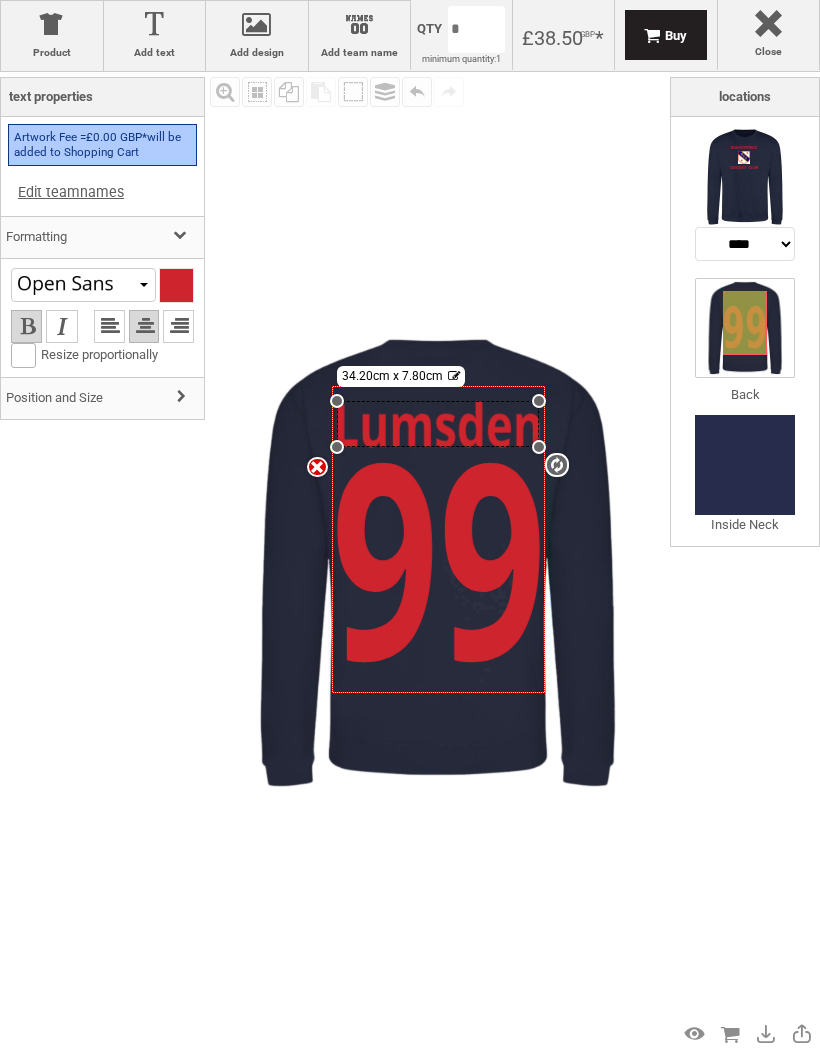 click at bounding box center [82, 285] 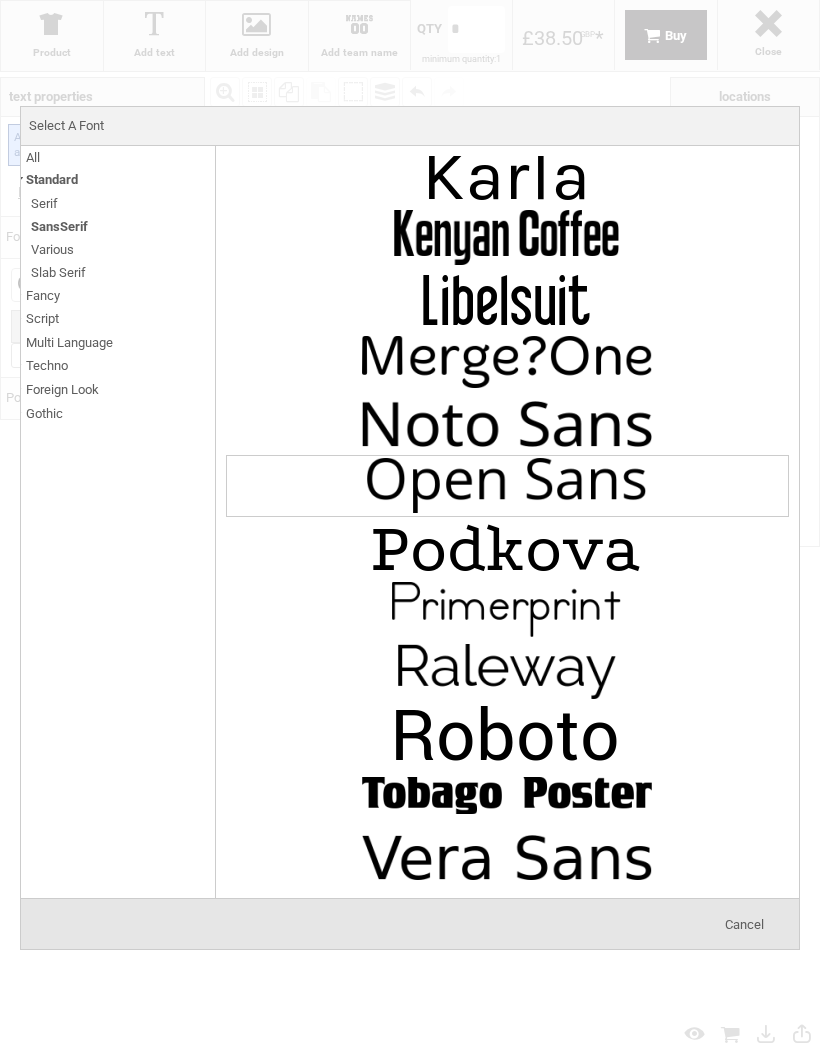 scroll, scrollTop: 1437, scrollLeft: 0, axis: vertical 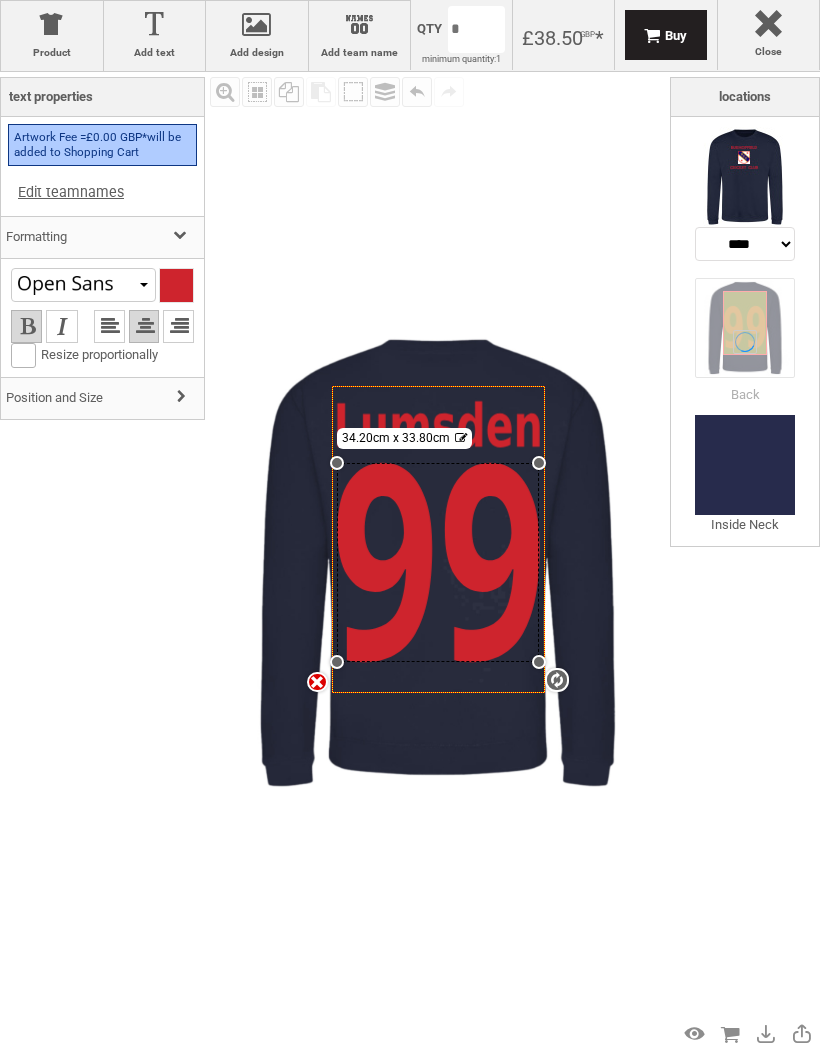 click at bounding box center [83, 285] 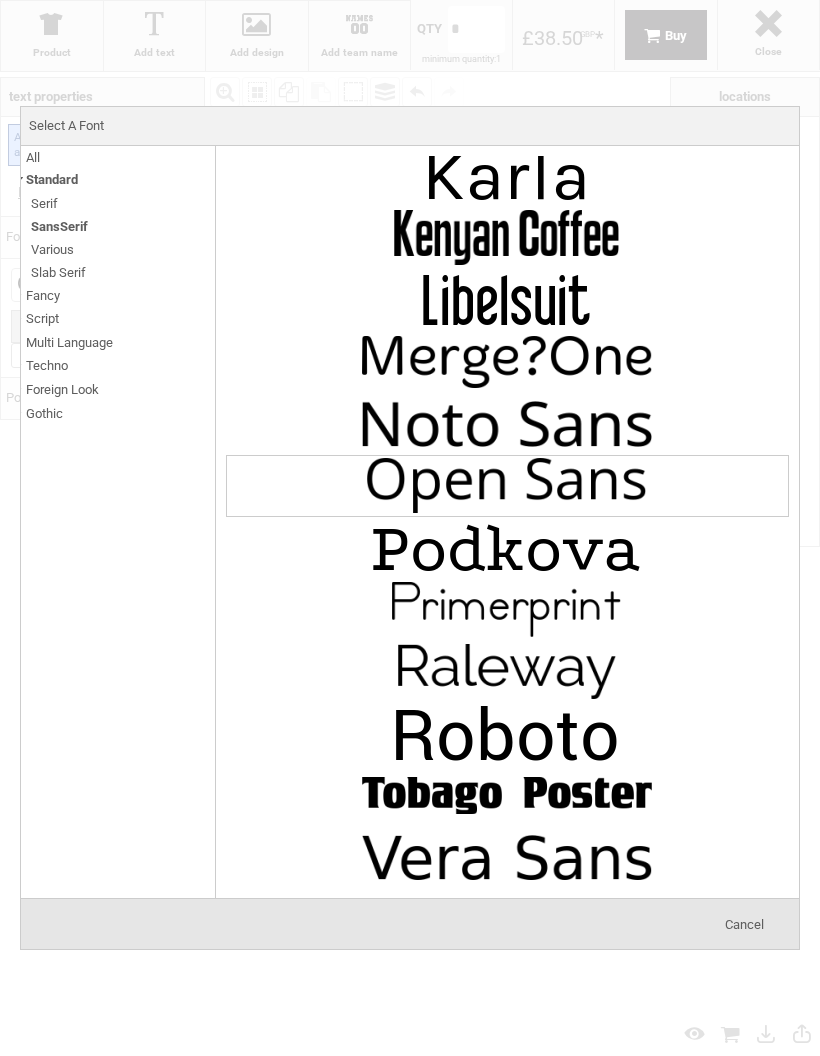 scroll, scrollTop: 1437, scrollLeft: 0, axis: vertical 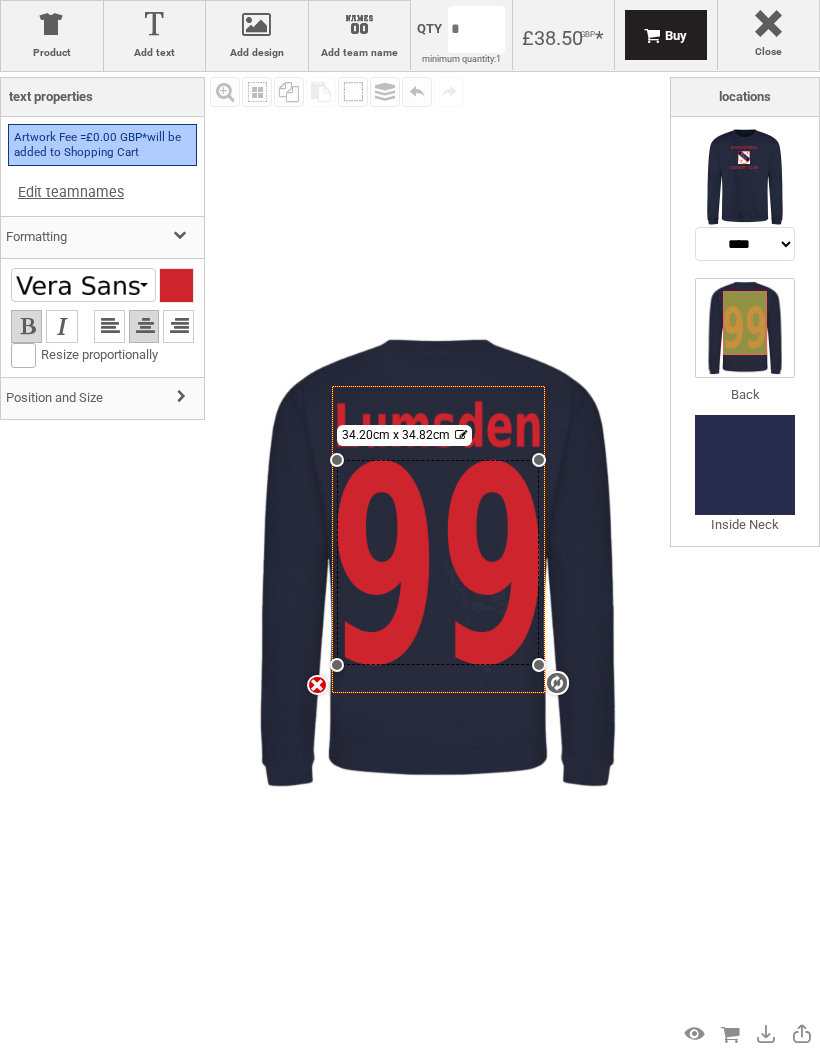click on "**********" at bounding box center [745, 549] 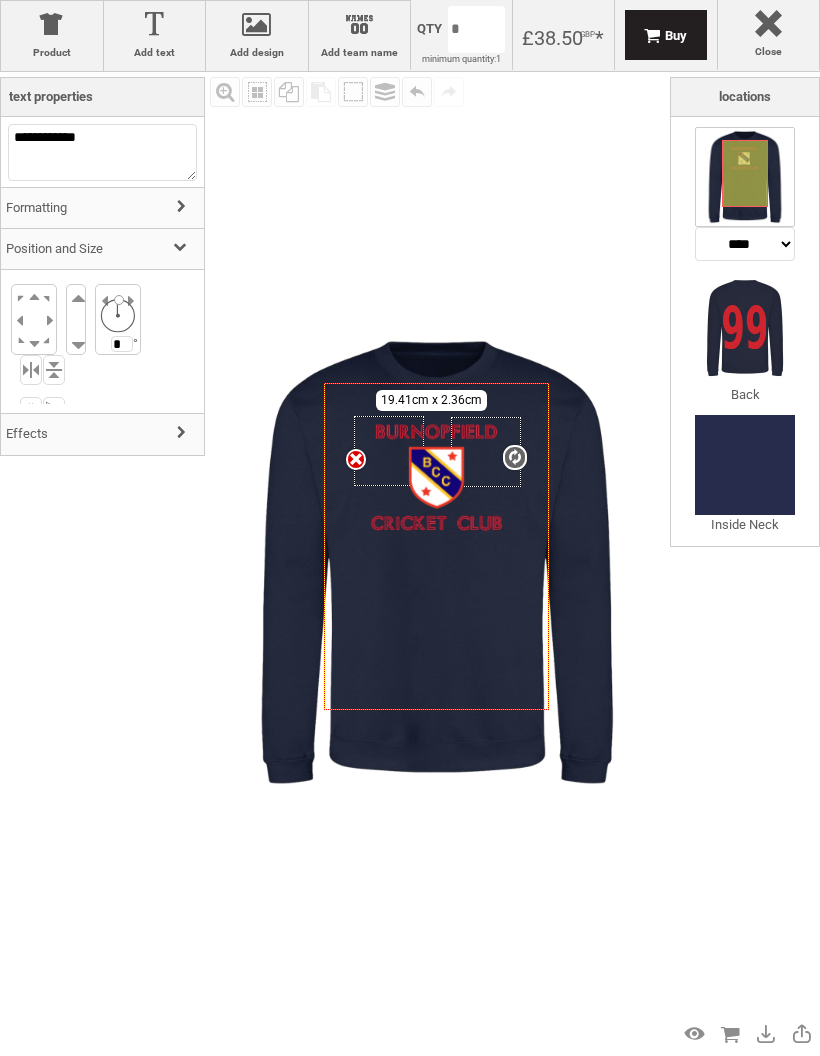 click at bounding box center (745, 328) 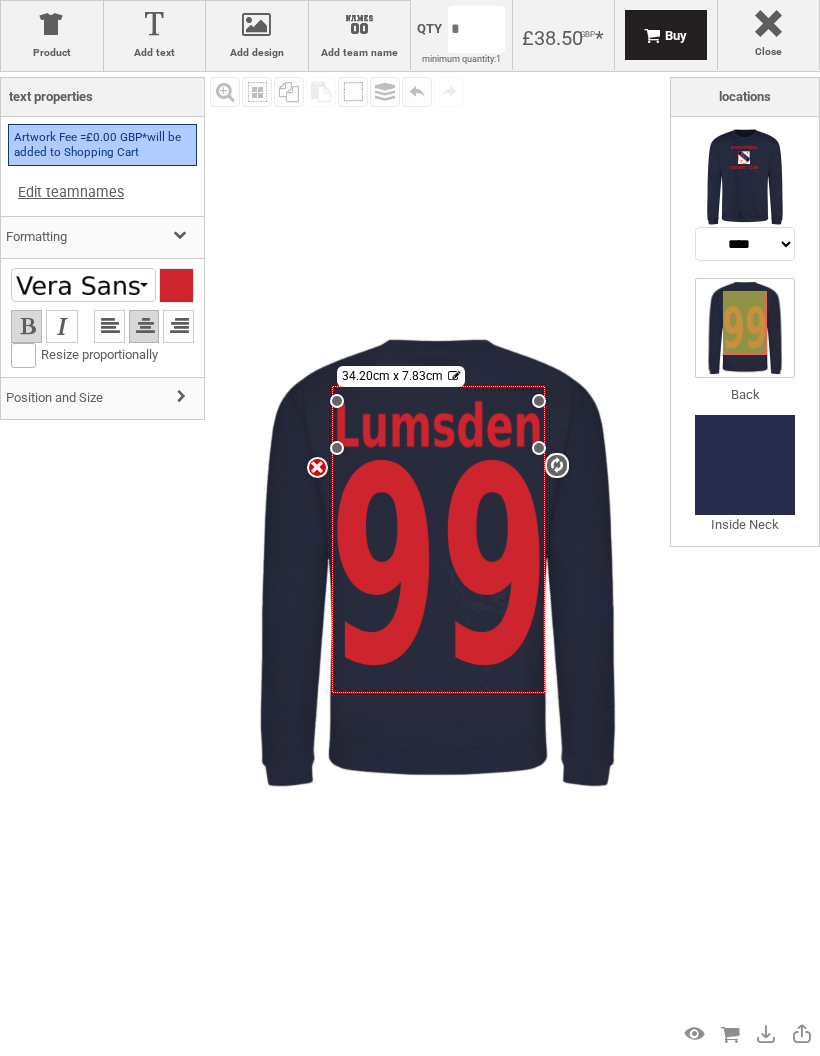 click at bounding box center [745, 177] 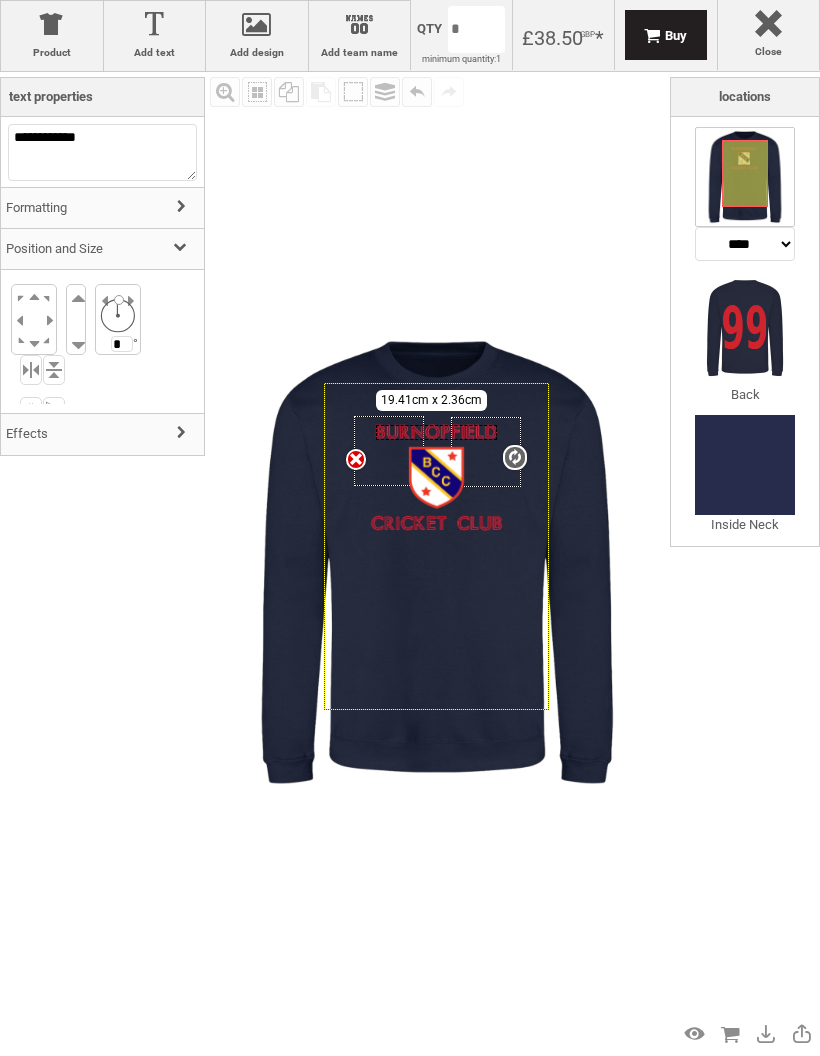 click on "Fill Background
Zoom in
Zoom out
Select All
Copy
All
Selected
Paste
Off
On
Group
Group
Undo
Redo
Created with Raphaël 2.1.2 Created with Raphaël 2.1.2 Created with Raphaël 2.1.2 Created with Raphaël 2.1.2 Created with Raphaël 2.1.2         settings 19.41cm x 2.36cm Created with Raphaël 2.1.2 Created with Raphaël 2.1.2 Created with Raphaël 2.1.2 Created with Raphaël 2.1.2 Created with Raphaël 2.1.2 Created with Raphaël 2.1.2 Created with Raphaël 2.1.2 Created with Raphaël 2.1.2 Created with Raphaël 2.1.2 Created with Raphaël 2.1.2 Created with Raphaël 2.1.2 Created with Raphaël 2.1.2 Created with Raphaël 2.1.2" at bounding box center [437, 562] 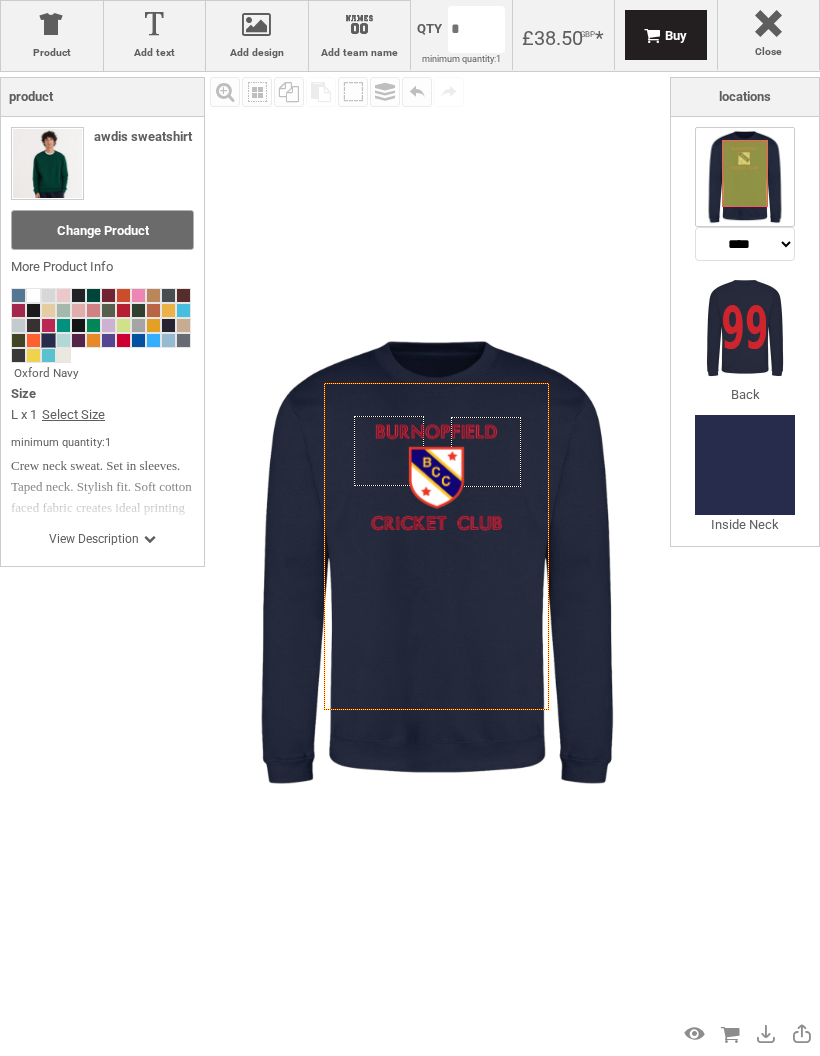 click at bounding box center [745, 328] 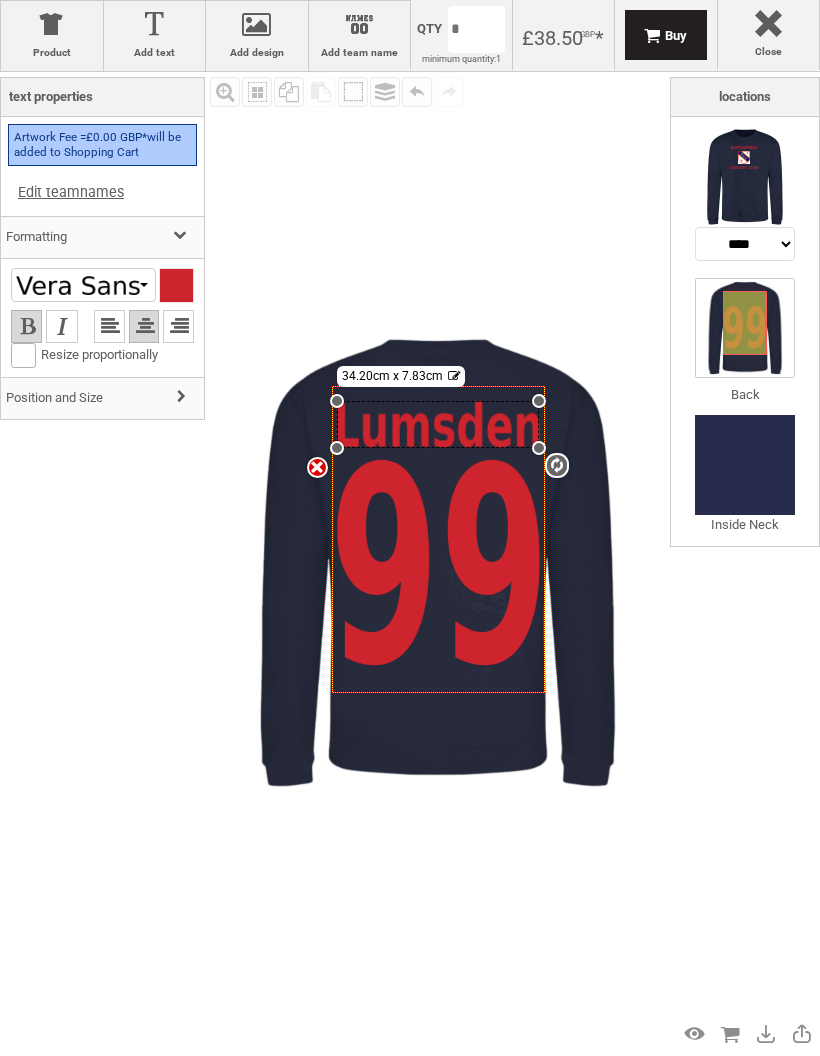 click at bounding box center [437, 562] 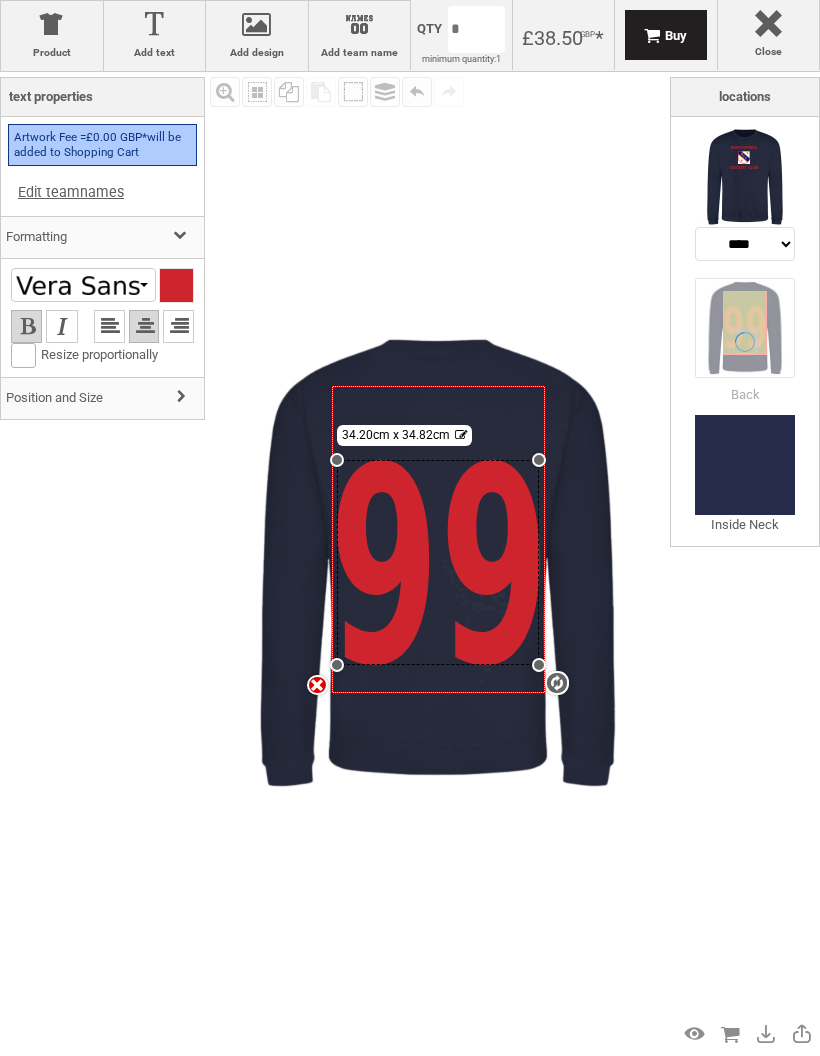 click at bounding box center [437, 562] 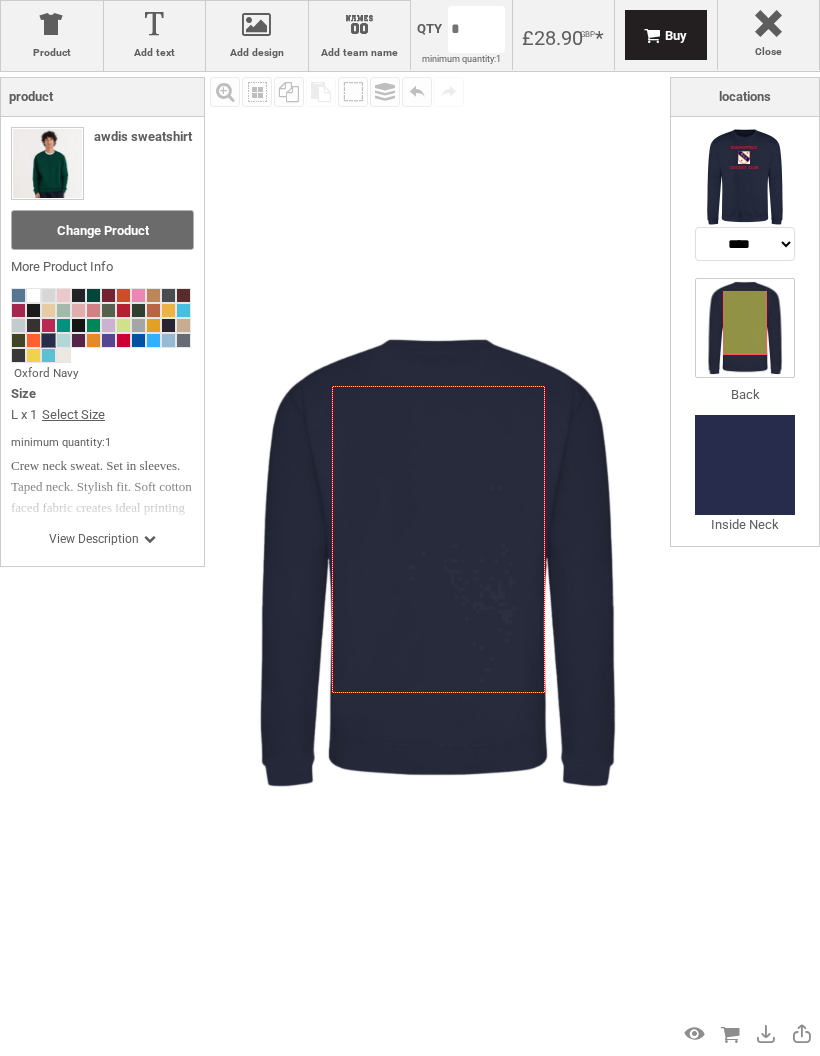 click at bounding box center [745, 177] 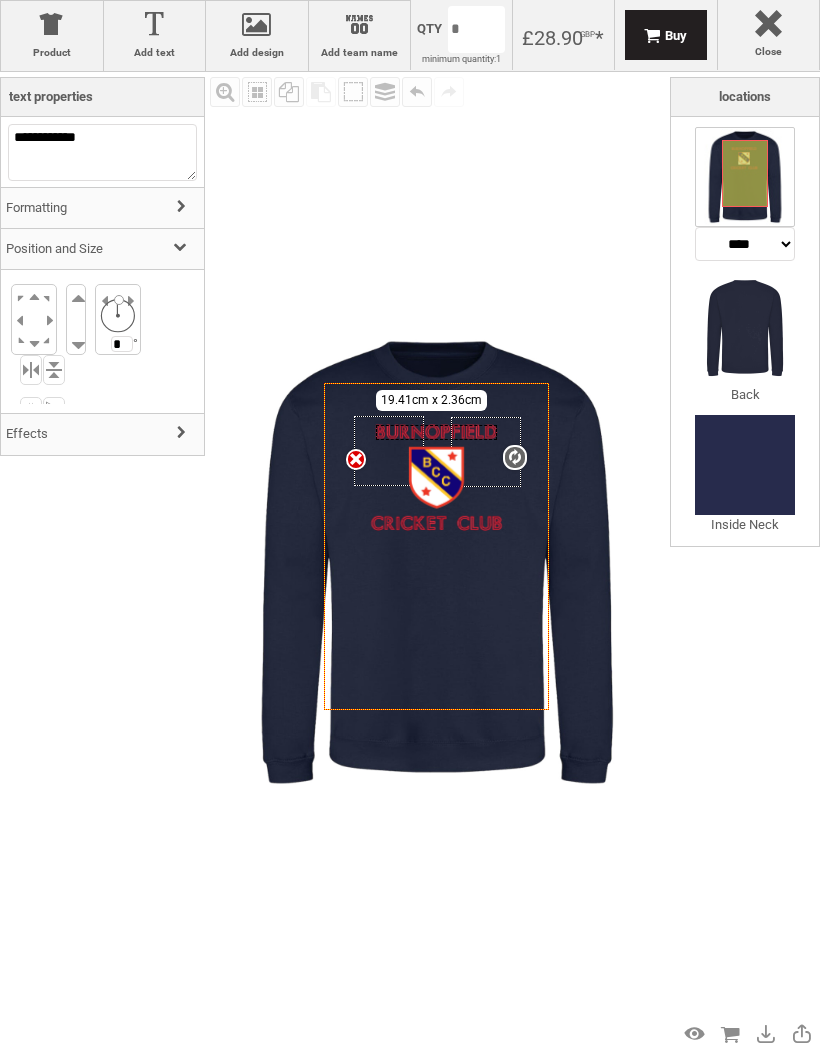 click on "Fill Background
Zoom in
Zoom out
Select All
Copy
All
Selected
Paste
Off
On
Group
Group
Undo
Redo
Created with Raphaël 2.1.2 Created with Raphaël 2.1.2 Created with Raphaël 2.1.2 Created with Raphaël 2.1.2 Created with Raphaël 2.1.2         settings 19.41cm x 2.36cm Created with Raphaël 2.1.2 Created with Raphaël 2.1.2 Created with Raphaël 2.1.2 Created with Raphaël 2.1.2 Created with Raphaël 2.1.2 Created with Raphaël 2.1.2 Created with Raphaël 2.1.2 Created with Raphaël 2.1.2 Created with Raphaël 2.1.2 Created with Raphaël 2.1.2 Created with Raphaël 2.1.2 Created with Raphaël 2.1.2 Created with Raphaël 2.1.2" at bounding box center (437, 562) 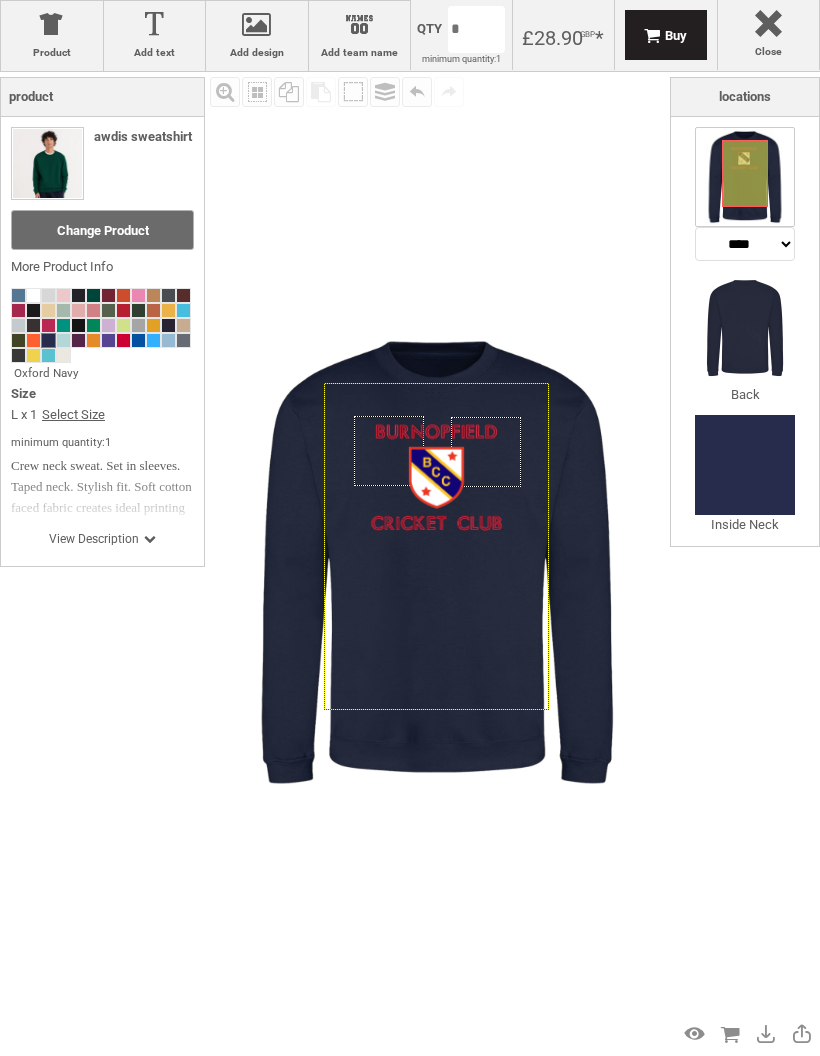 click on "Save Design" at bounding box center (766, 1034) 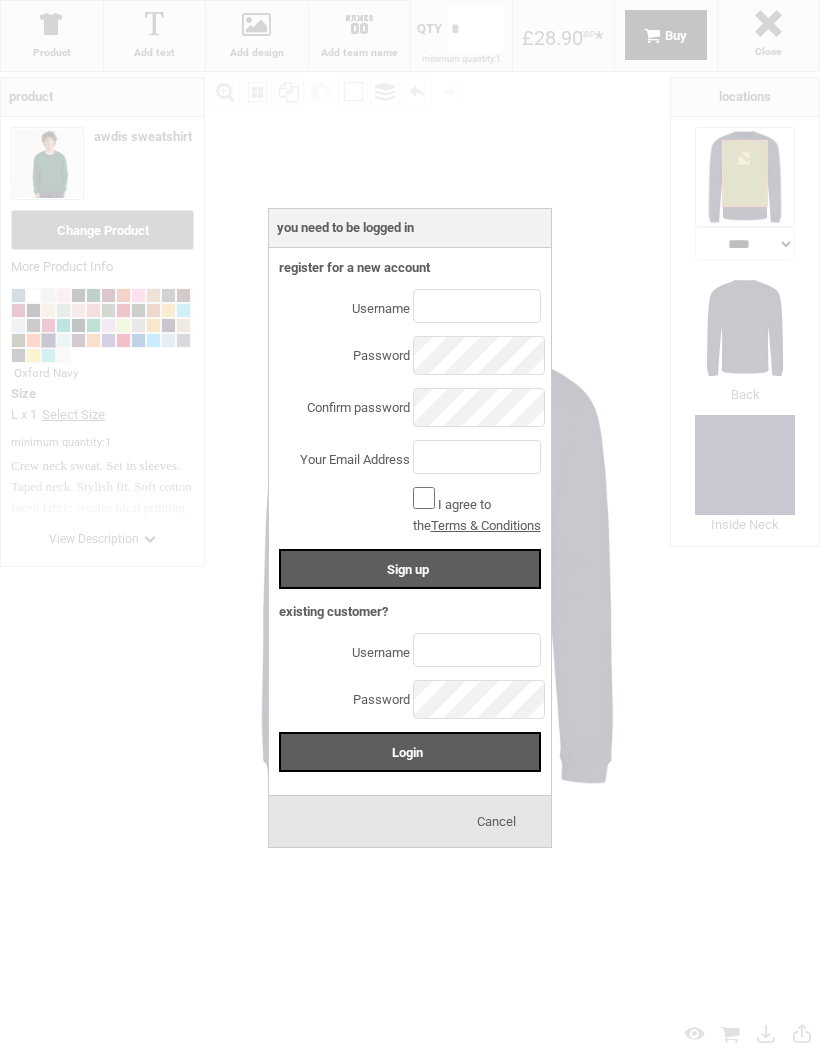 click on "Cancel" at bounding box center [496, 821] 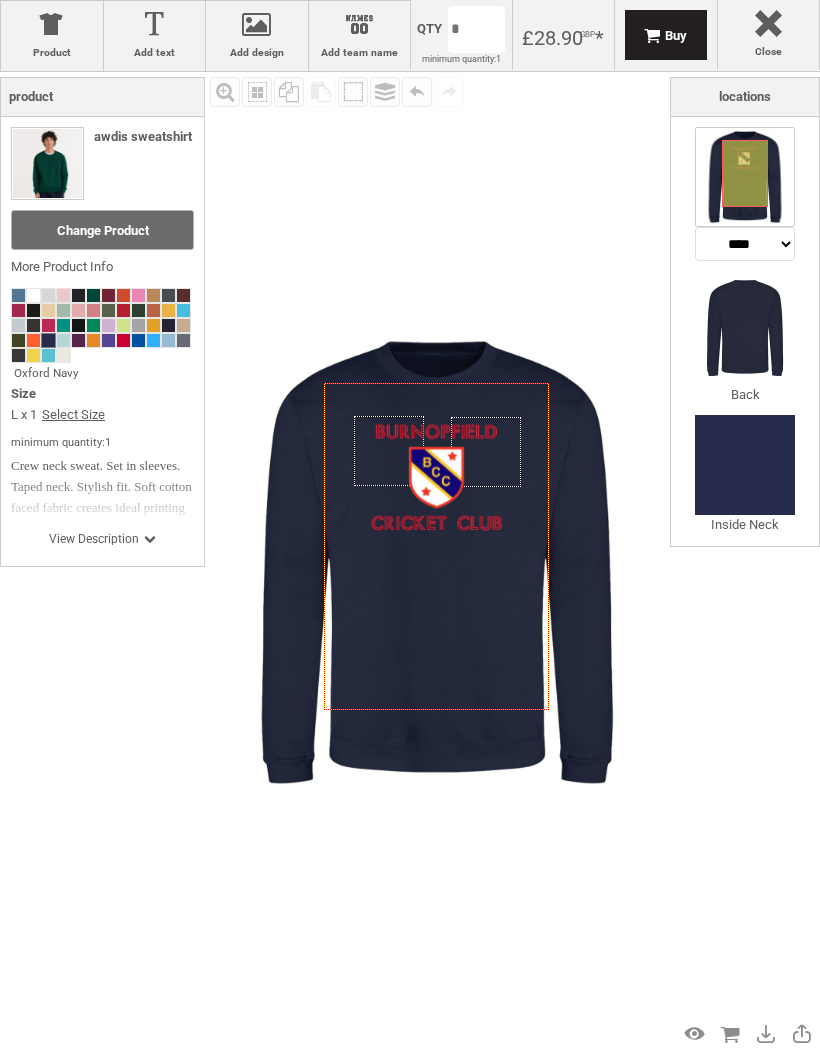 click on "Fill Background
Zoom in
Zoom out
Select All
Copy
All
Selected
Paste
Off
On
Group
Group
Undo
Redo
Created with Raphaël 2.1.2 Created with Raphaël 2.1.2 Created with Raphaël 2.1.2 Created with Raphaël 2.1.2 Created with Raphaël 2.1.2 Created with Raphaël 2.1.2 Created with Raphaël 2.1.2 Created with Raphaël 2.1.2 Created with Raphaël 2.1.2 Created with Raphaël 2.1.2 Created with Raphaël 2.1.2 Created with Raphaël 2.1.2 Created with Raphaël 2.1.2 Created with Raphaël 2.1.2 Created with Raphaël 2.1.2 Created with Raphaël 2.1.2 Created with Raphaël 2.1.2 Created with Raphaël 2.1.2" at bounding box center [437, 562] 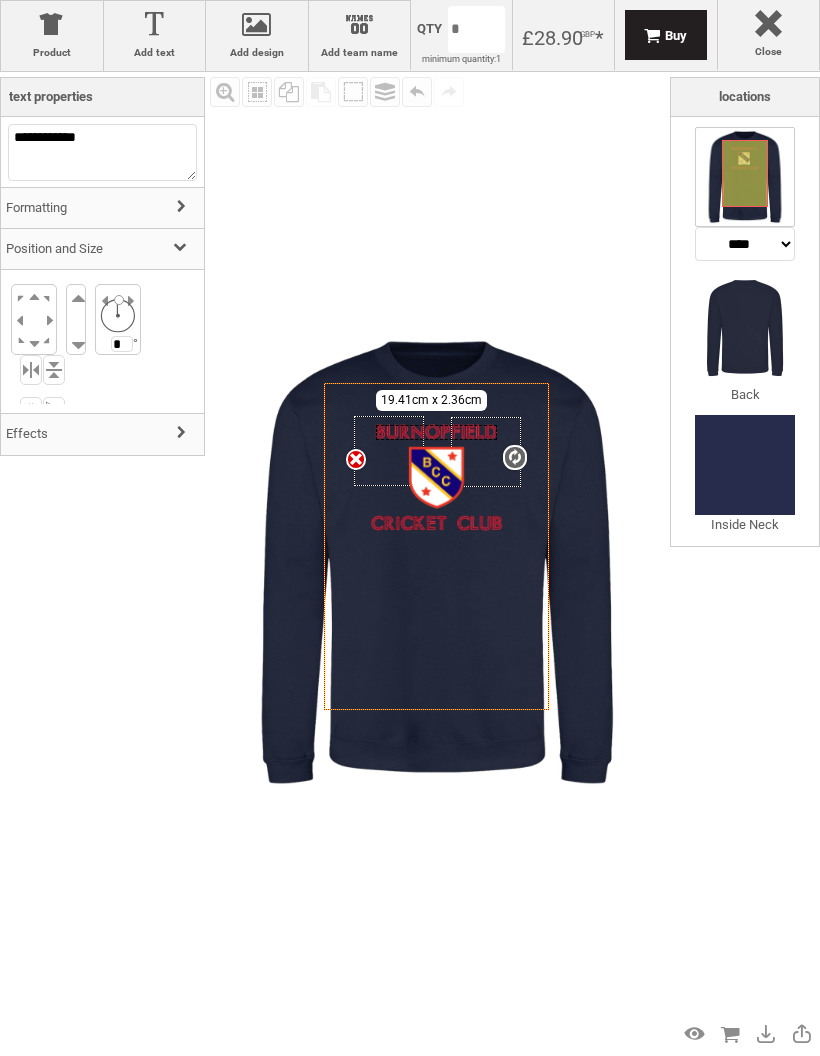 click on "Formatting" at bounding box center [102, 208] 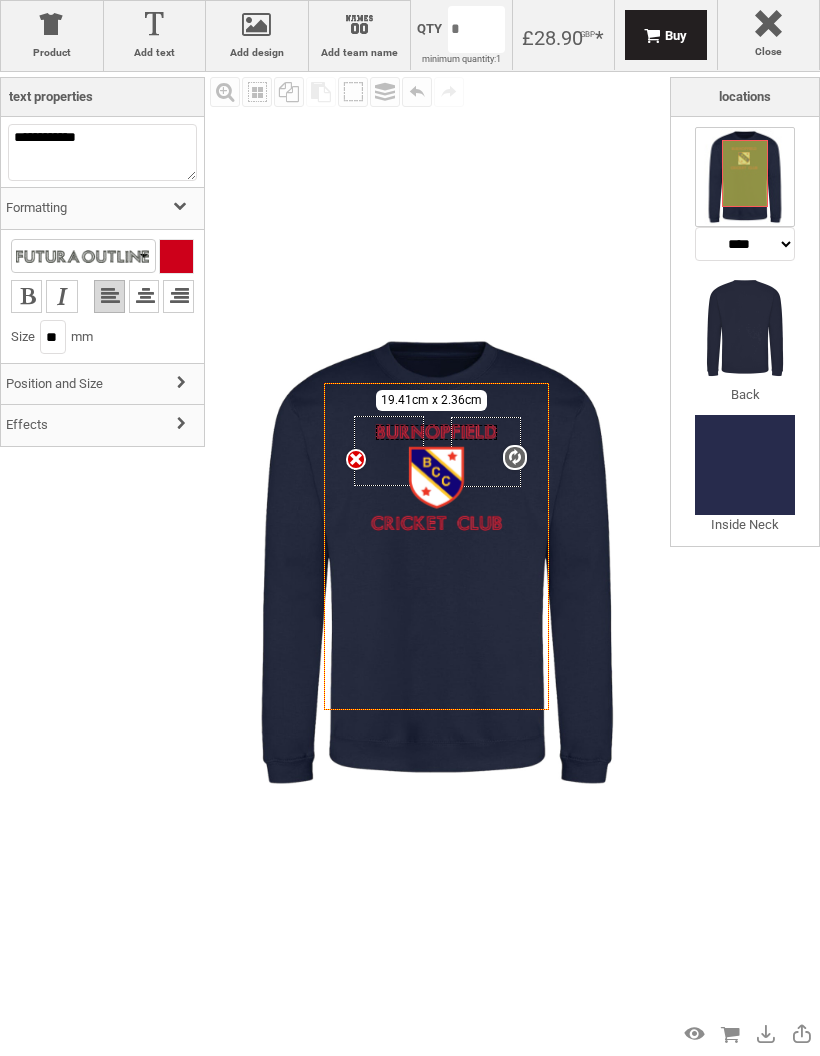 click at bounding box center [176, 256] 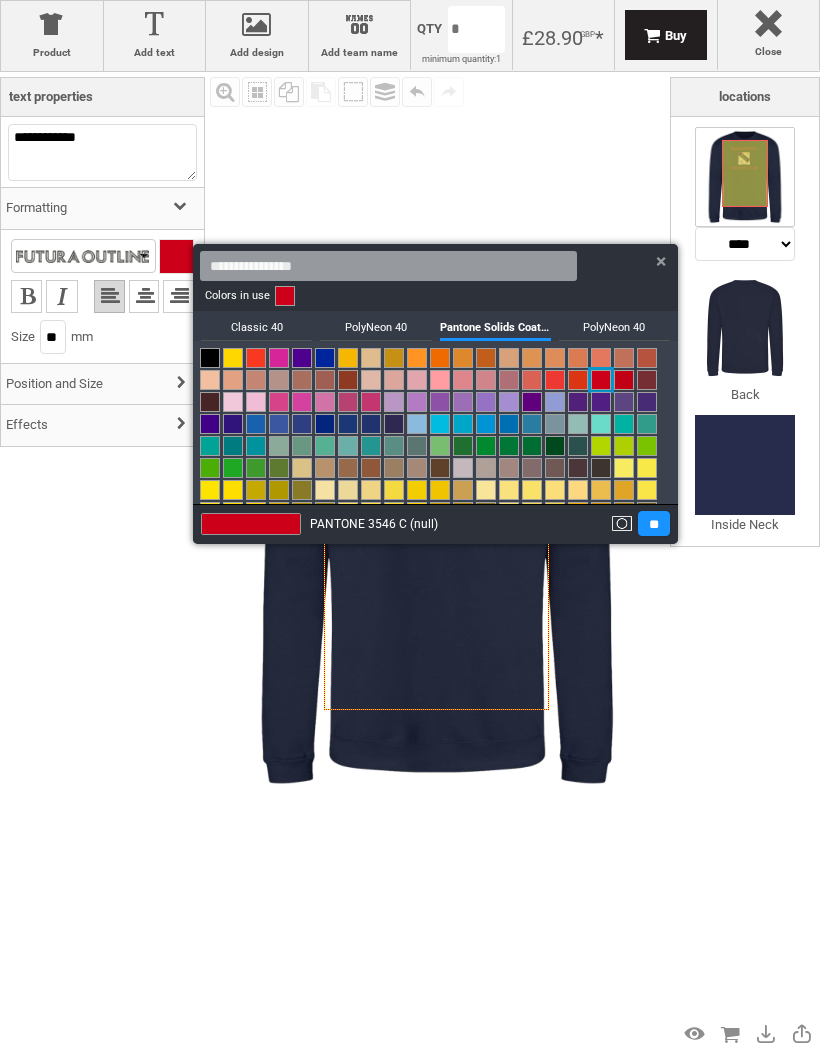 click at bounding box center [275, 524] 